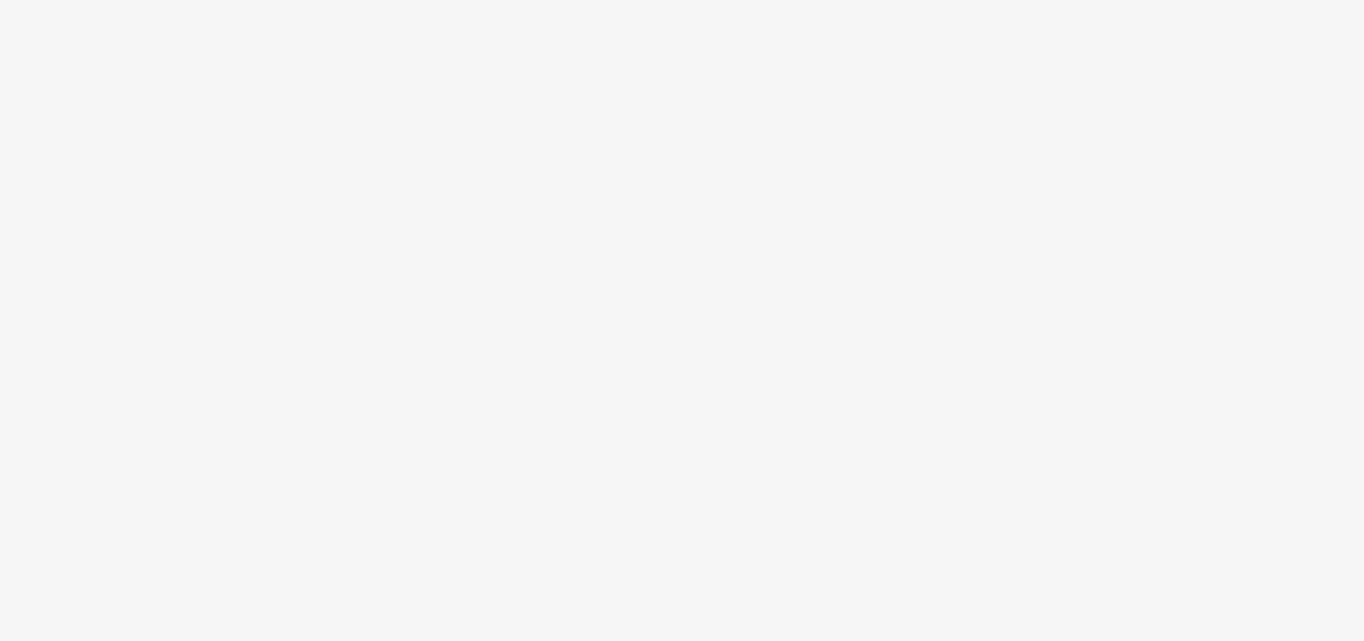 scroll, scrollTop: 0, scrollLeft: 0, axis: both 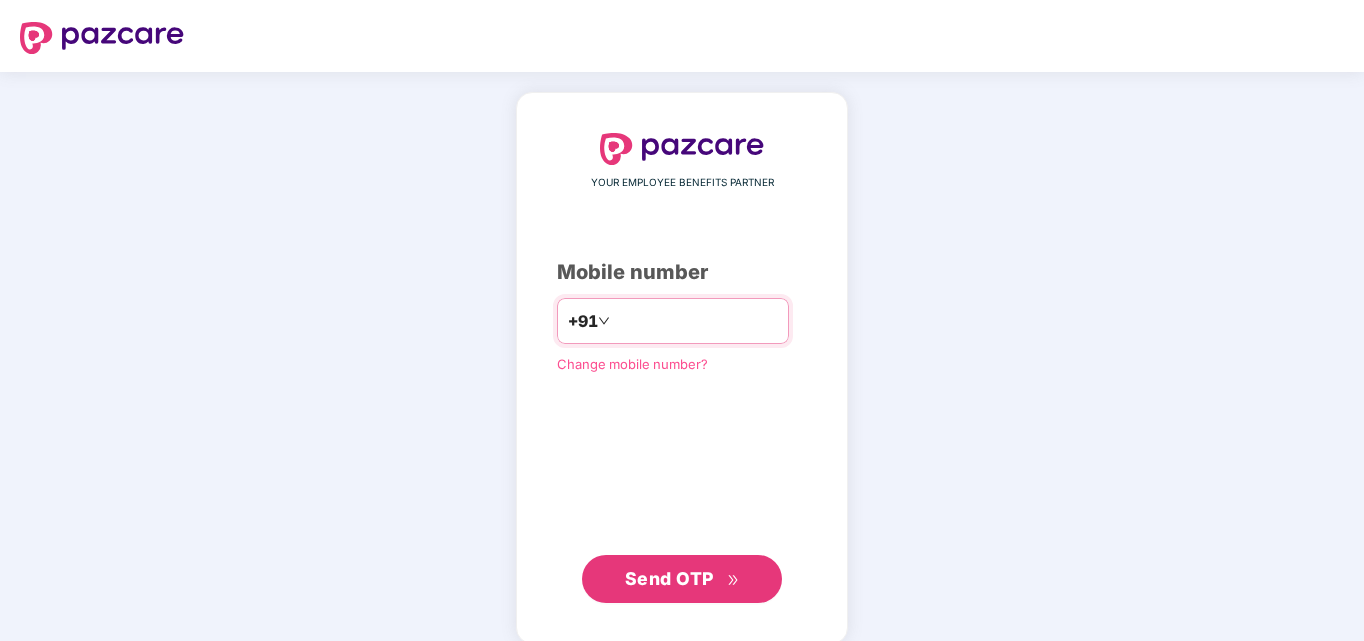 click at bounding box center (696, 321) 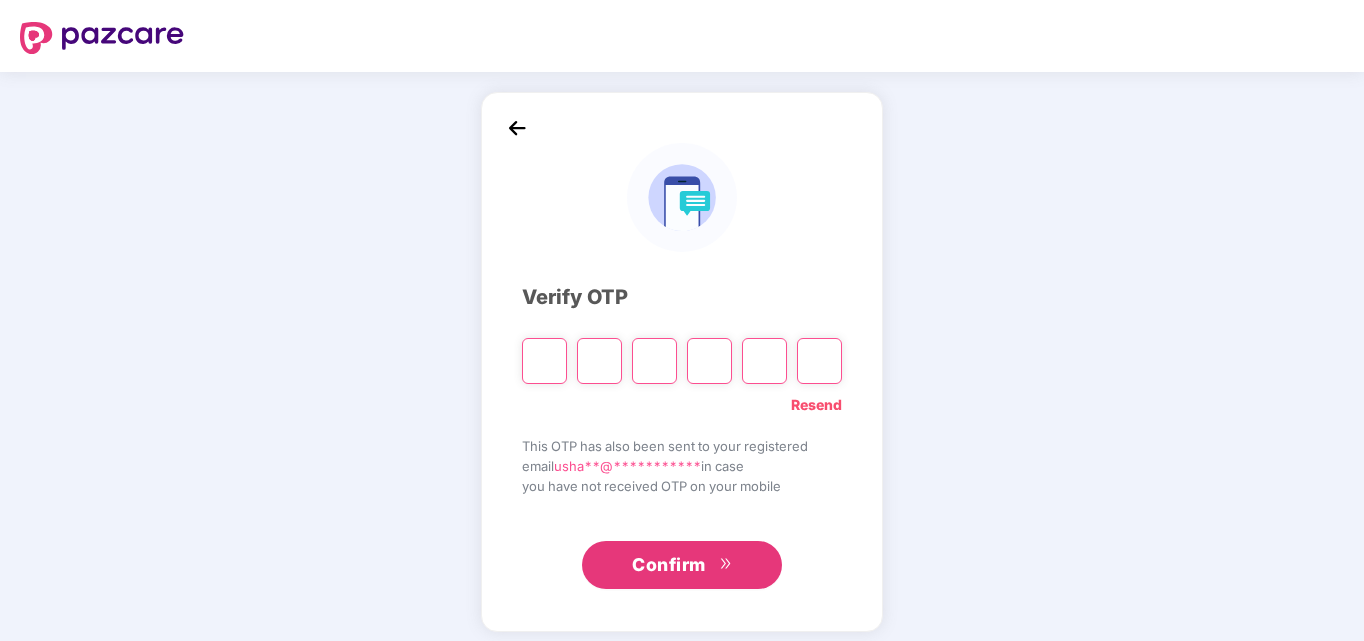 type on "*" 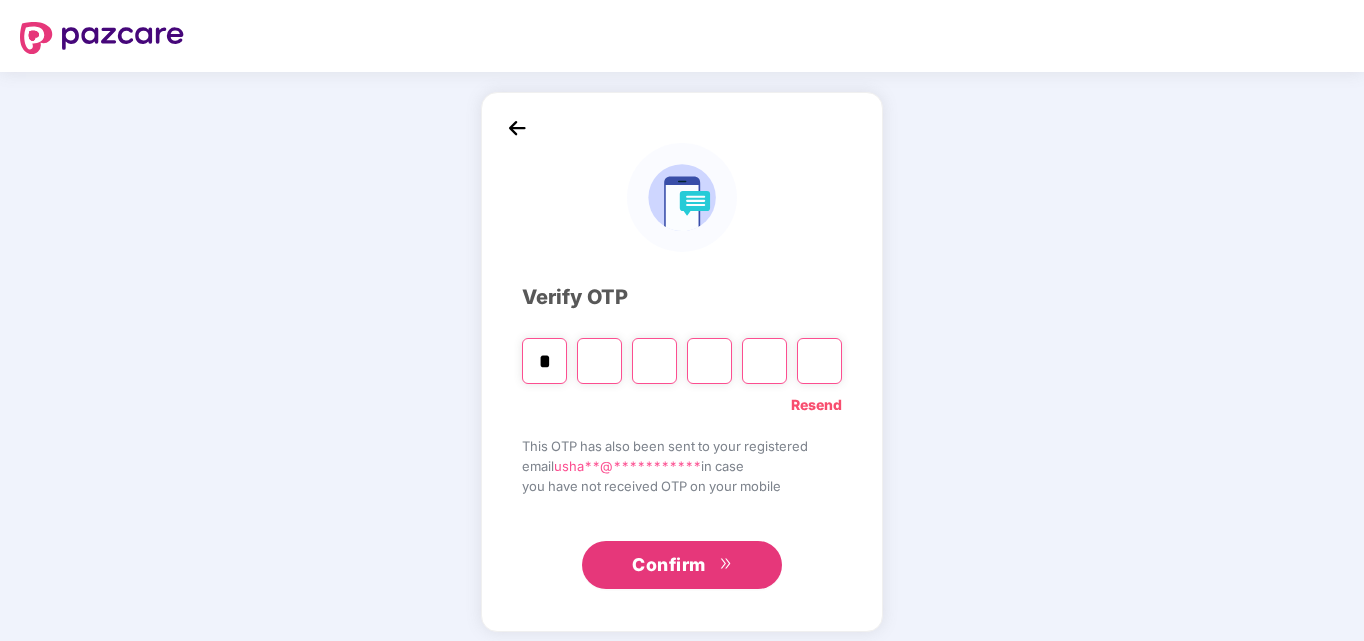 type on "*" 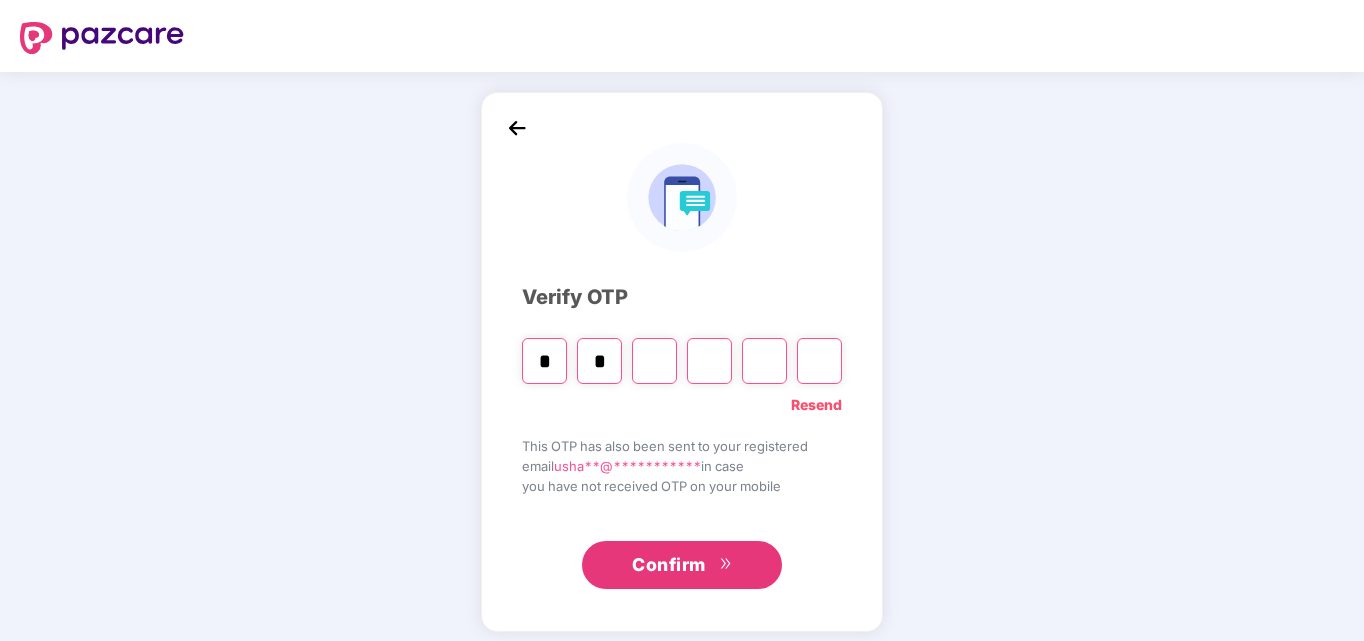 type on "*" 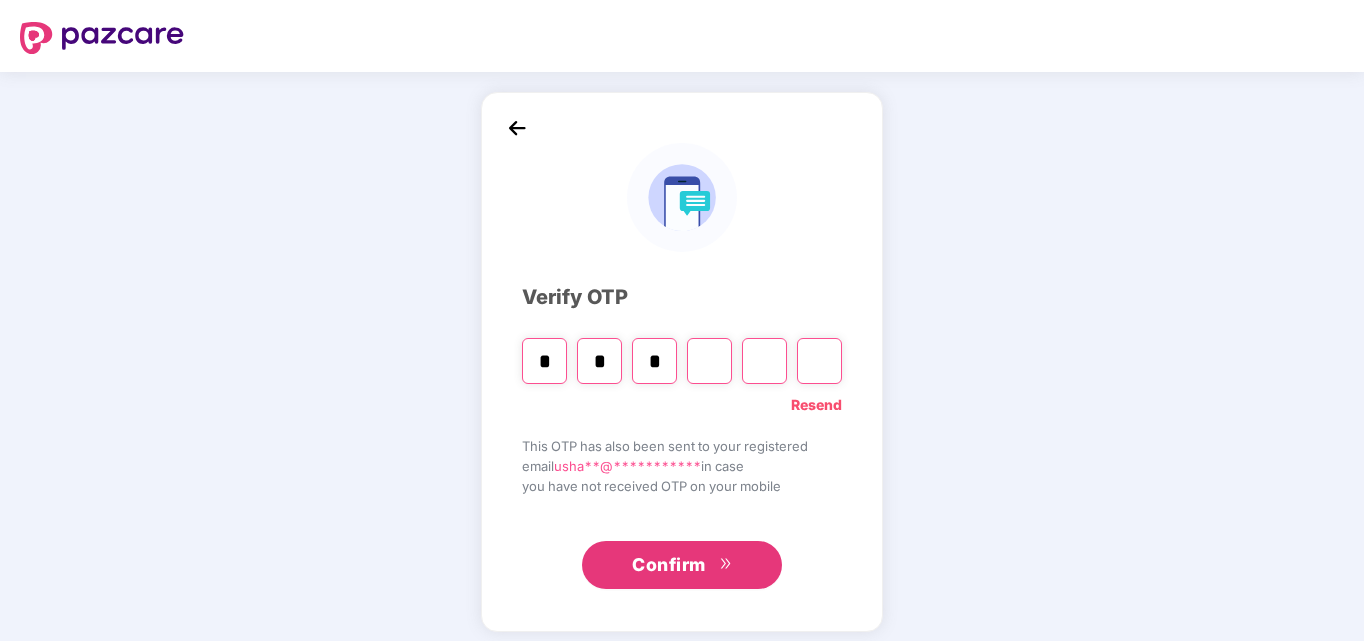 type on "*" 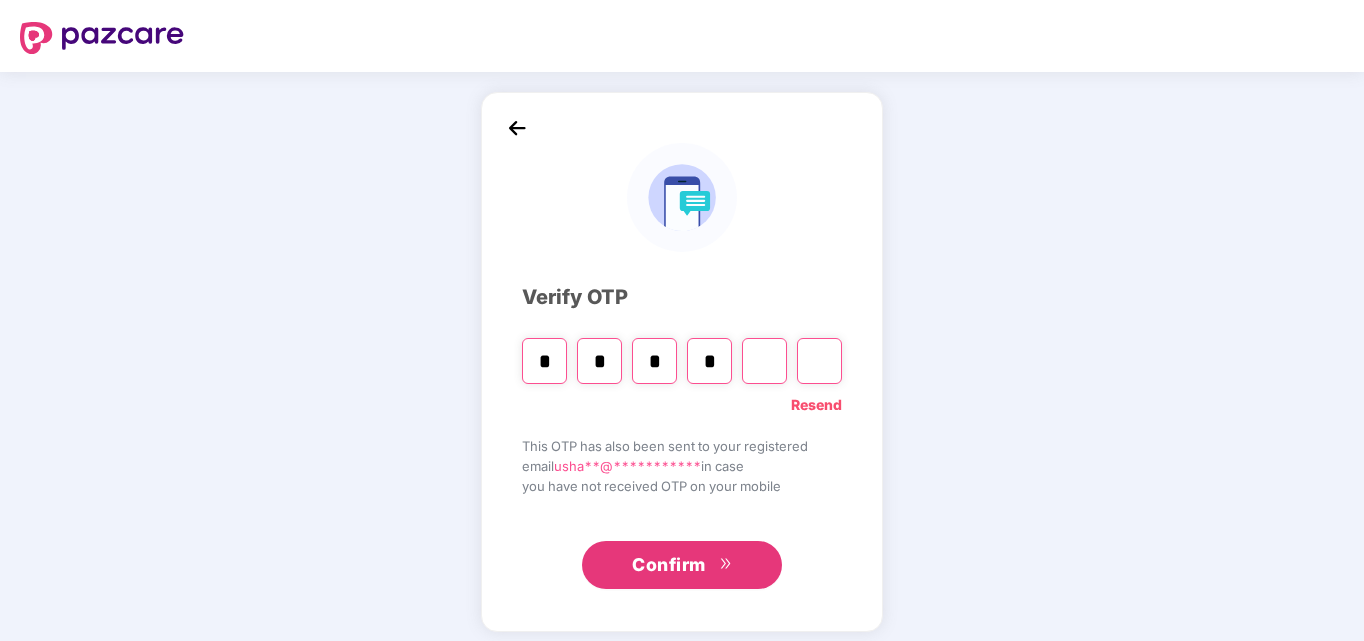 type on "*" 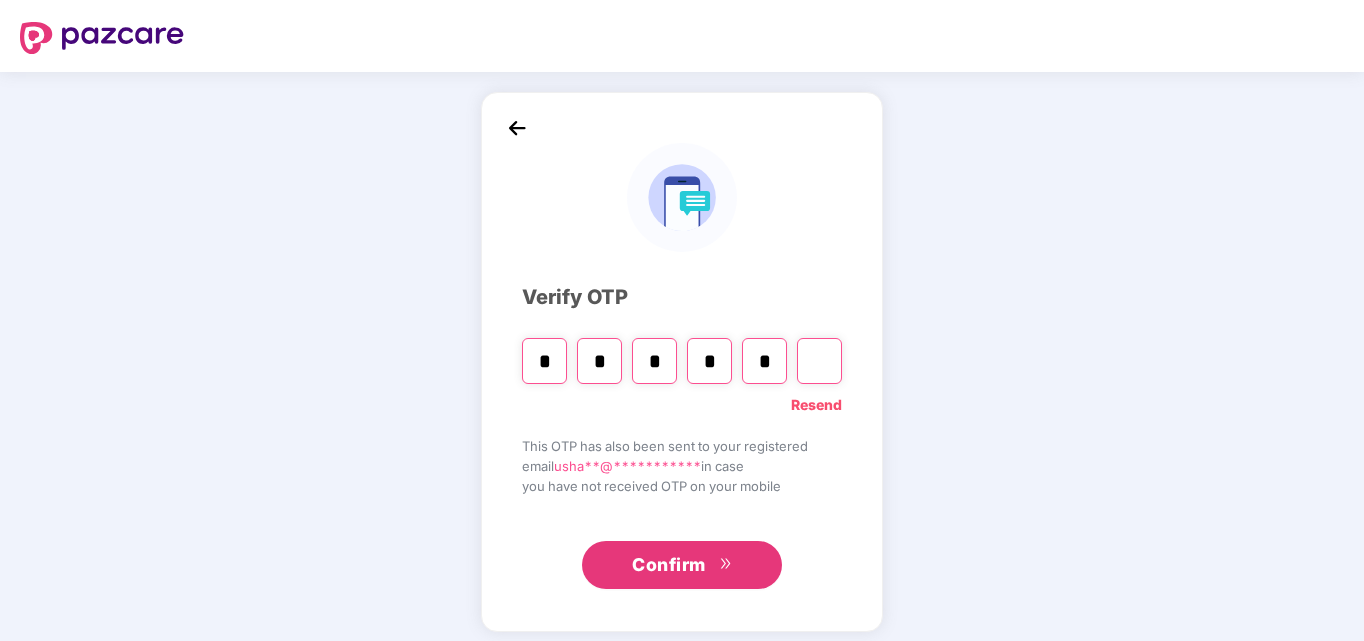type on "*" 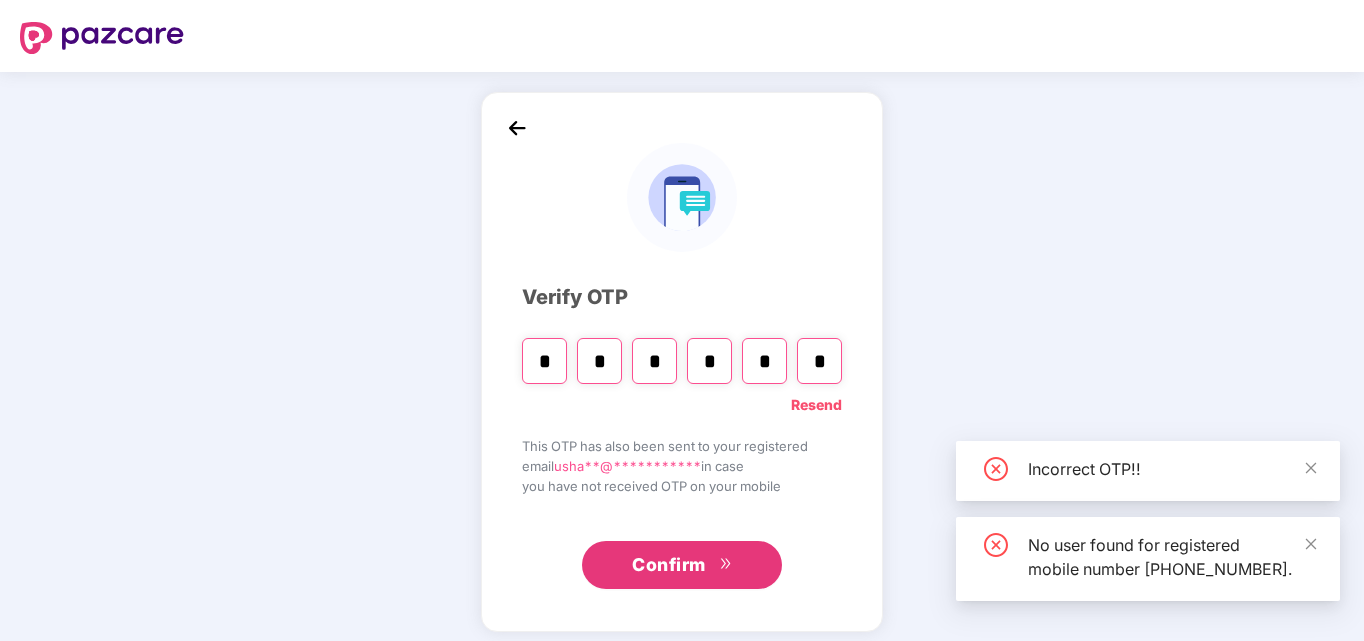 type 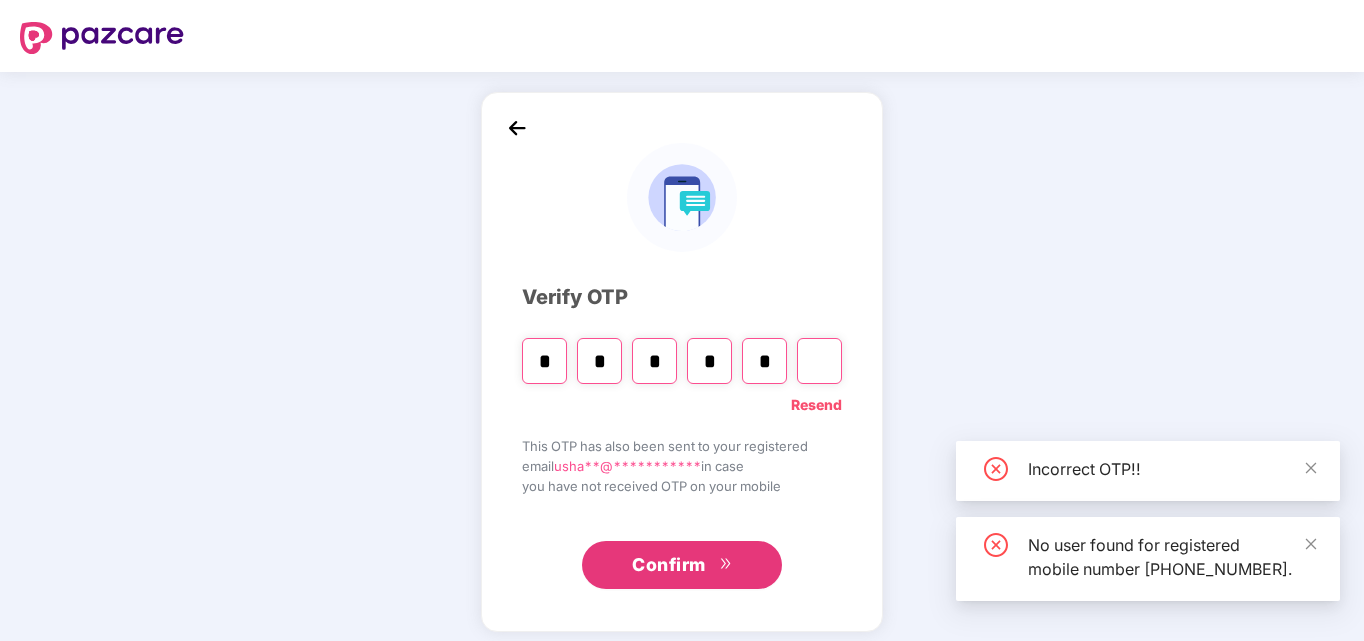 type on "*" 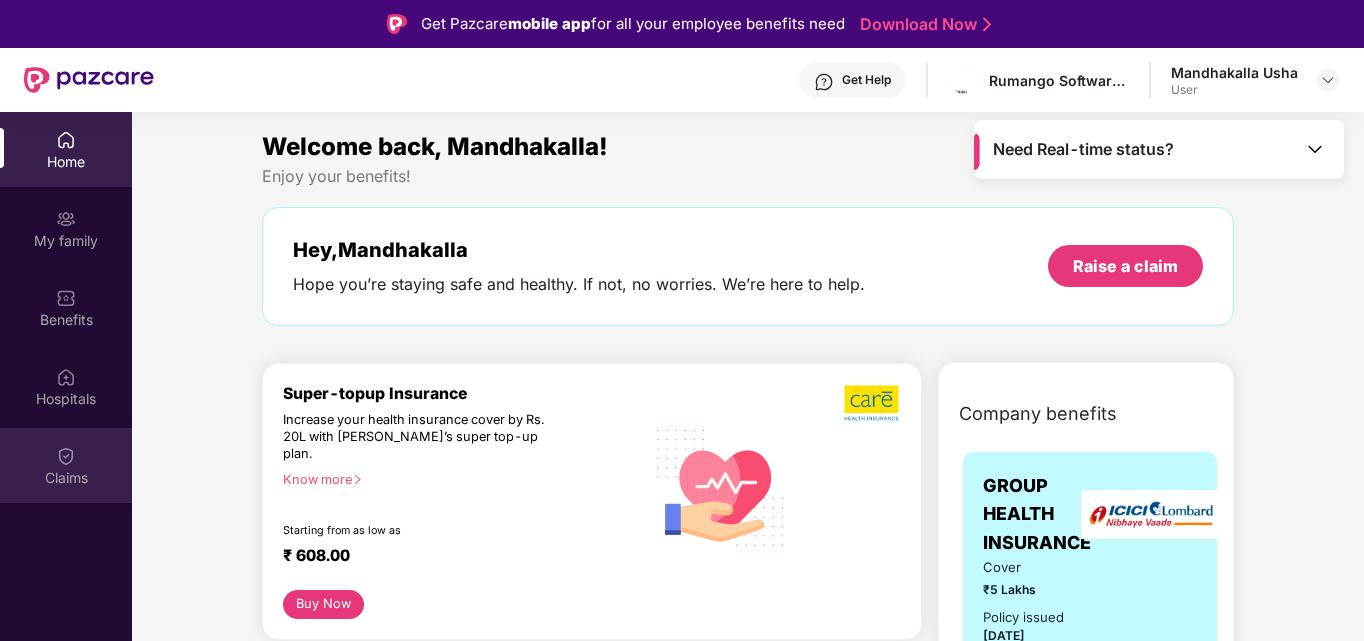 click at bounding box center (66, 456) 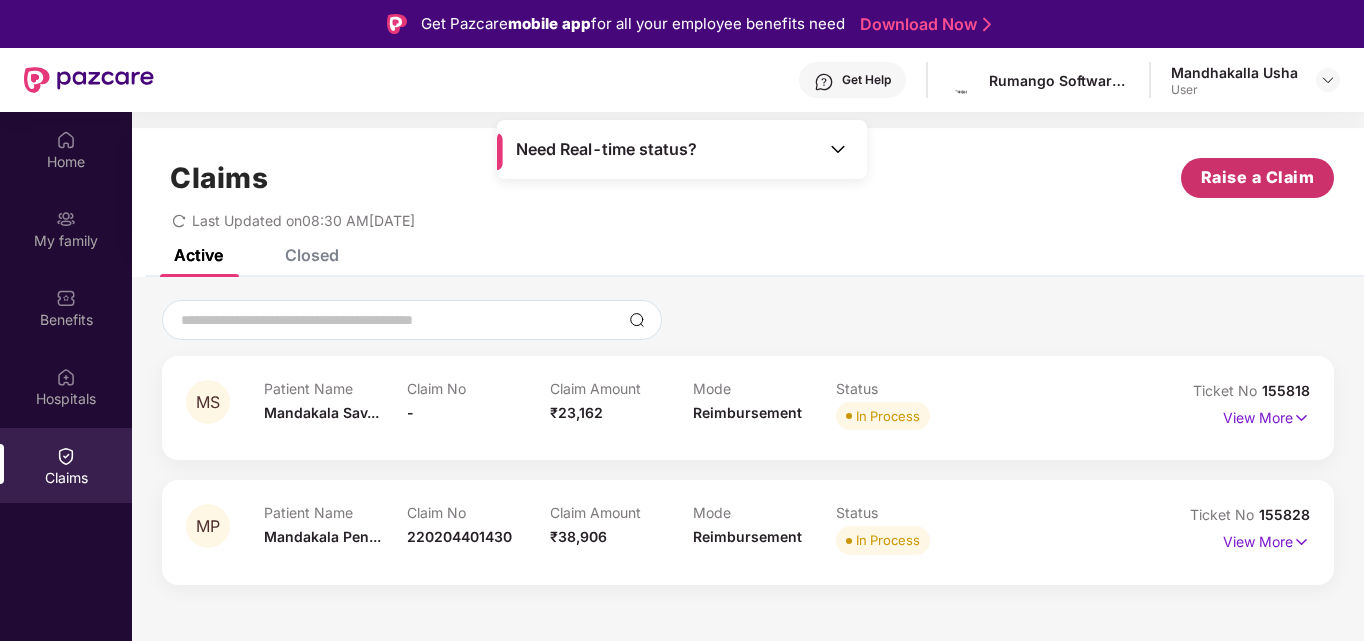 click on "Raise a Claim" at bounding box center [1258, 177] 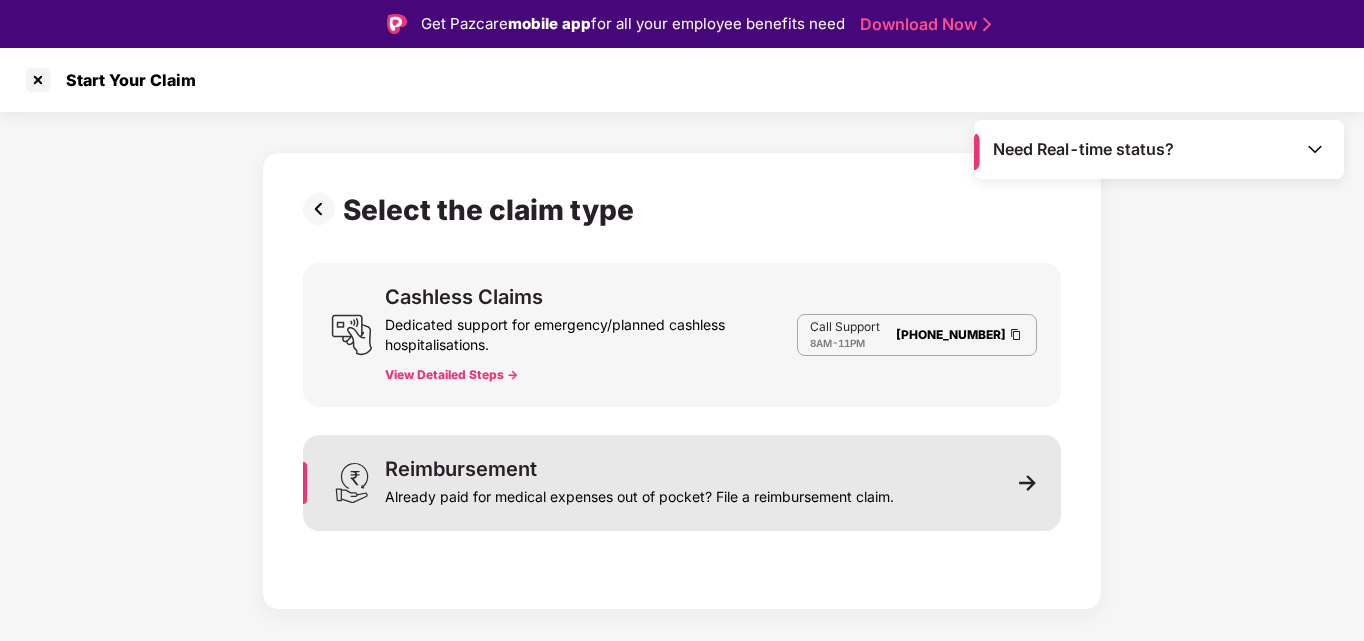 click on "Already paid for medical expenses out of pocket? File a reimbursement claim." at bounding box center [639, 493] 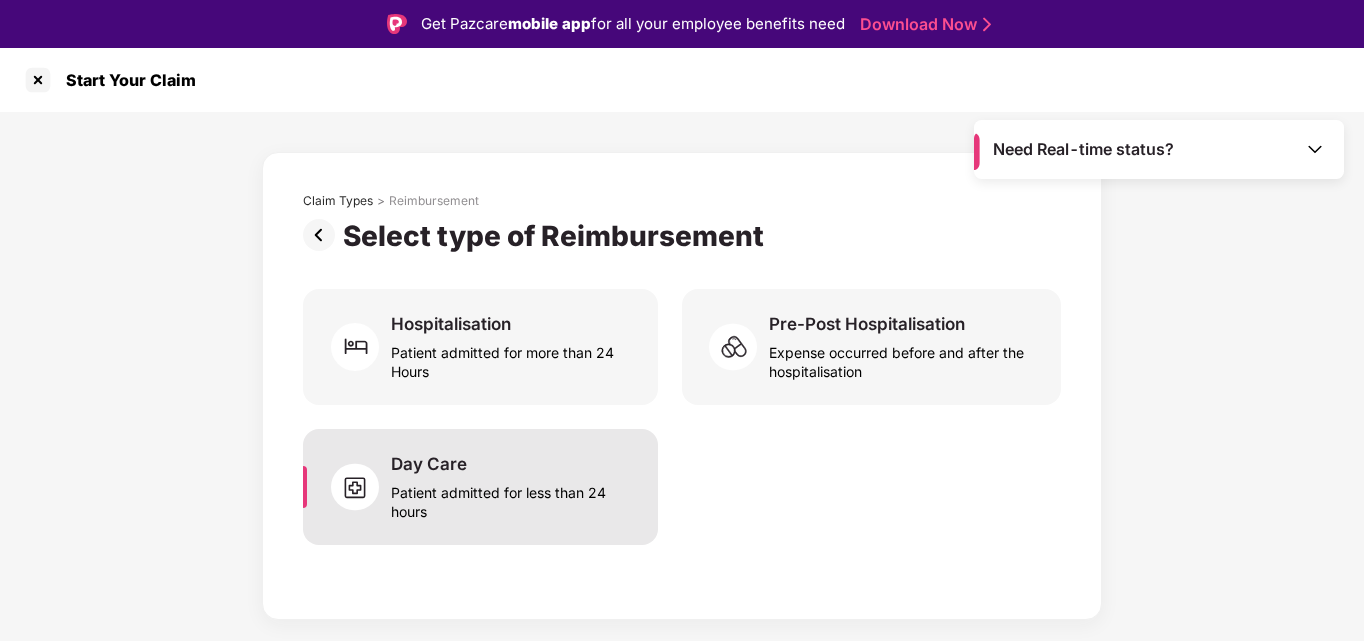 click on "Patient admitted for less than 24 hours" at bounding box center (512, 498) 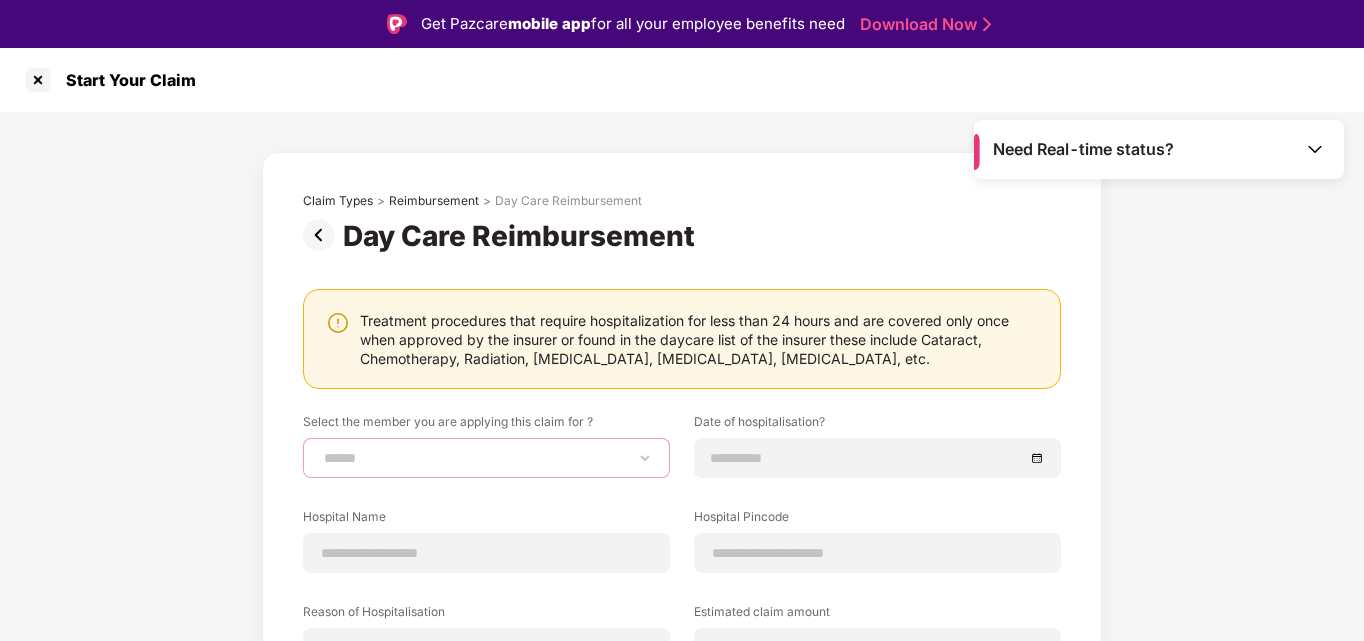 click on "**********" at bounding box center [486, 458] 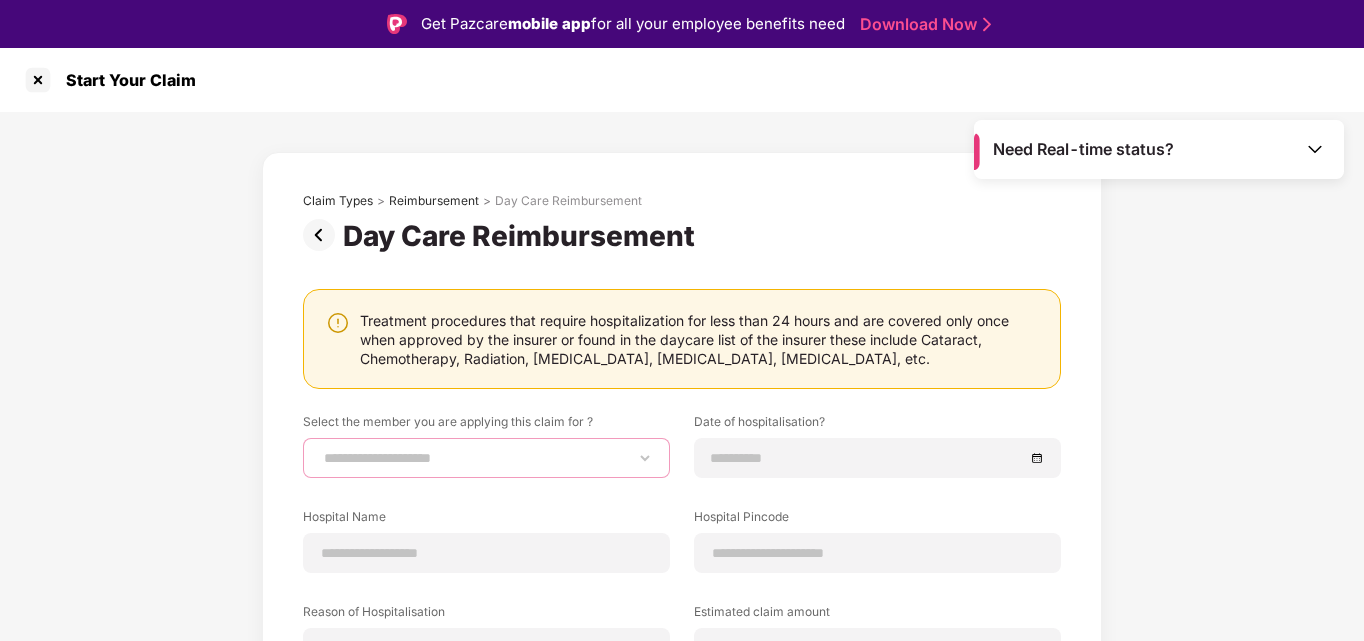 click on "**********" at bounding box center (486, 458) 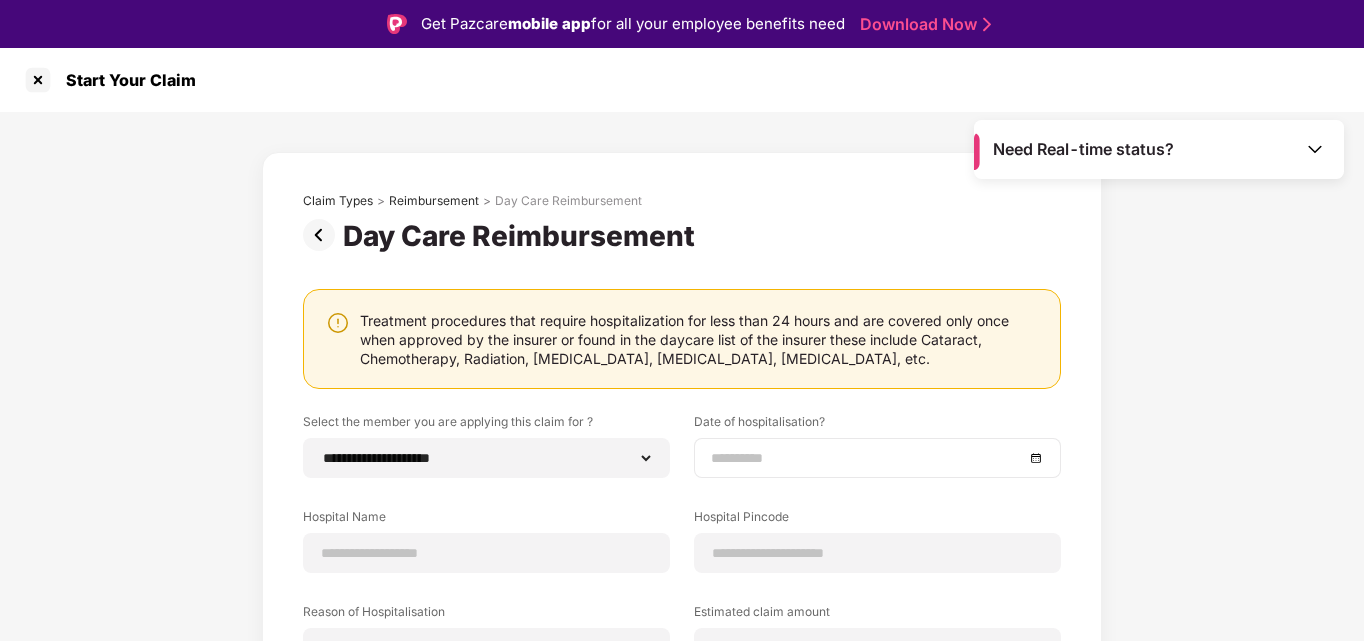 click at bounding box center (877, 458) 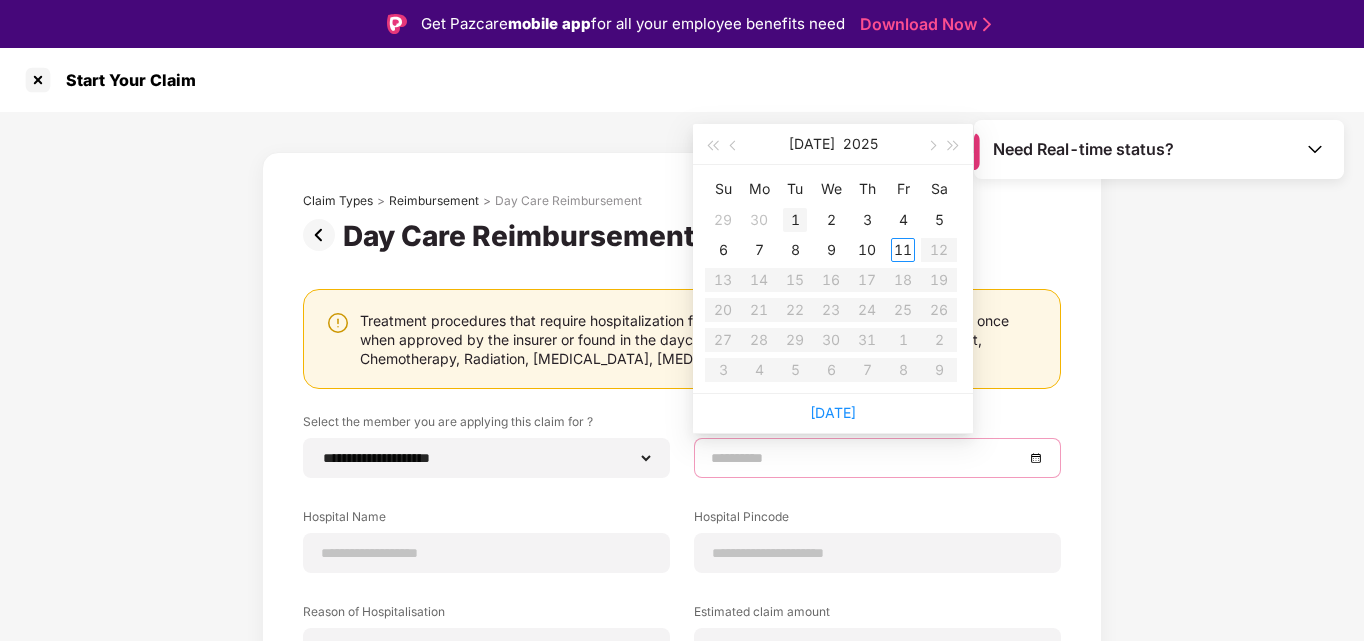 type on "**********" 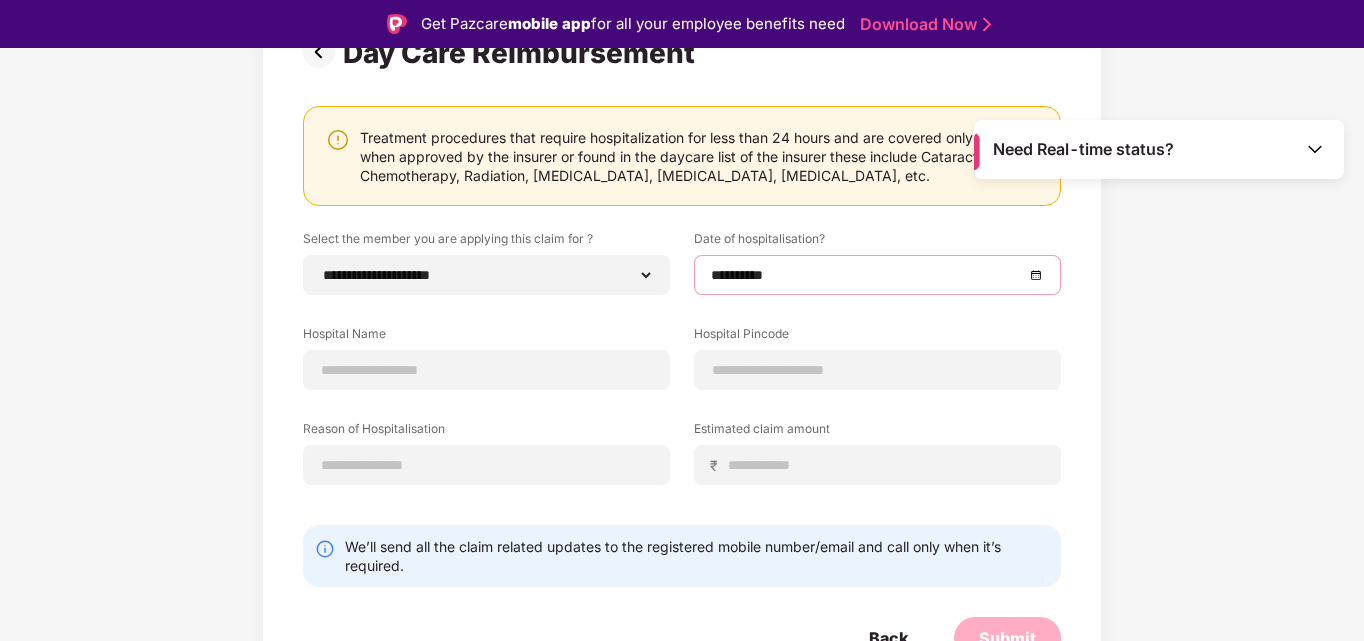 scroll, scrollTop: 204, scrollLeft: 0, axis: vertical 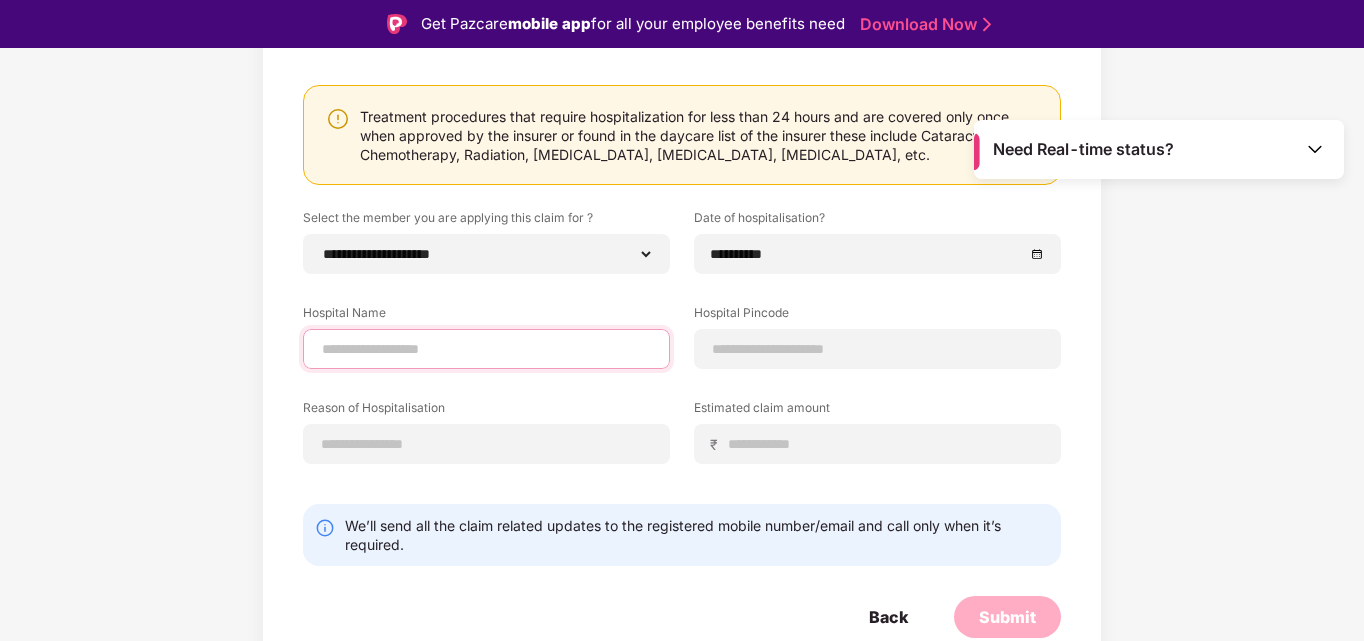 click at bounding box center [486, 349] 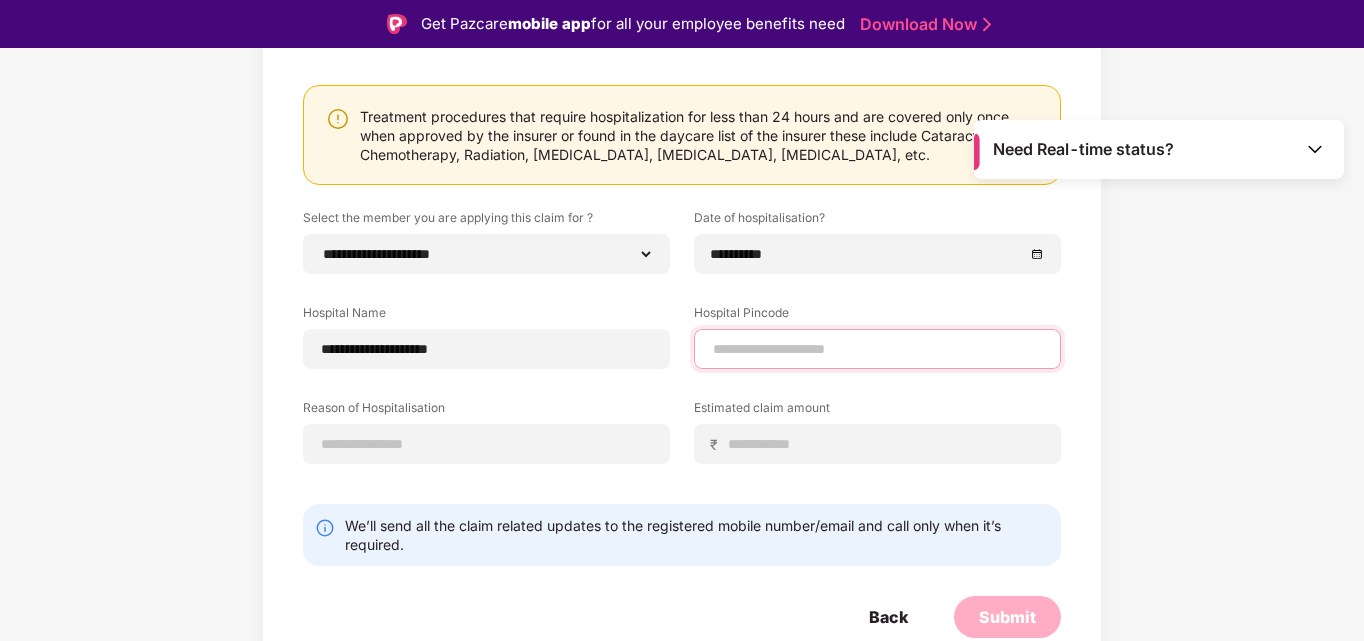 click at bounding box center [877, 349] 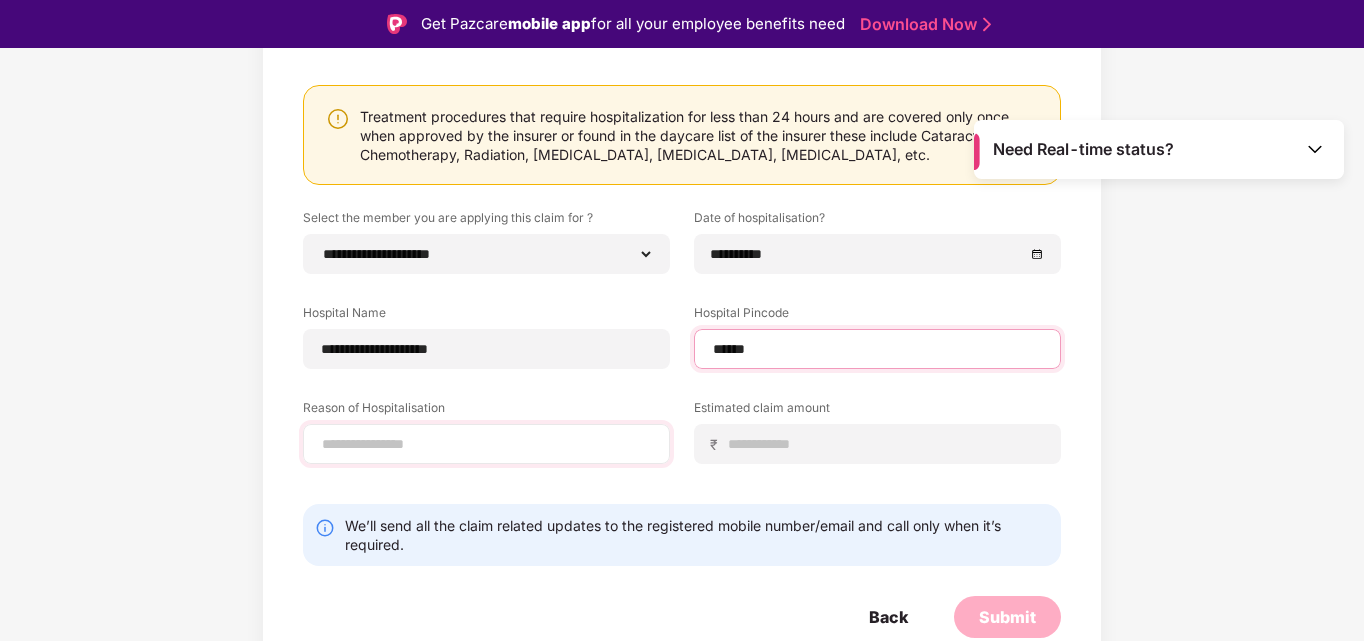 select on "********" 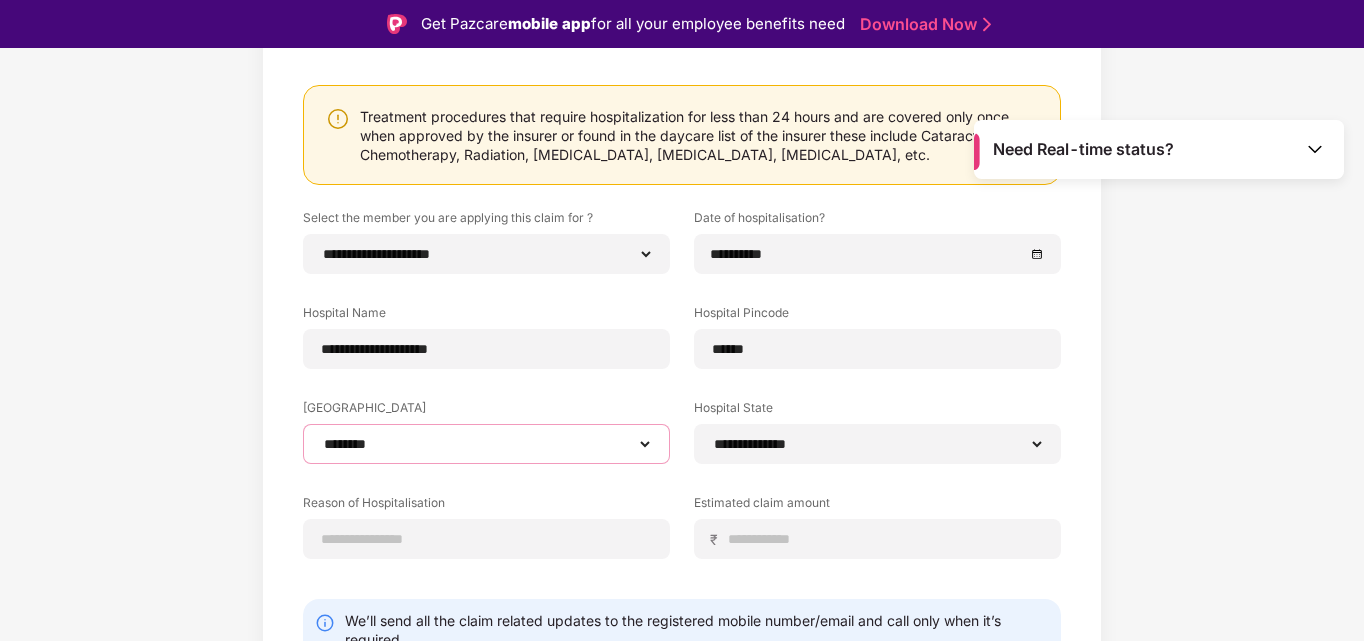 click on "**********" at bounding box center (486, 444) 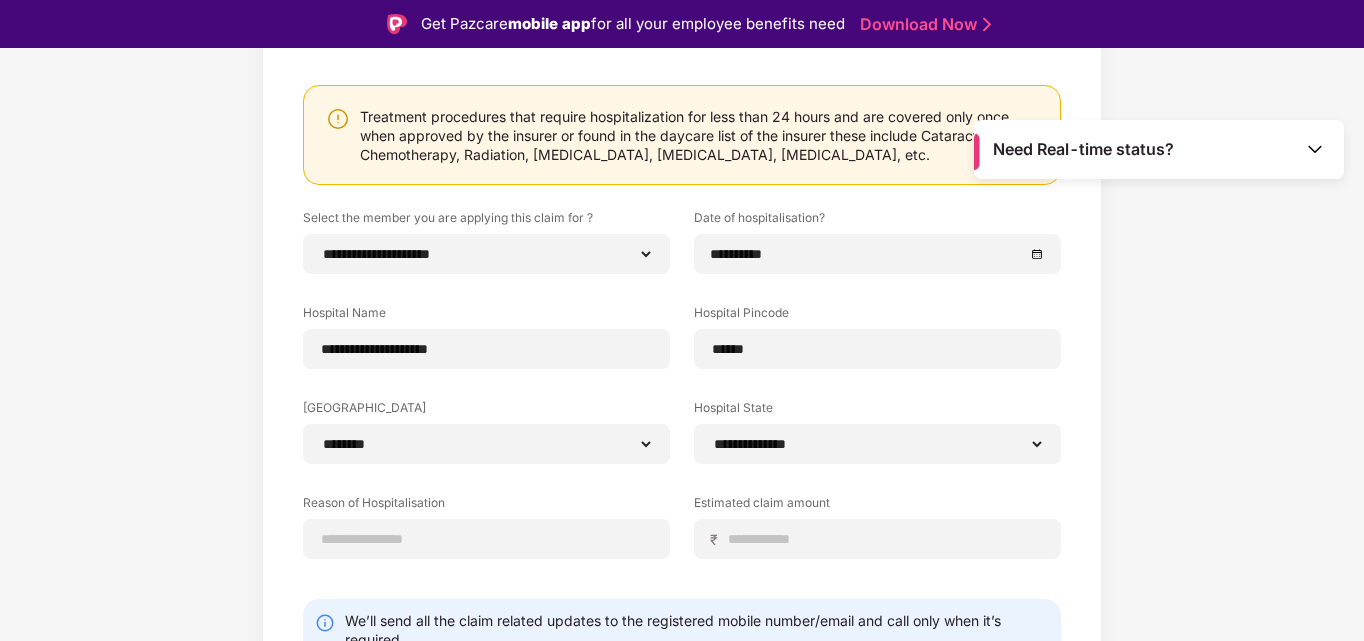 click on "**********" at bounding box center (682, 399) 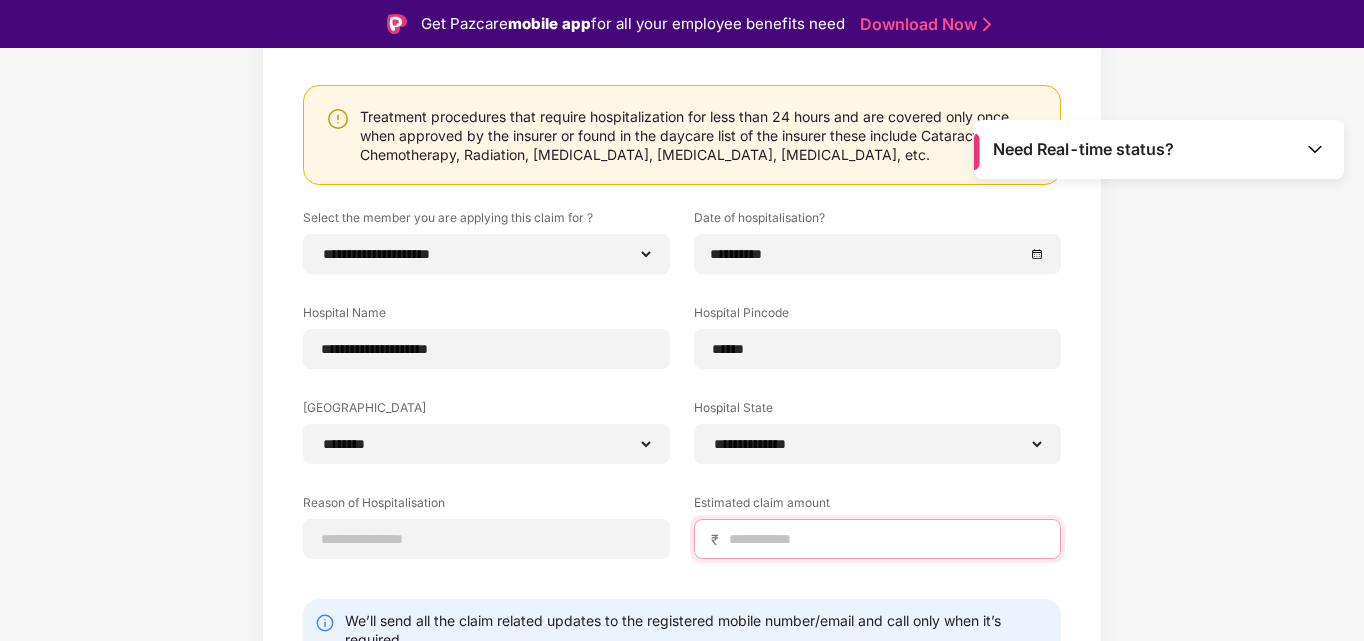 click at bounding box center [885, 539] 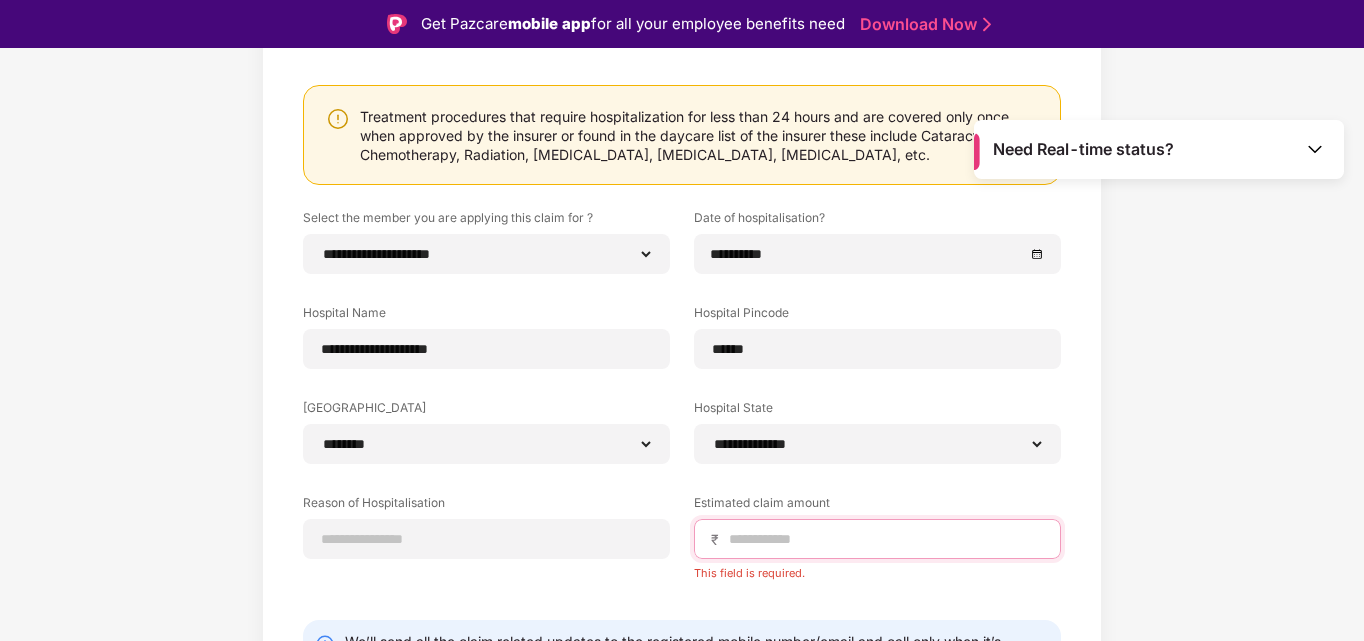 click at bounding box center [885, 539] 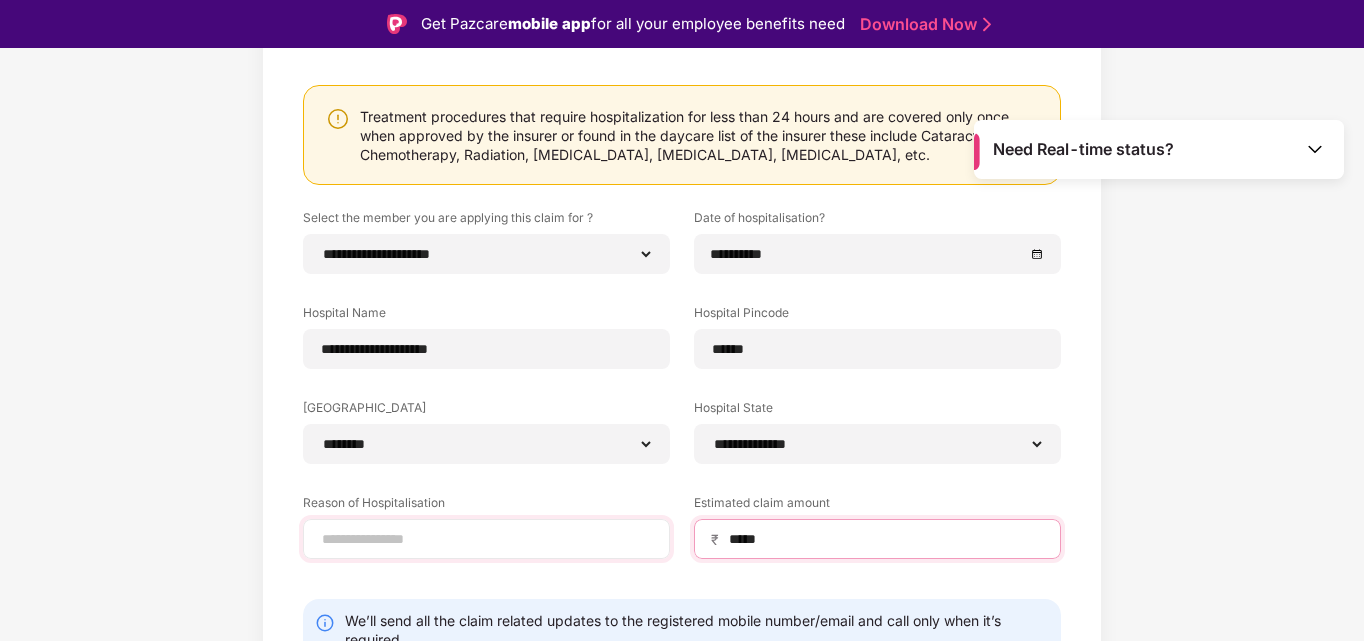 type on "*****" 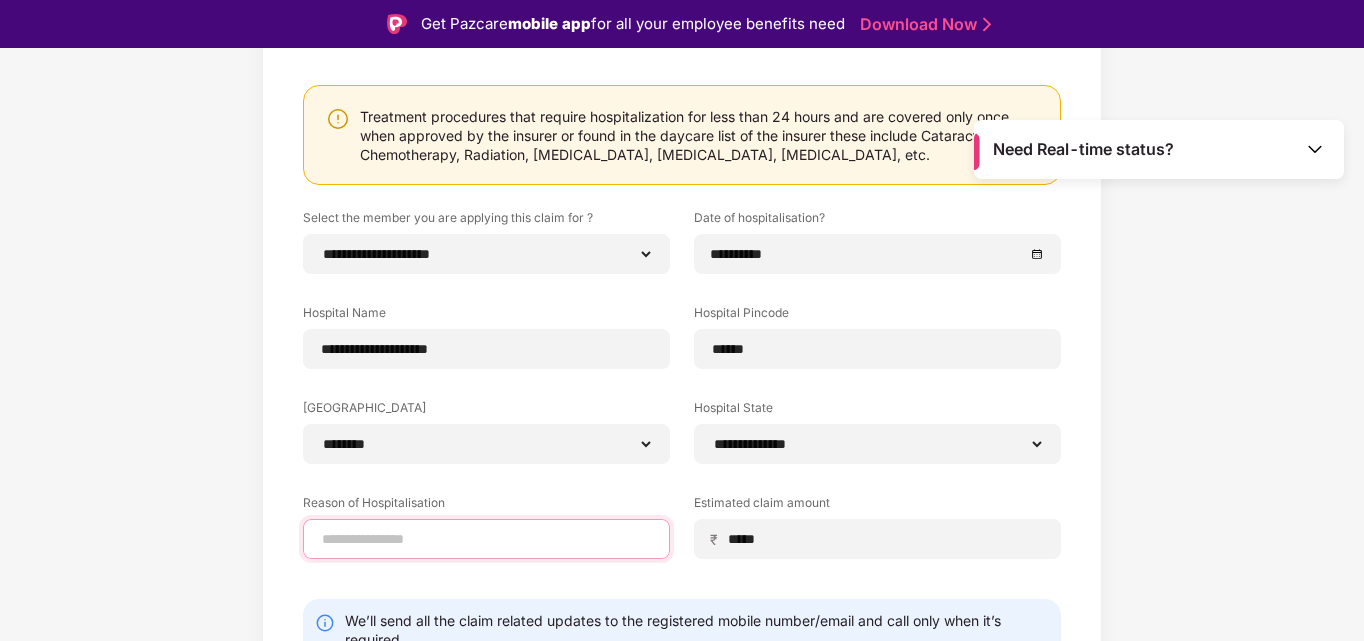 click at bounding box center (486, 539) 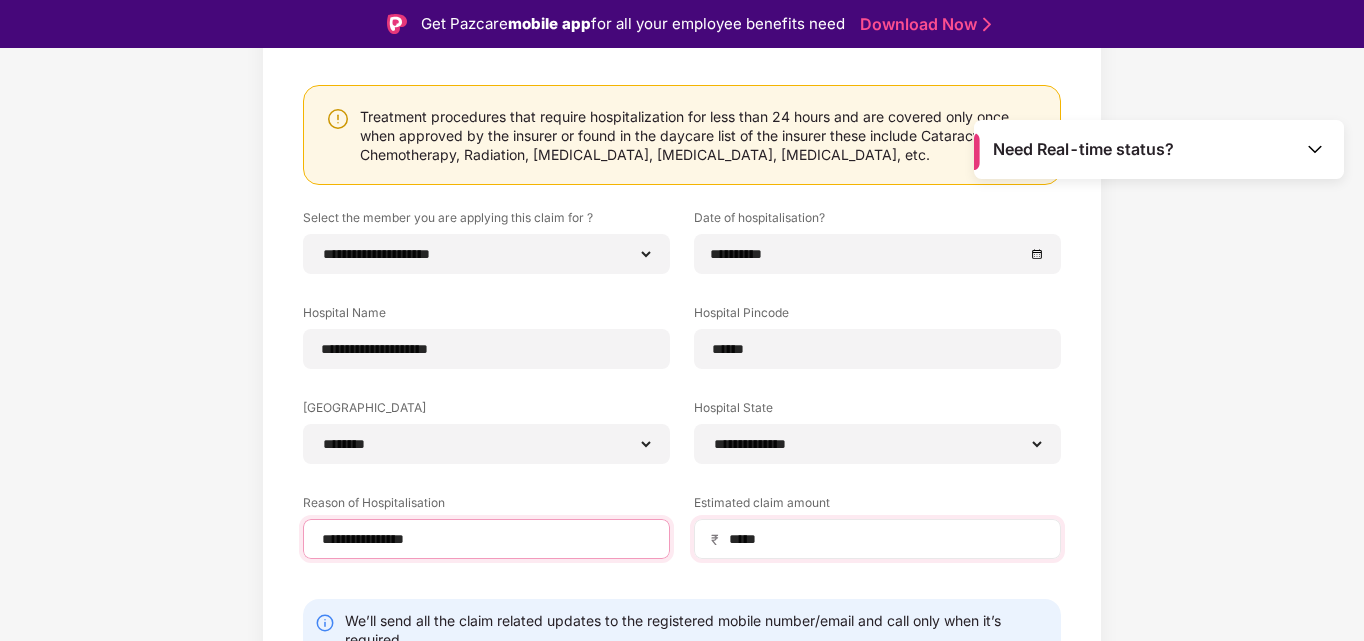 scroll, scrollTop: 299, scrollLeft: 0, axis: vertical 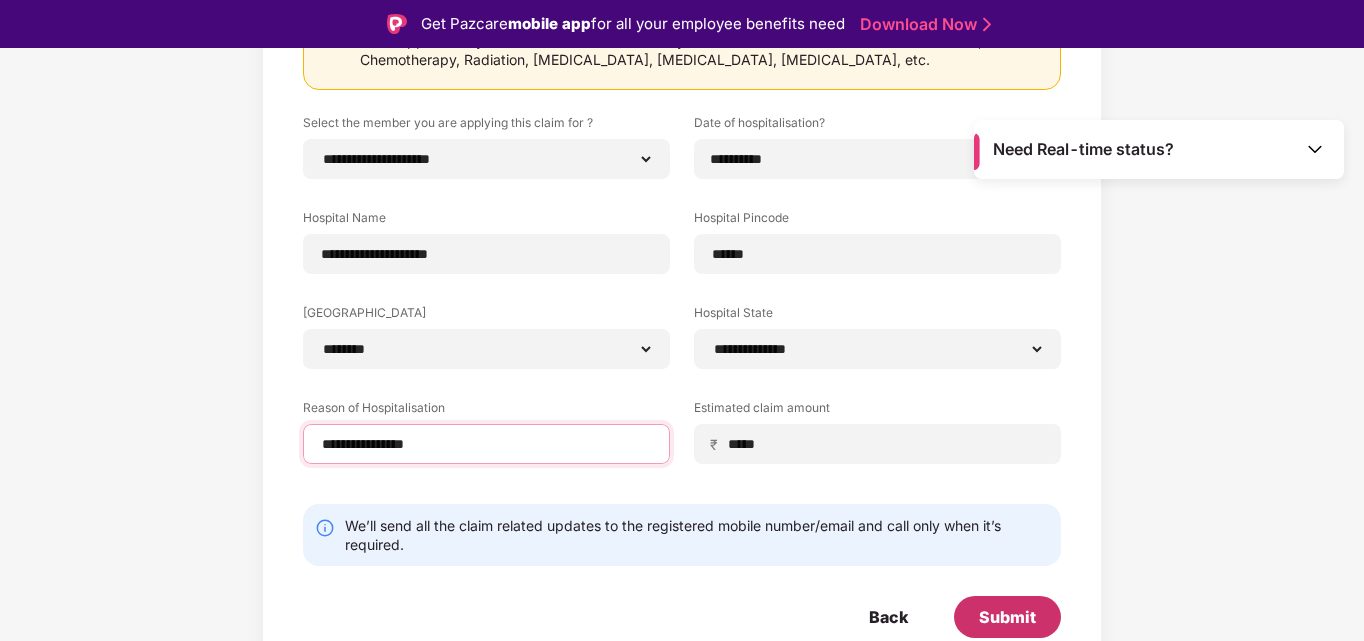 type on "**********" 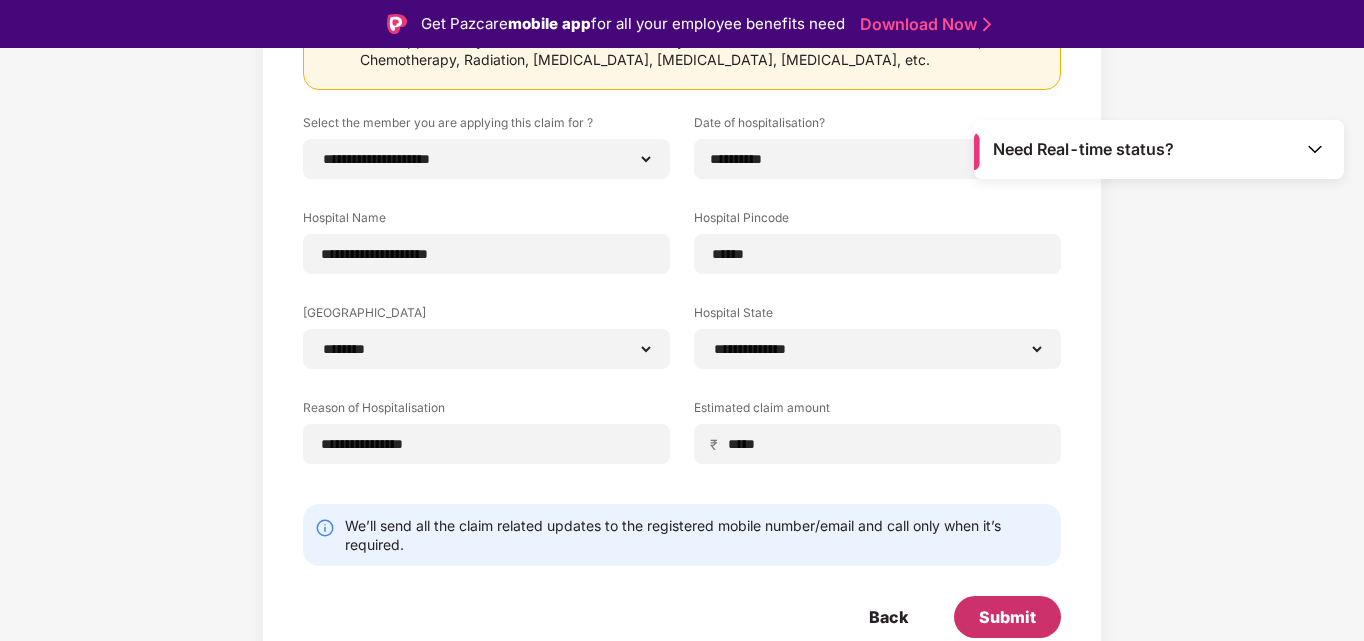 click on "Submit" at bounding box center (1007, 617) 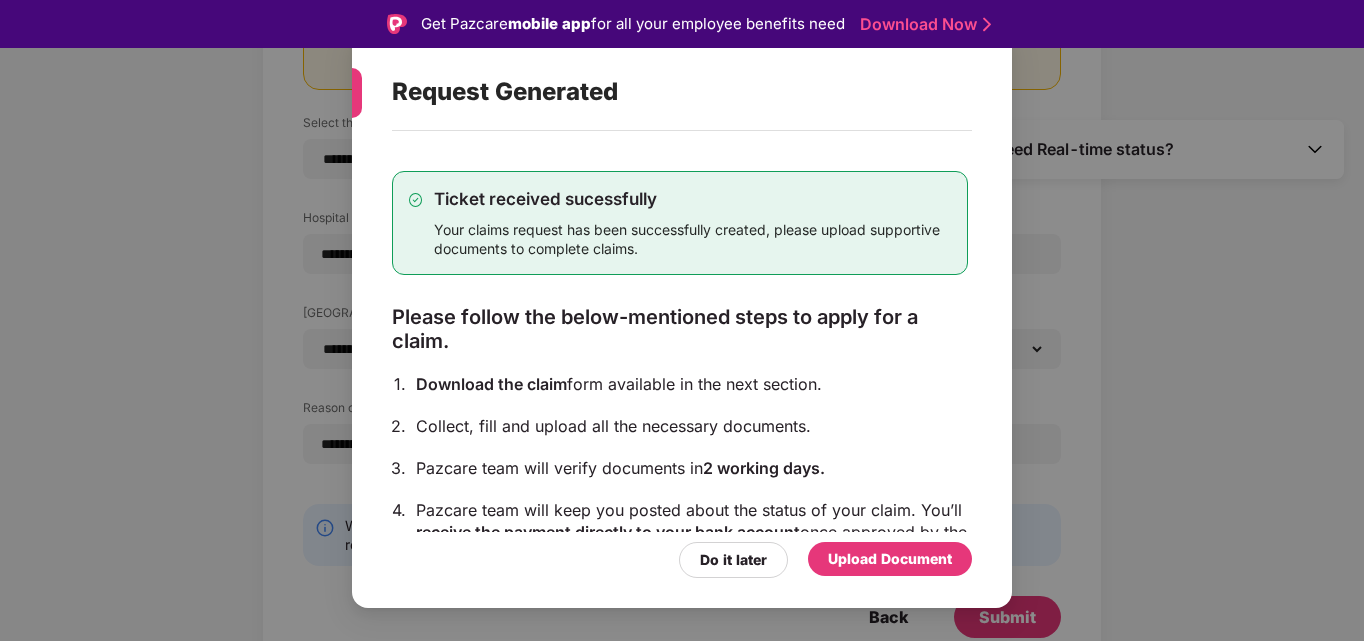 click on "Upload Document" at bounding box center [890, 559] 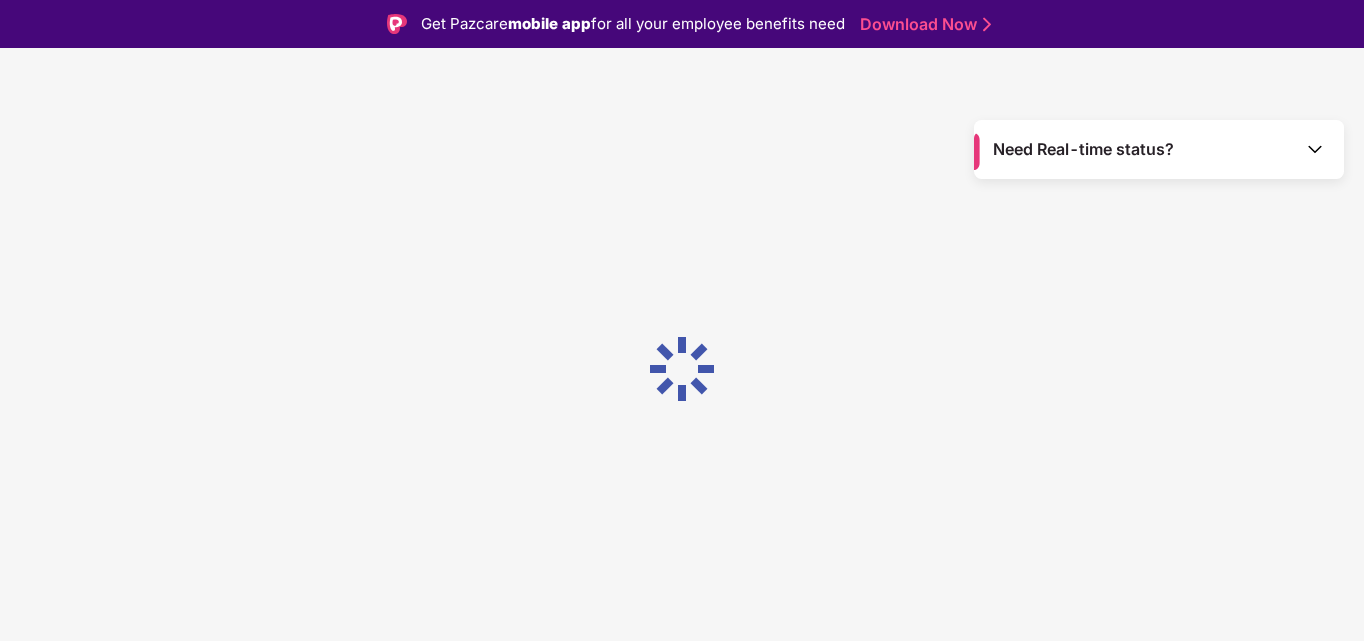scroll, scrollTop: 0, scrollLeft: 0, axis: both 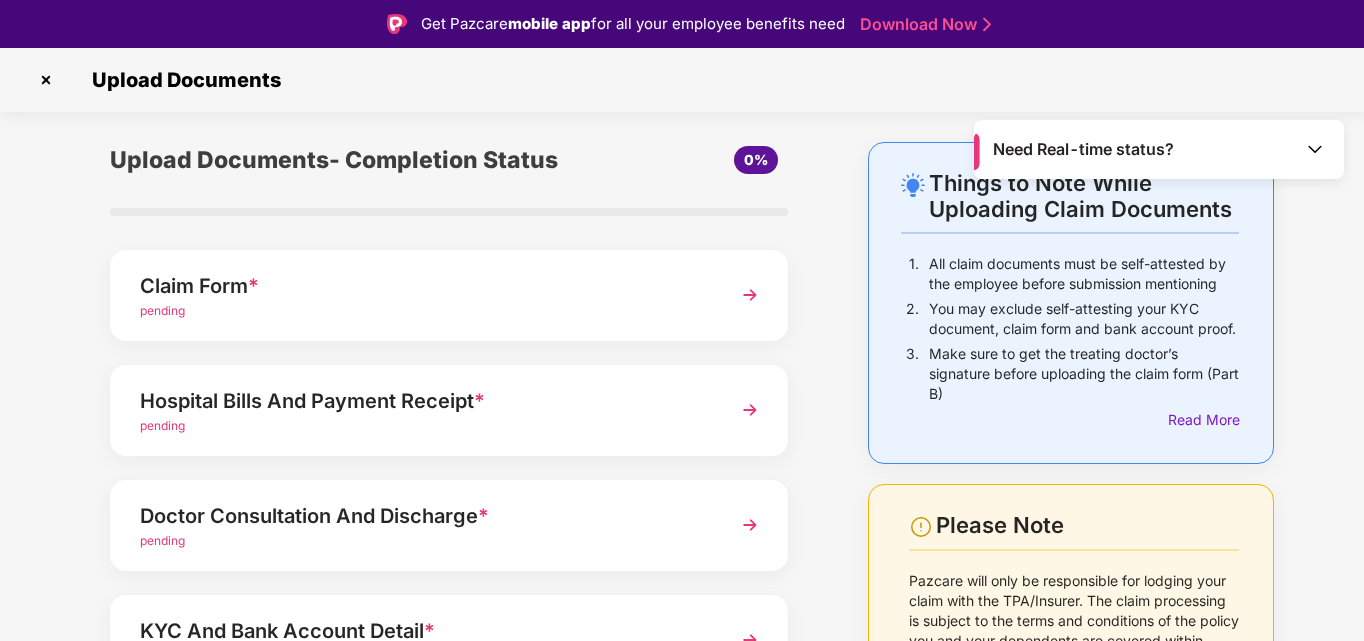 click at bounding box center (750, 295) 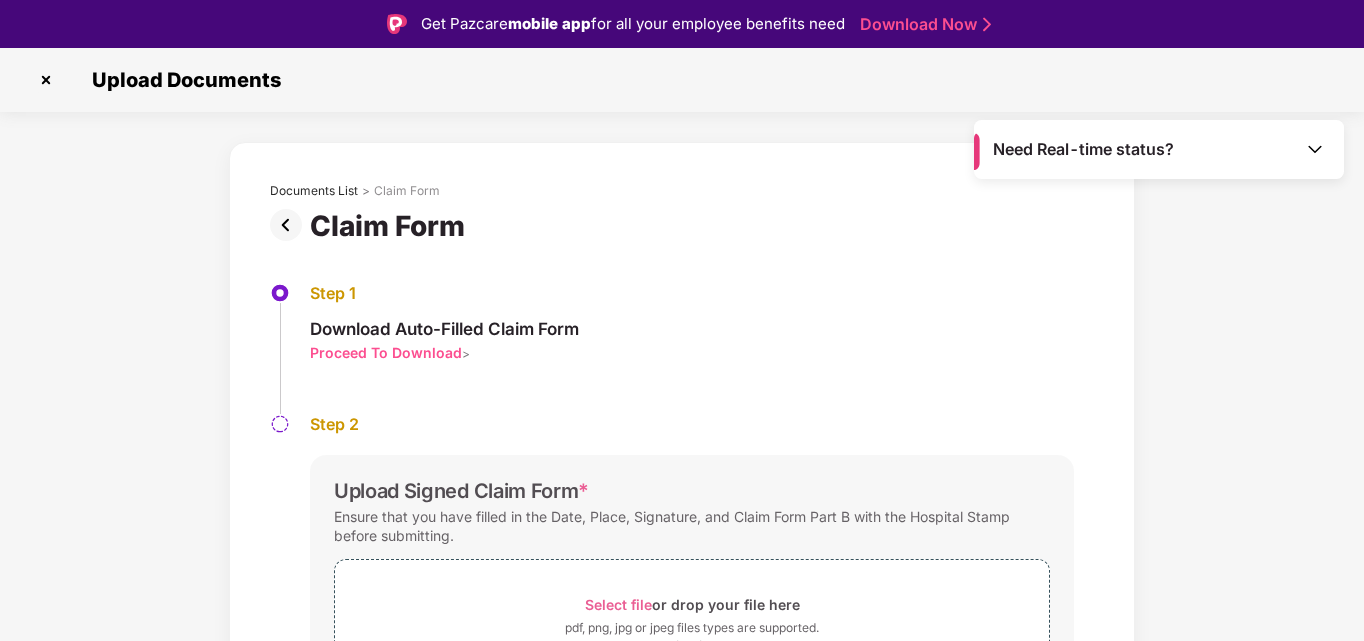 click on "Proceed To Download" at bounding box center [386, 352] 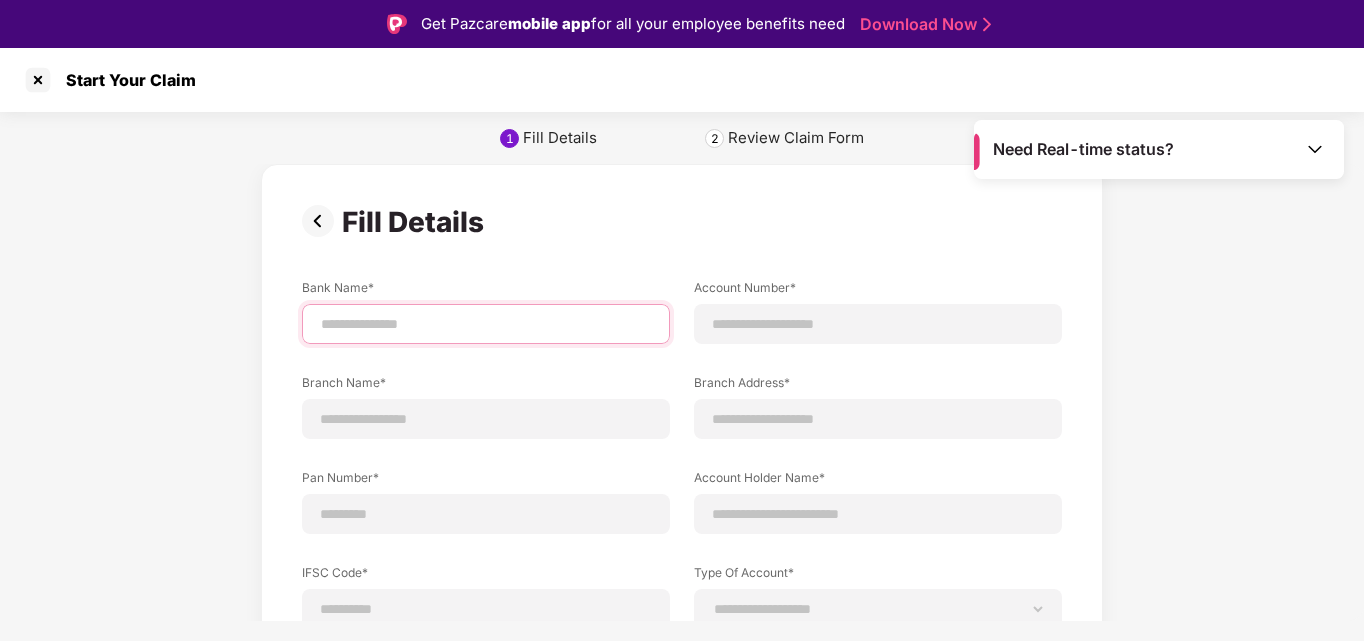 click at bounding box center [486, 324] 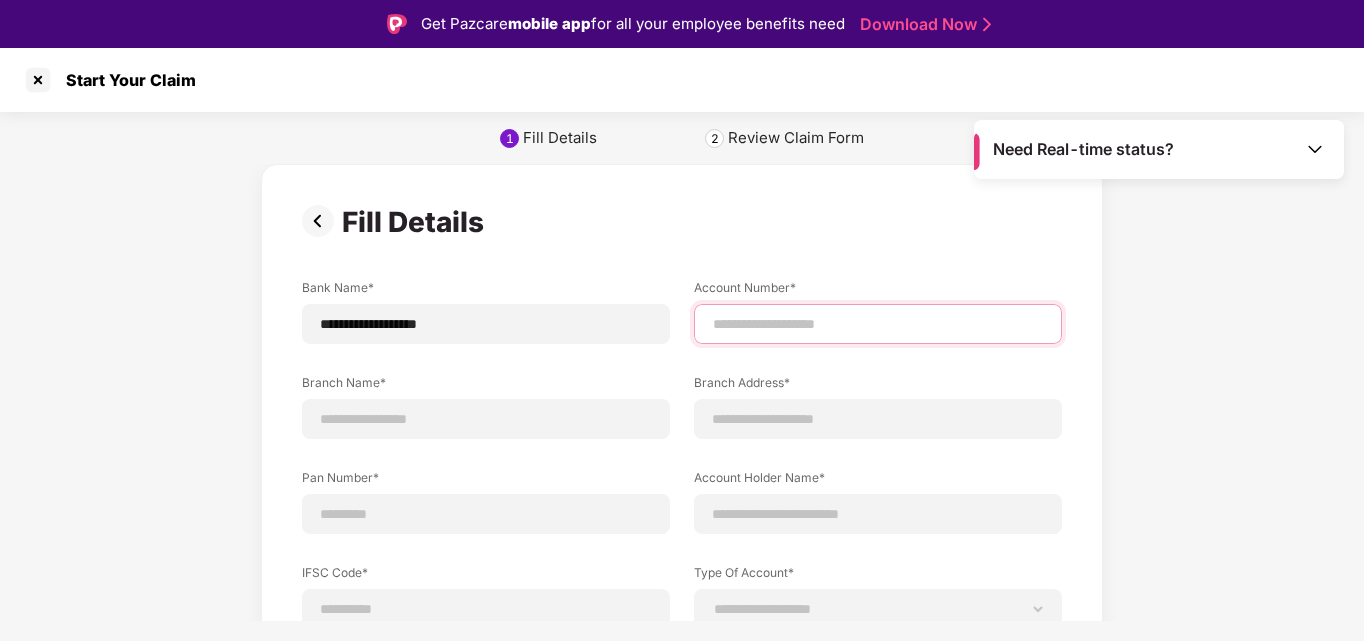 click at bounding box center (878, 324) 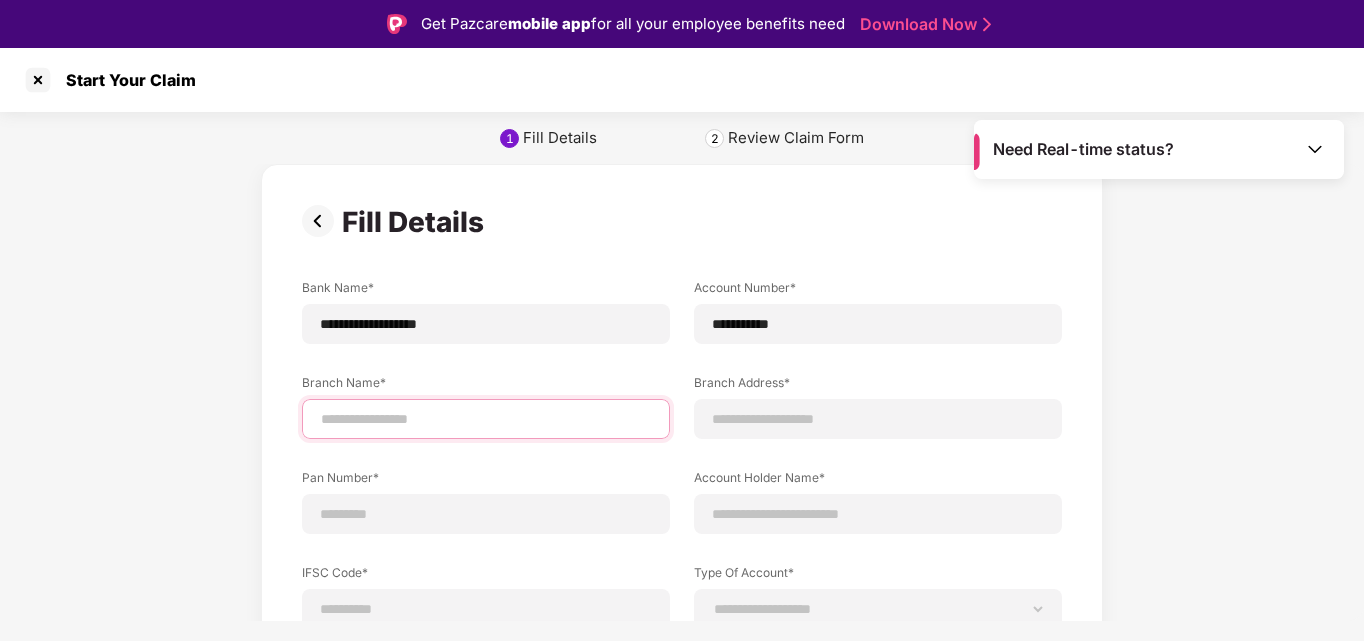 click at bounding box center (486, 419) 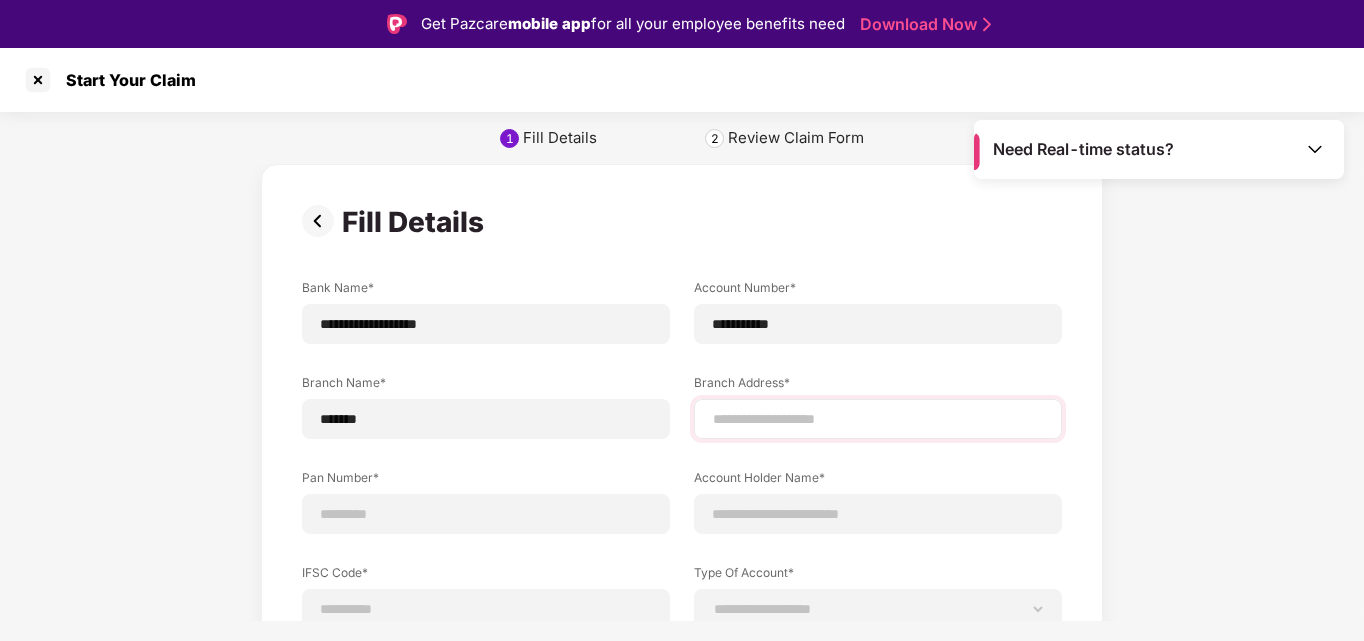 click at bounding box center (878, 419) 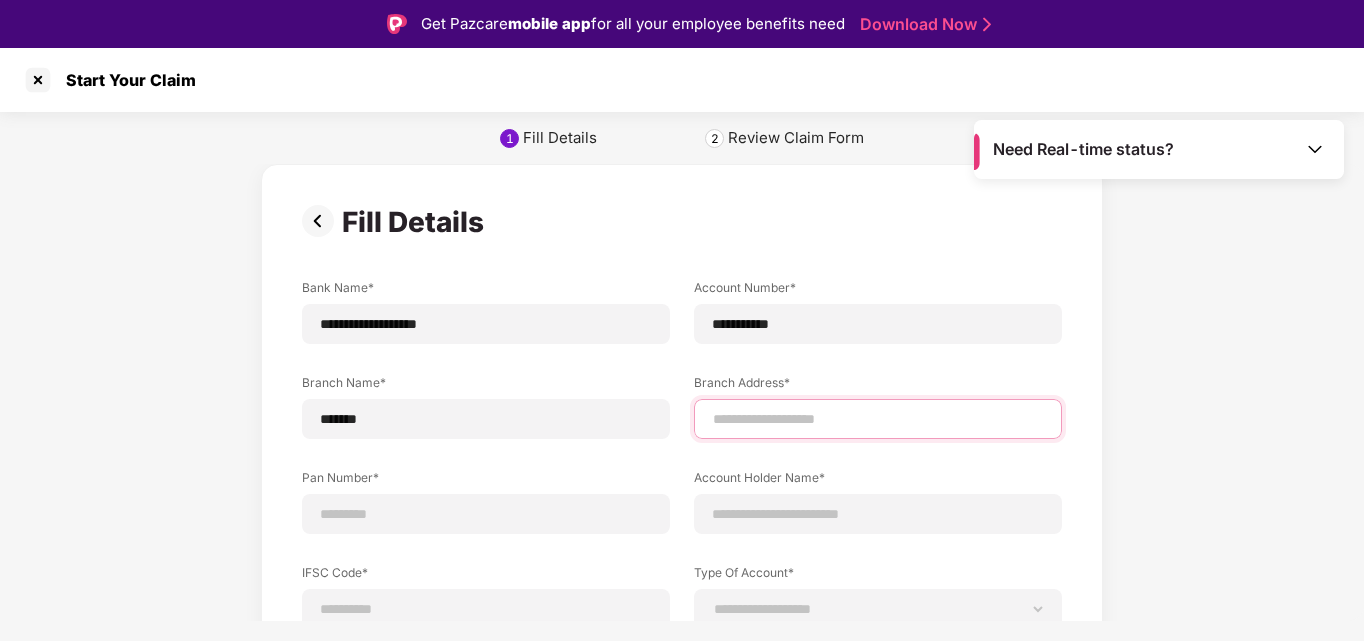 click at bounding box center (878, 419) 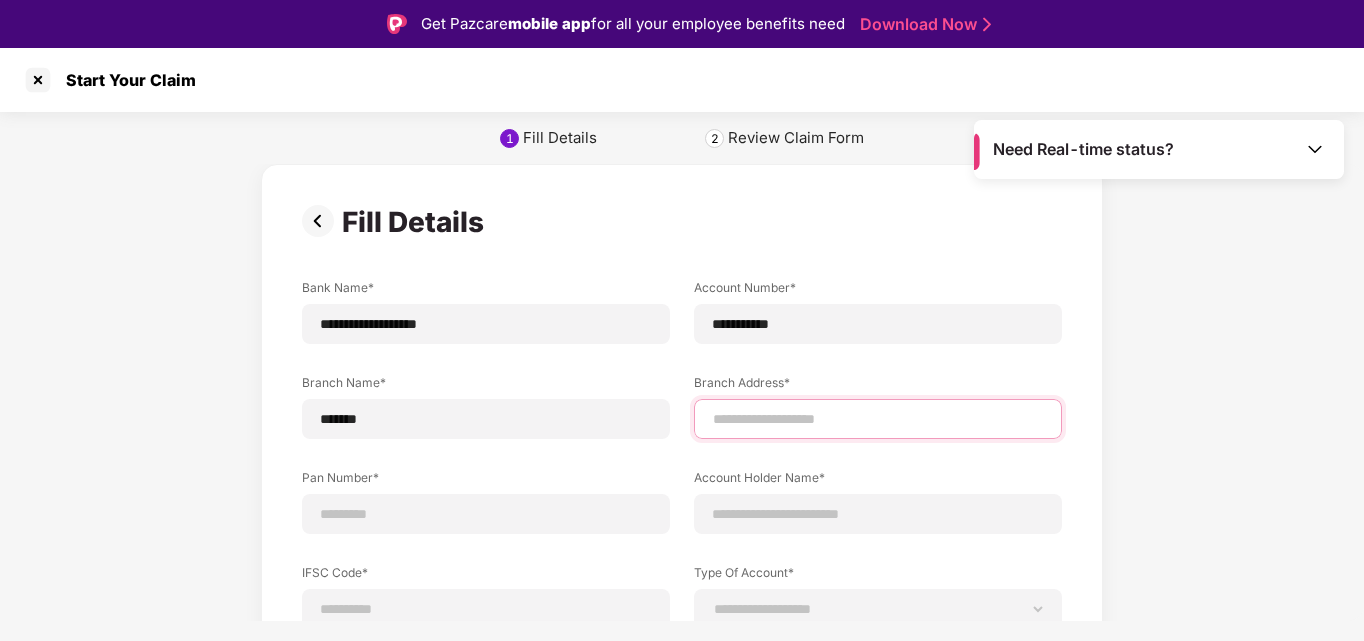type on "**********" 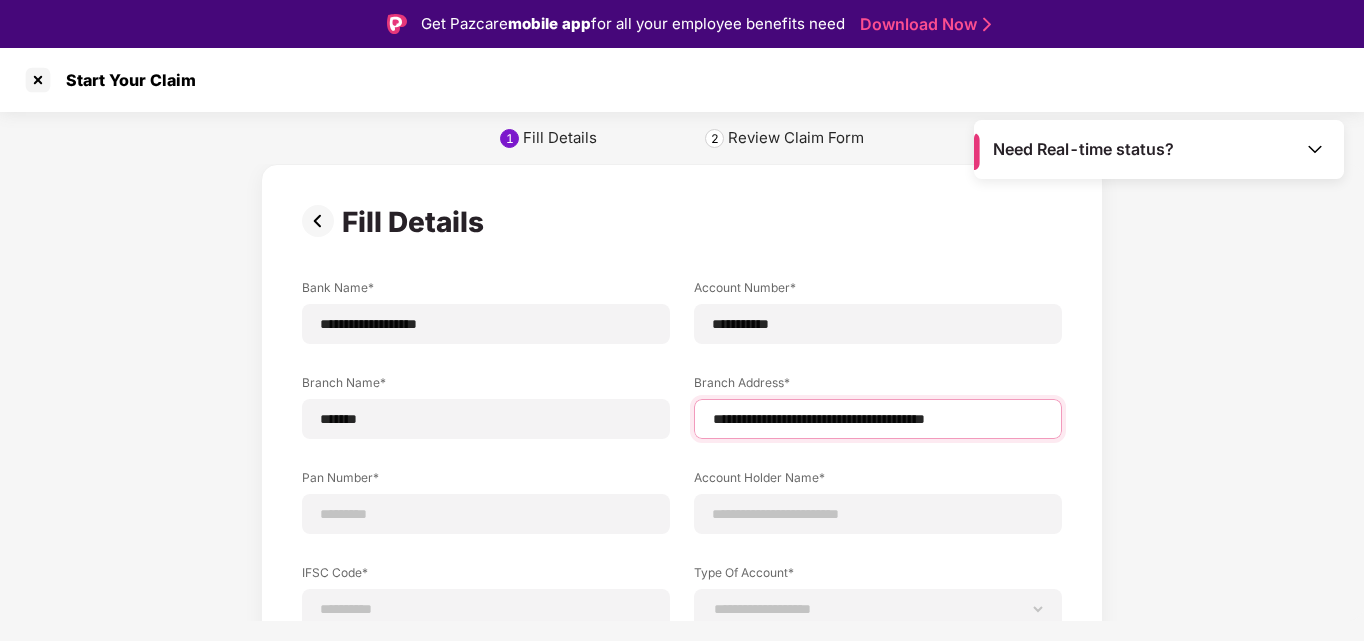 scroll, scrollTop: 163, scrollLeft: 0, axis: vertical 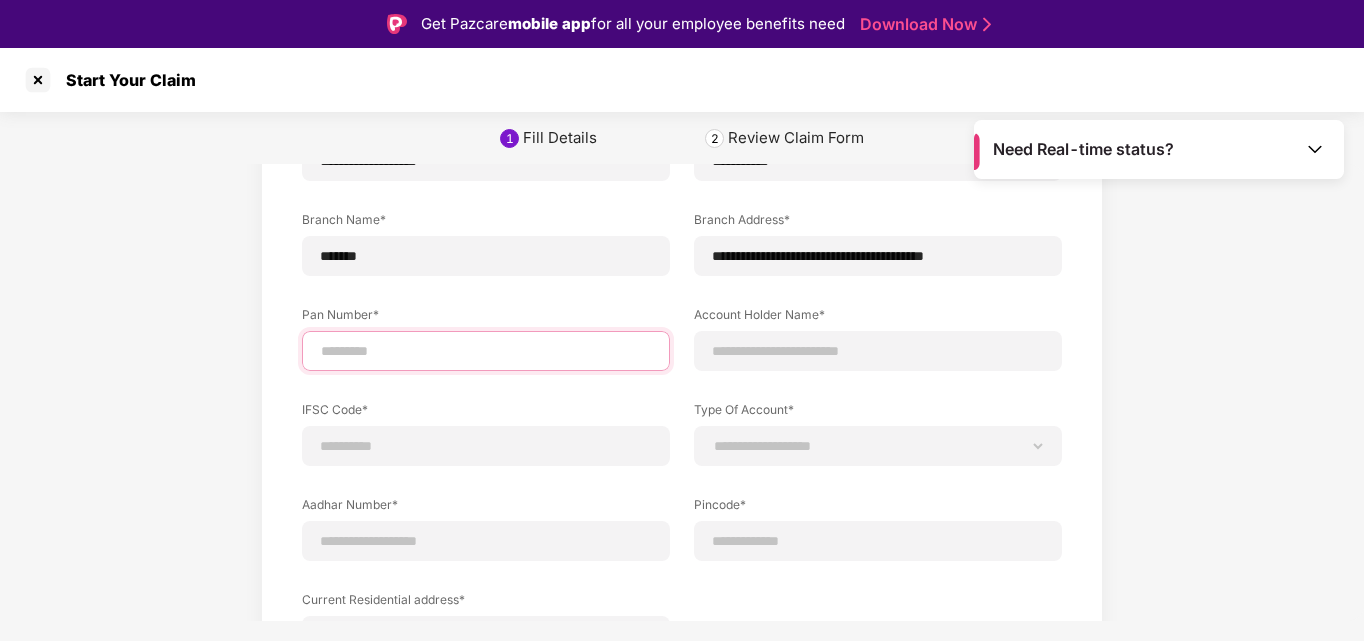 click at bounding box center [486, 351] 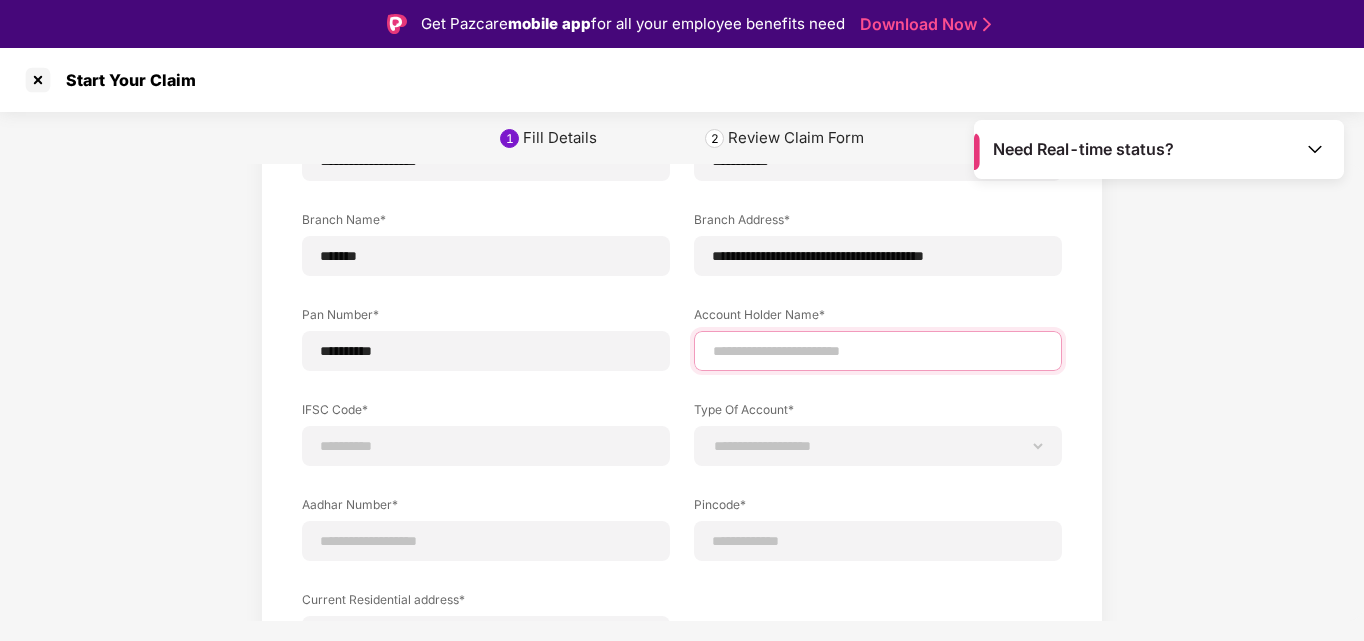 click at bounding box center (878, 351) 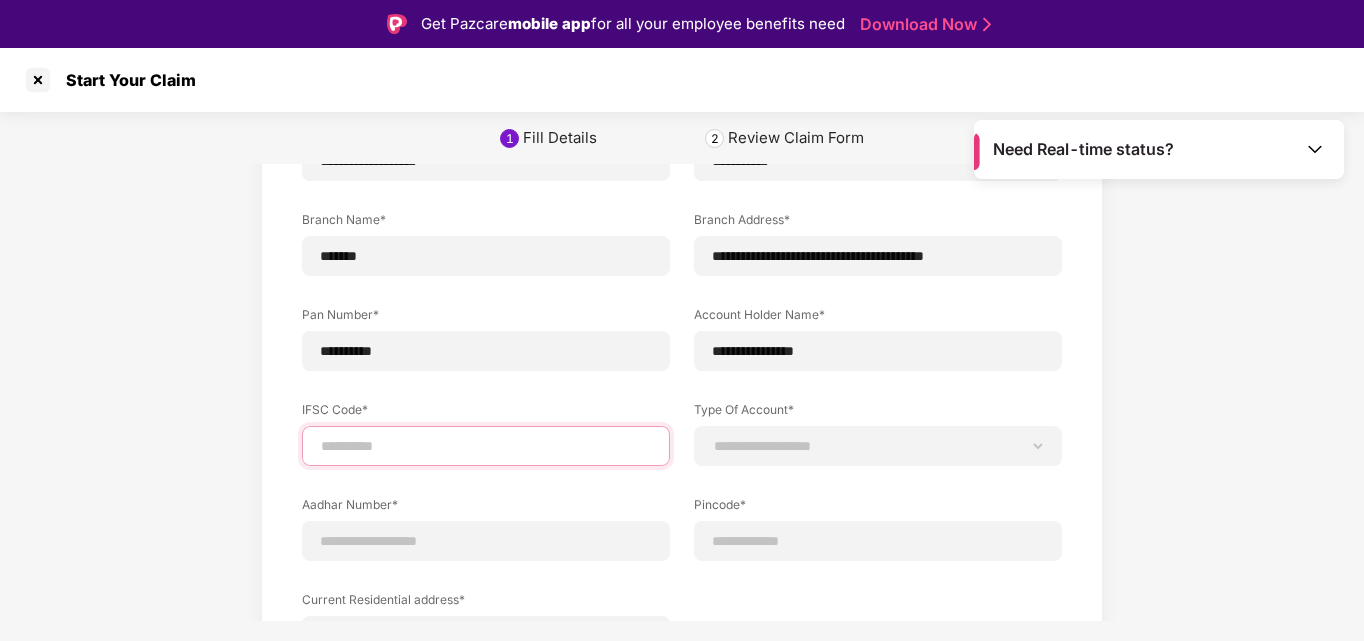 click at bounding box center (486, 446) 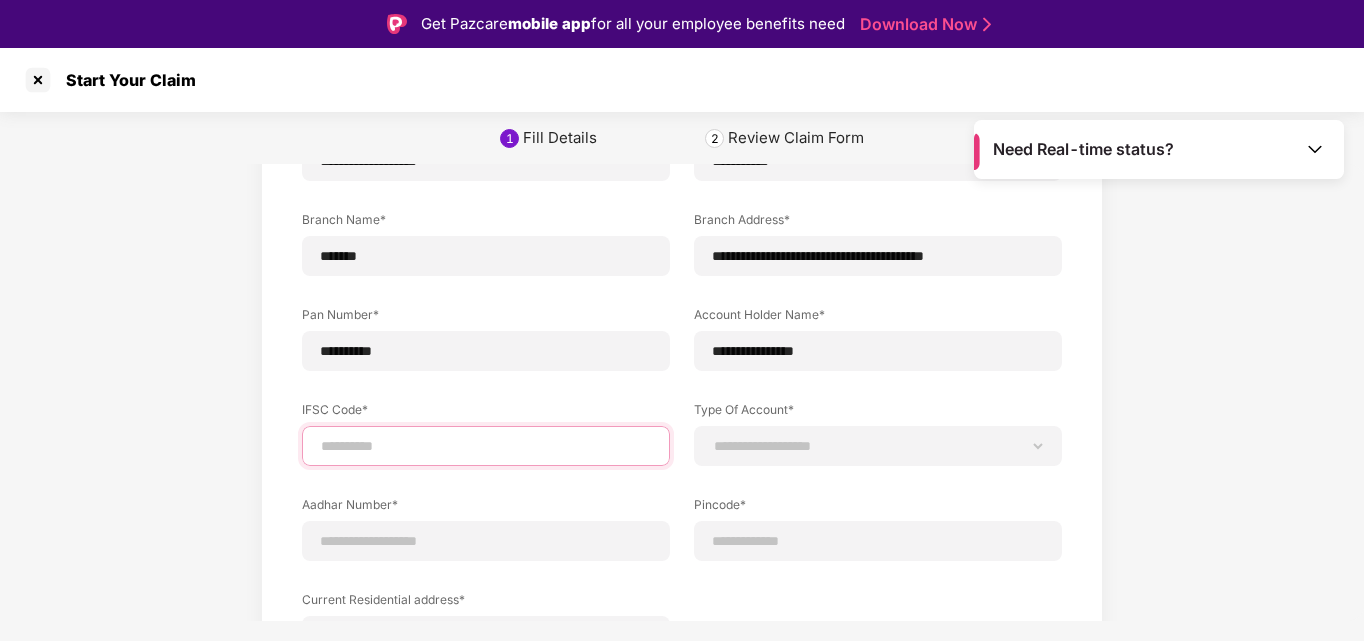 type on "**********" 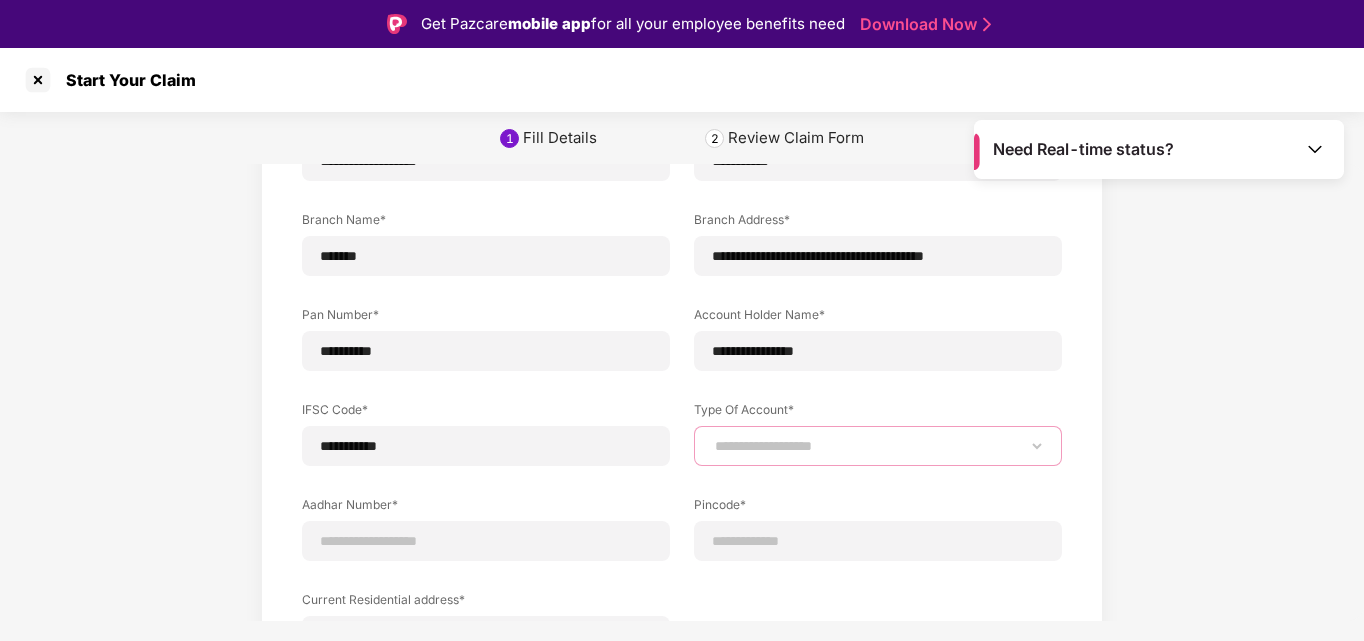 click on "**********" at bounding box center [878, 446] 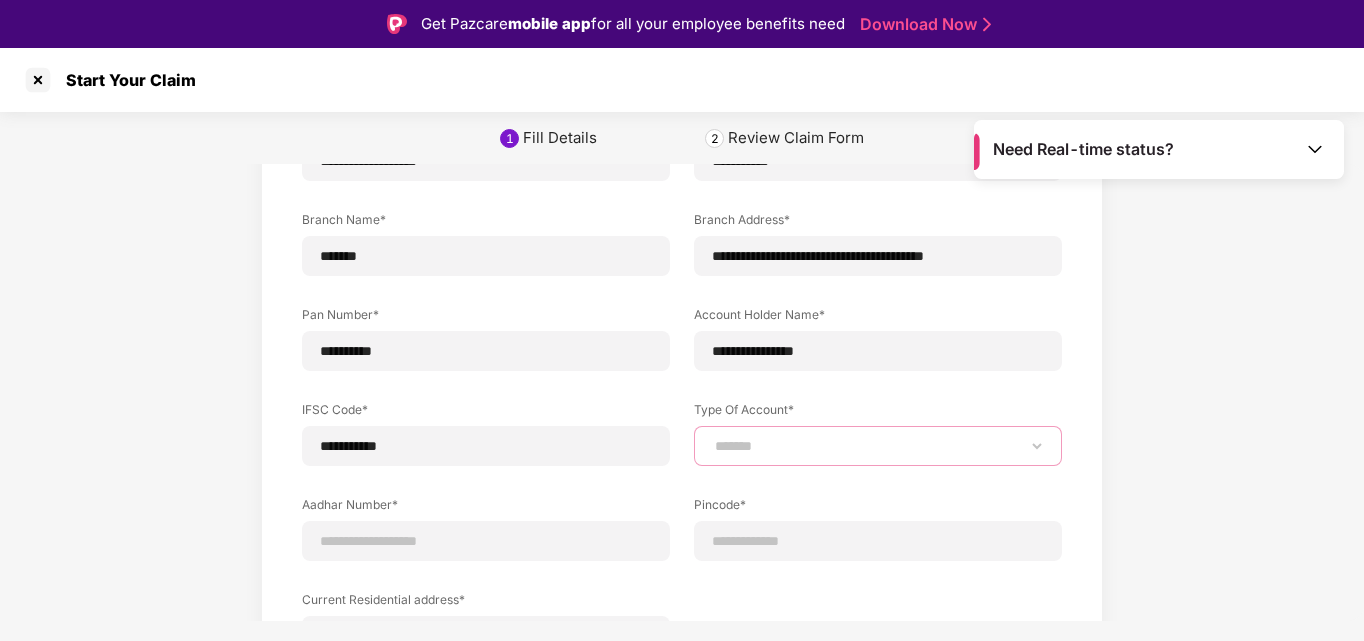 click on "**********" at bounding box center [878, 446] 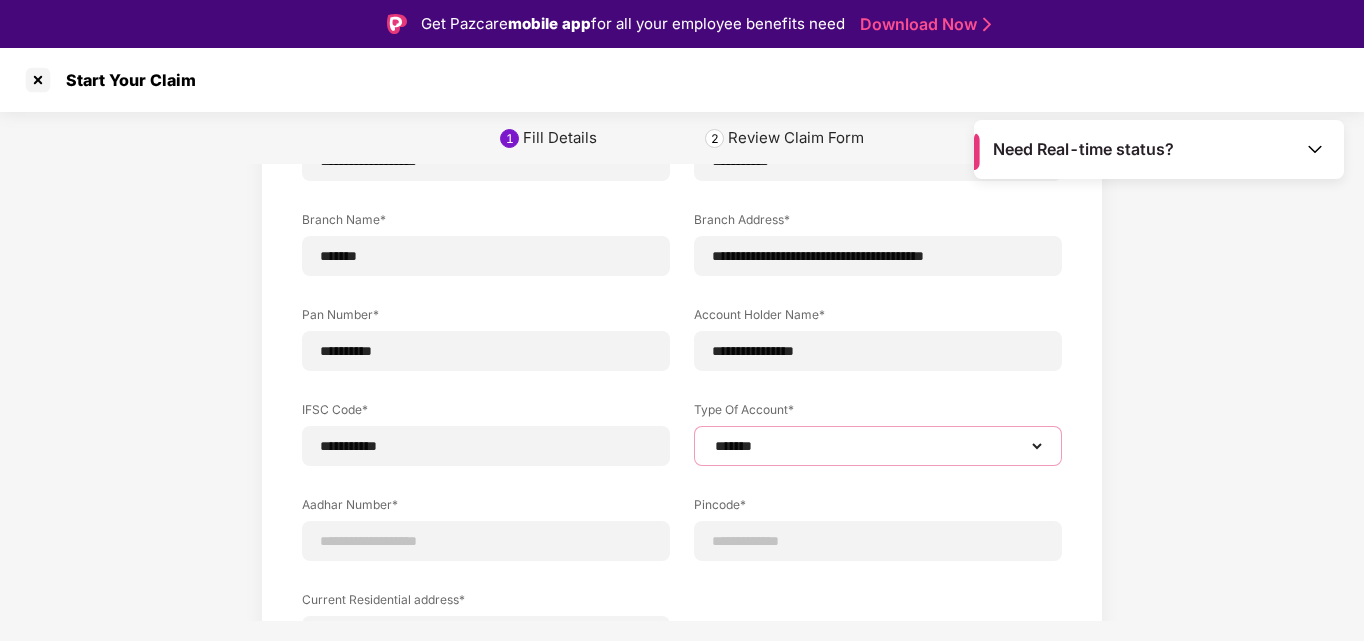 scroll, scrollTop: 321, scrollLeft: 0, axis: vertical 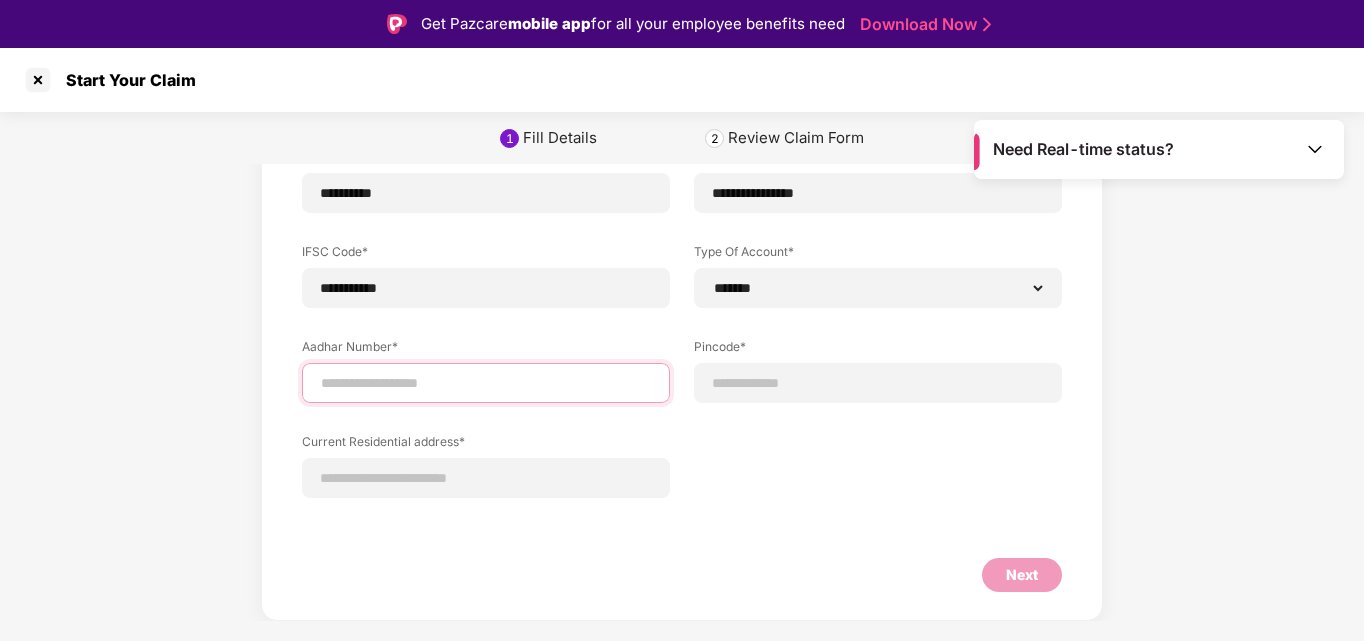 click at bounding box center (486, 383) 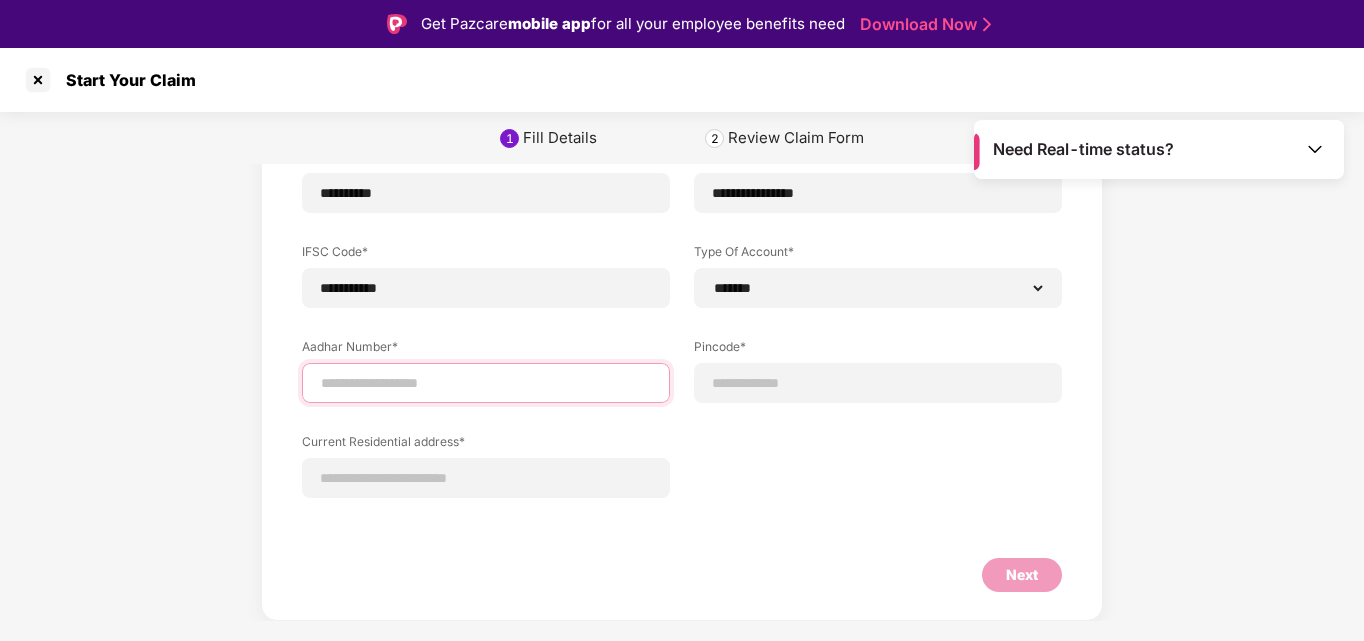 type on "**********" 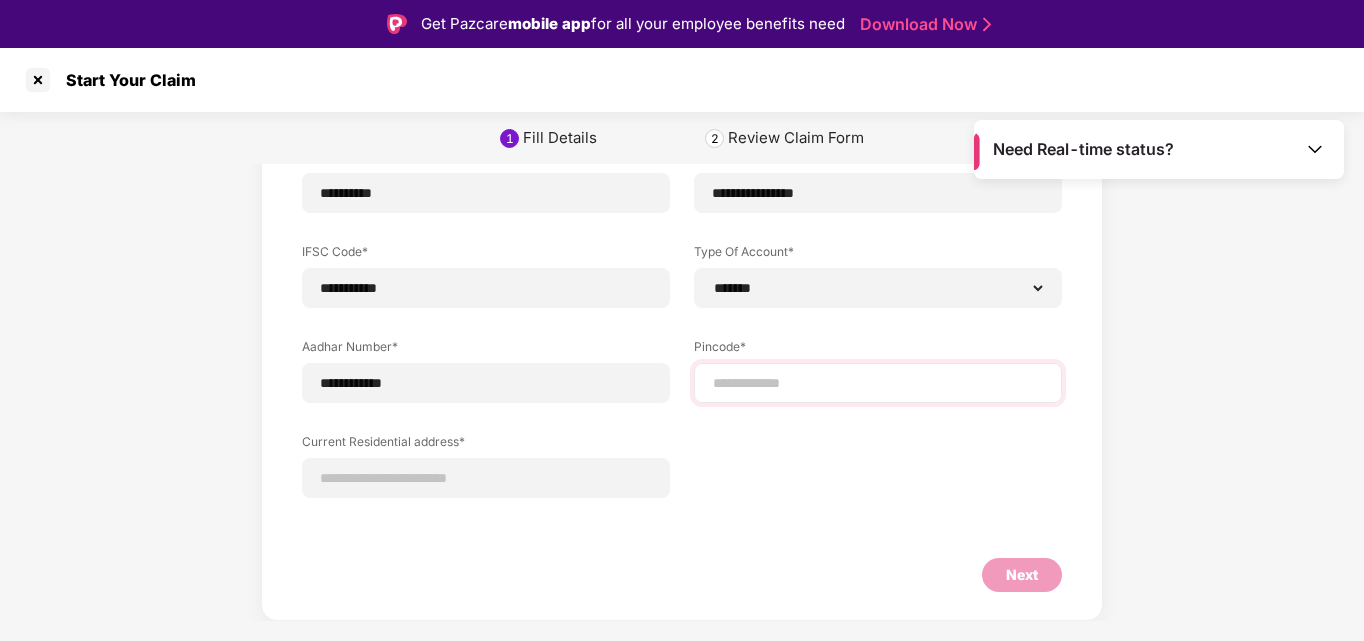 click at bounding box center (878, 383) 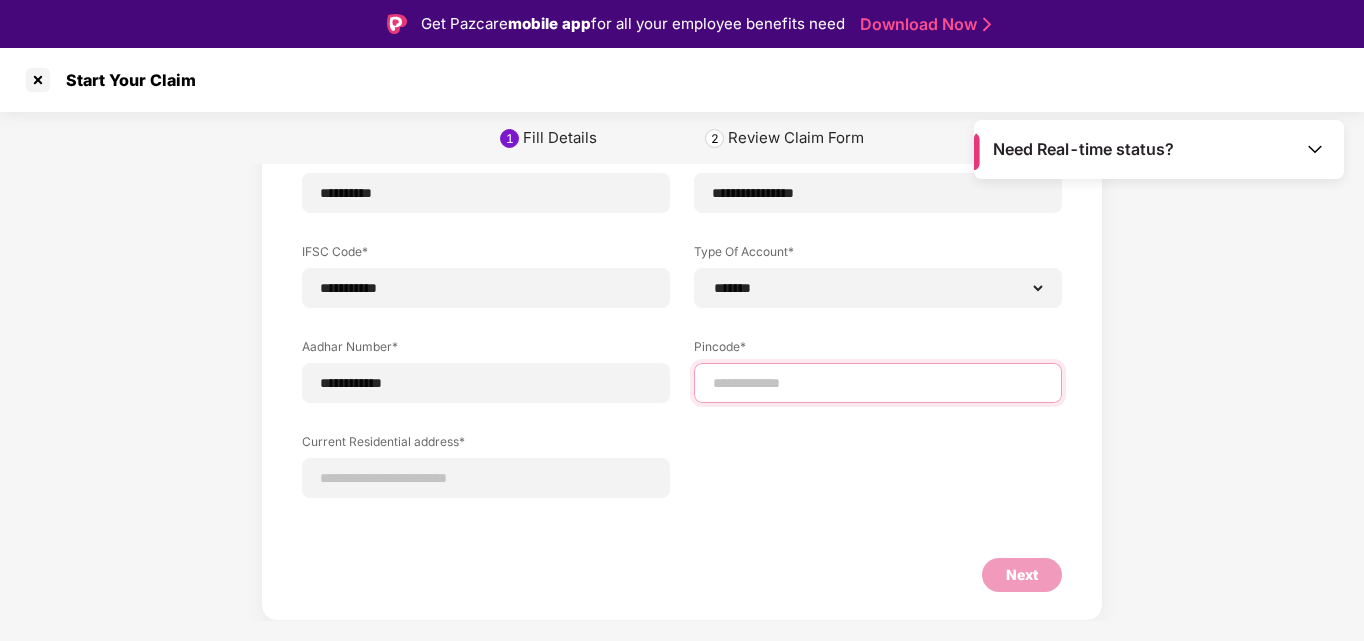 click at bounding box center [878, 383] 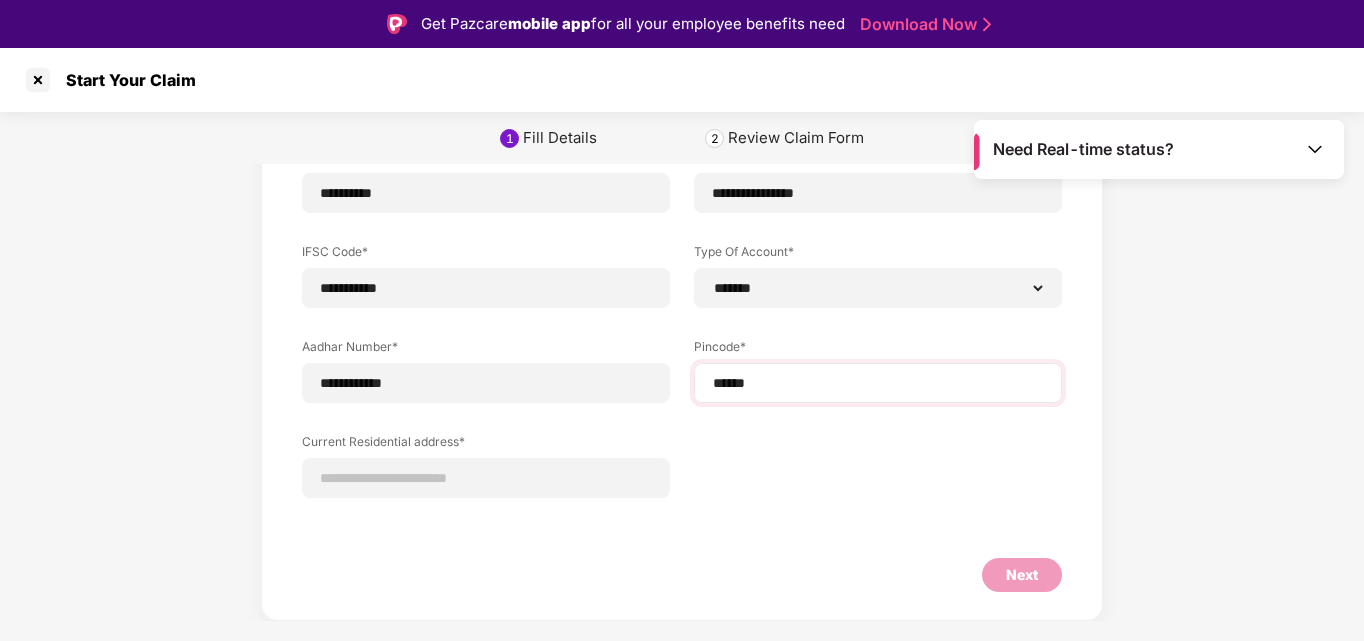 select on "*******" 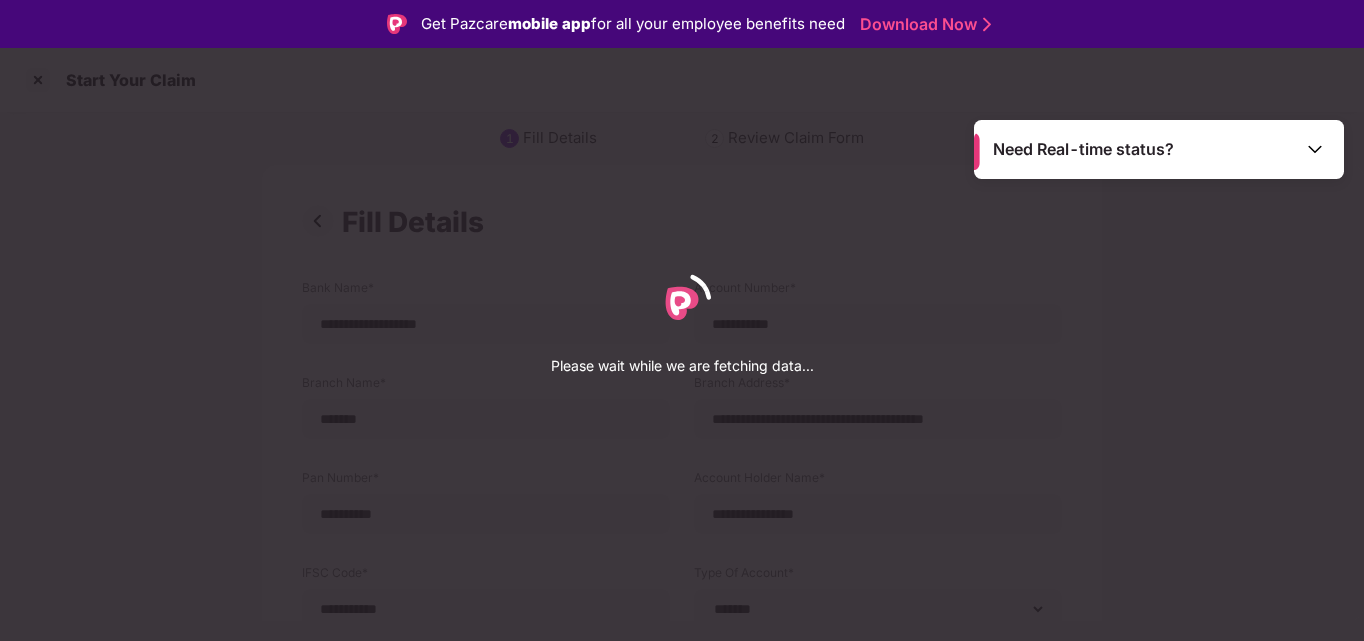 select on "*******" 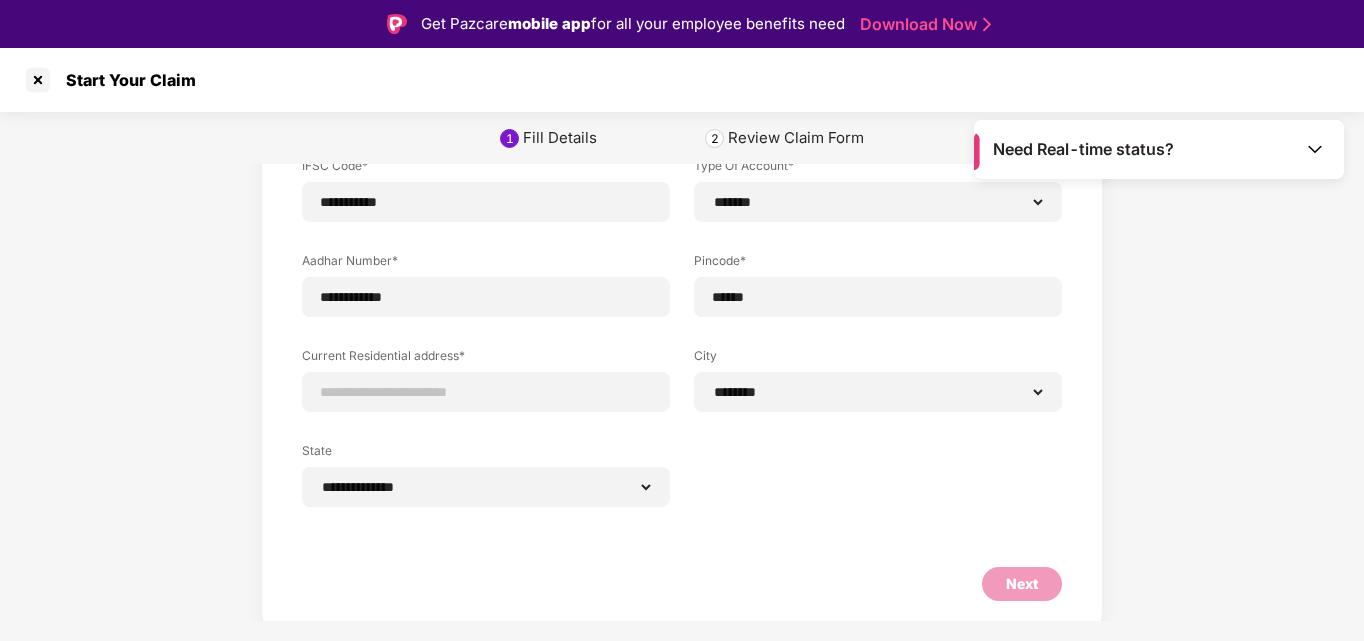 scroll, scrollTop: 416, scrollLeft: 0, axis: vertical 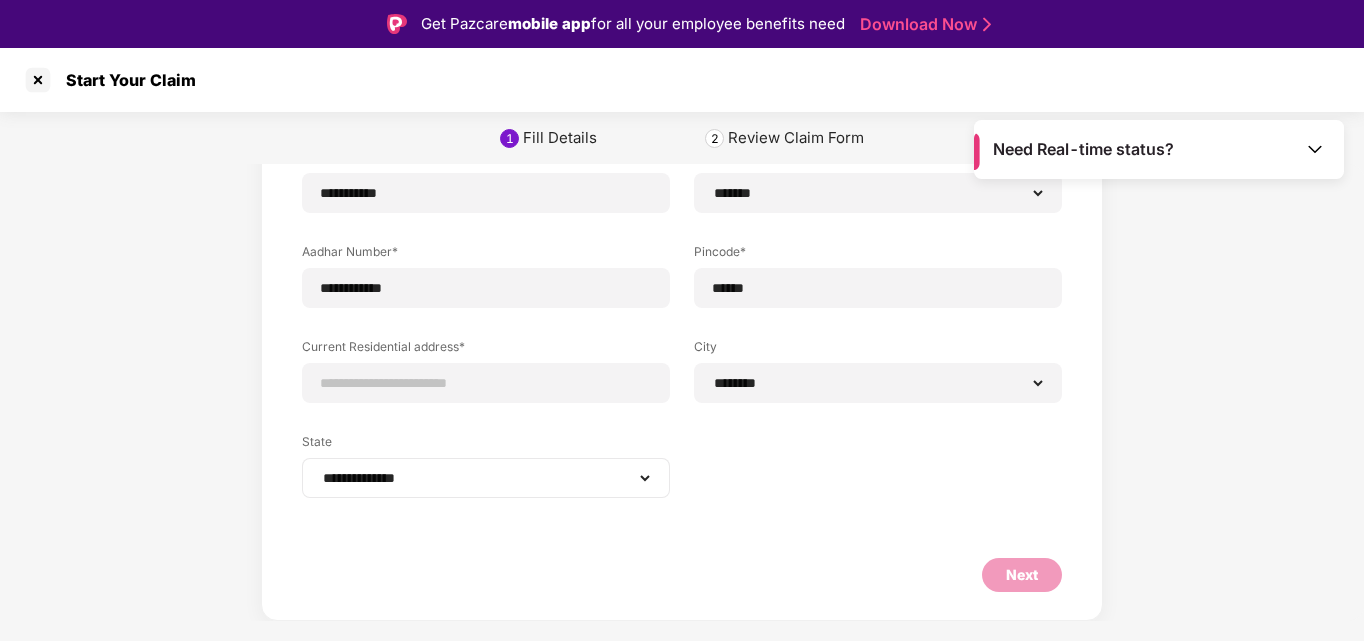 click on "**********" at bounding box center [486, 478] 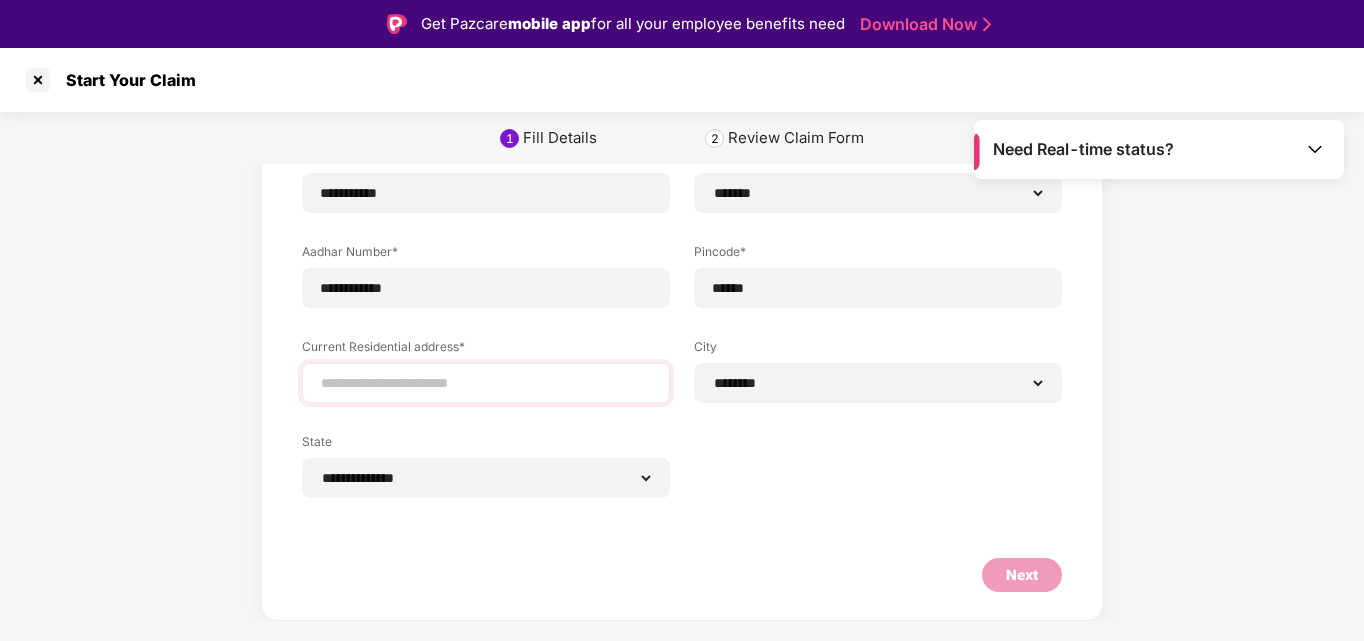 click at bounding box center (486, 383) 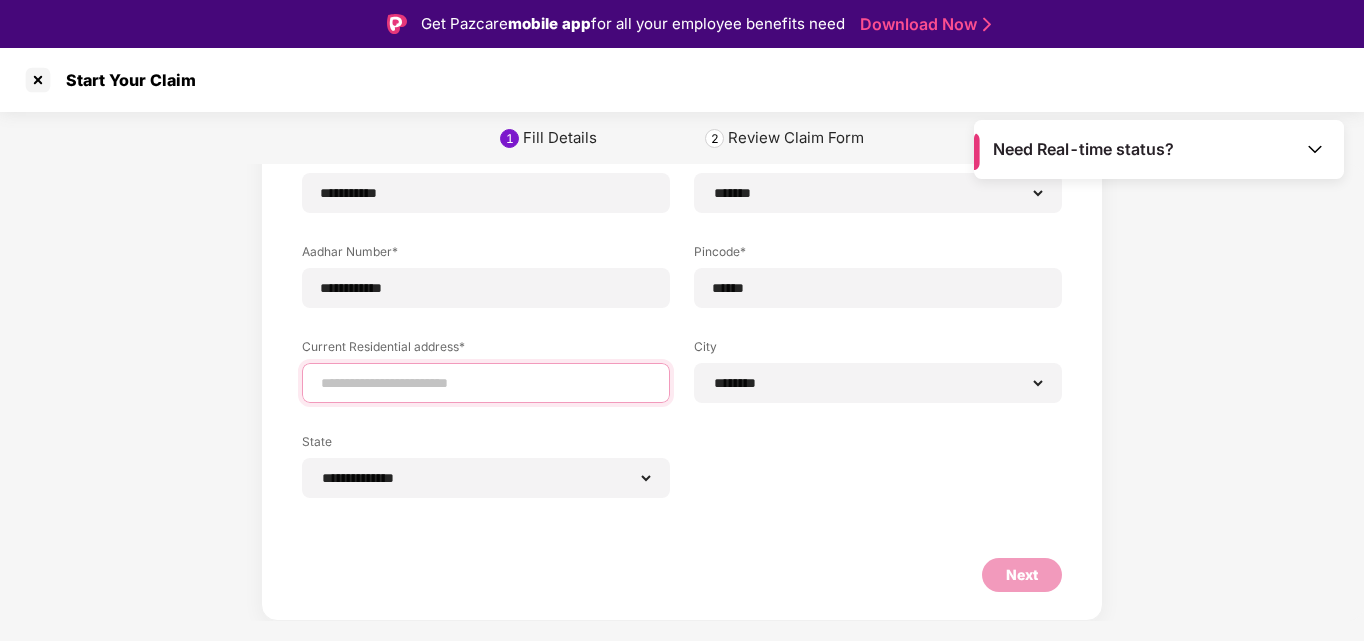 click at bounding box center (486, 383) 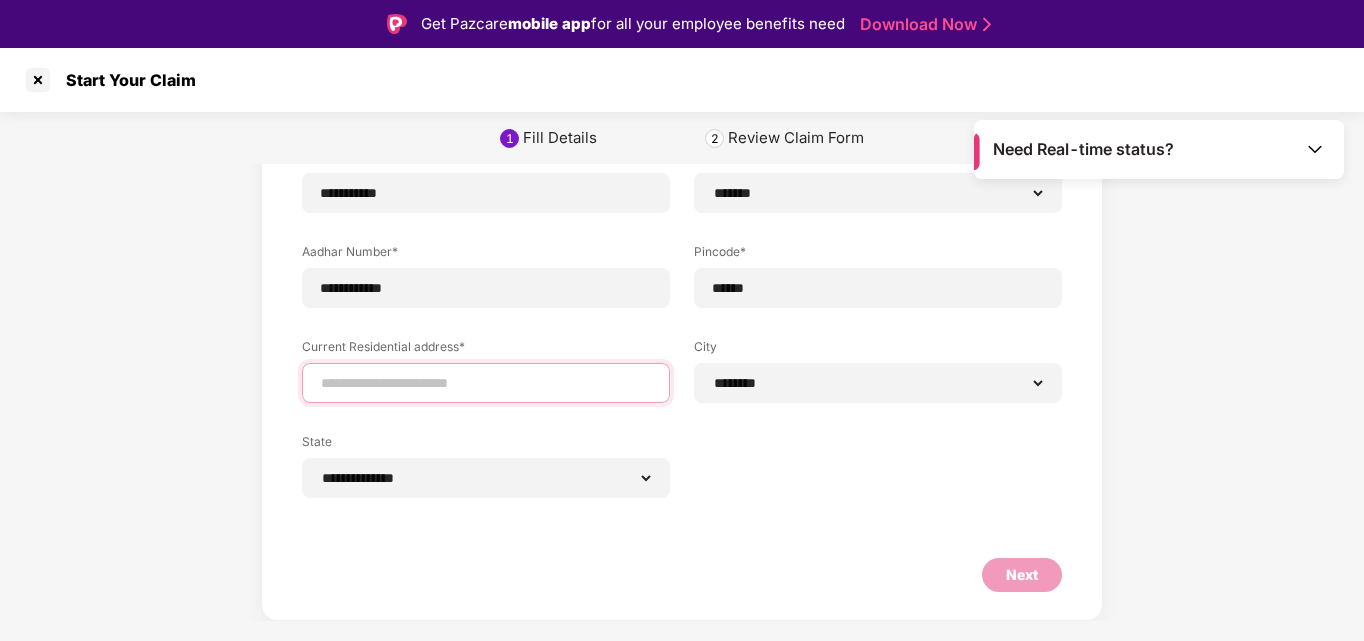 type on "**********" 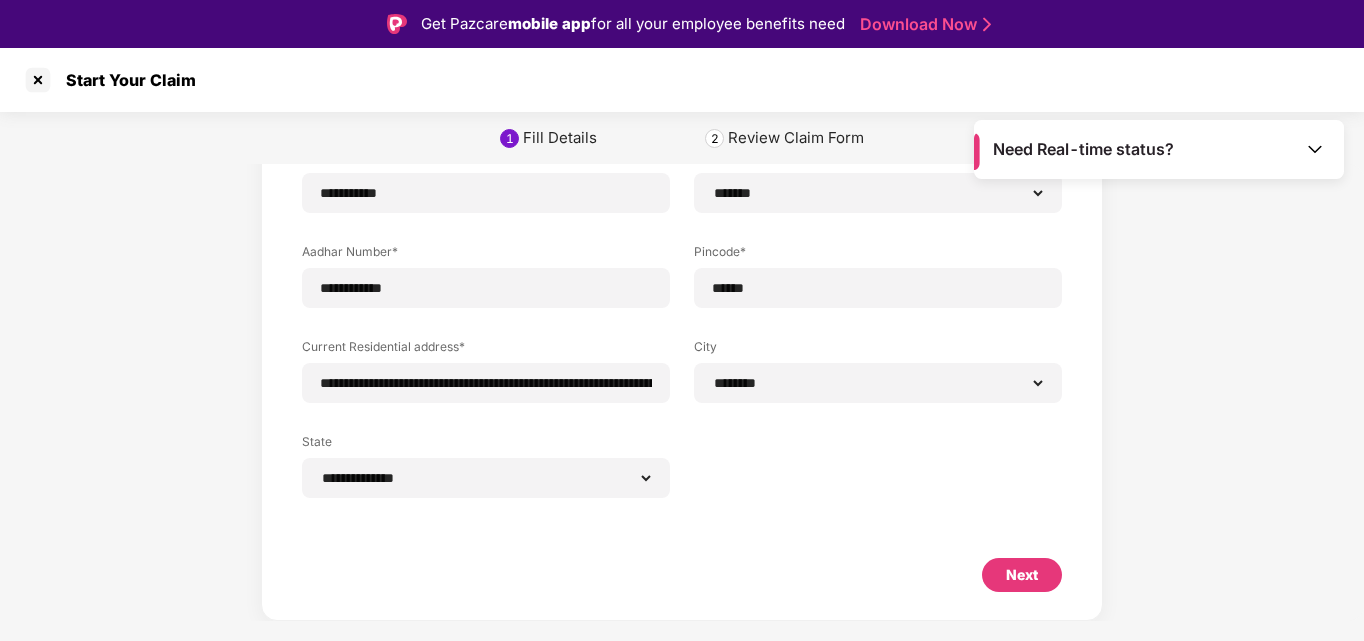 click on "Next" at bounding box center [1022, 575] 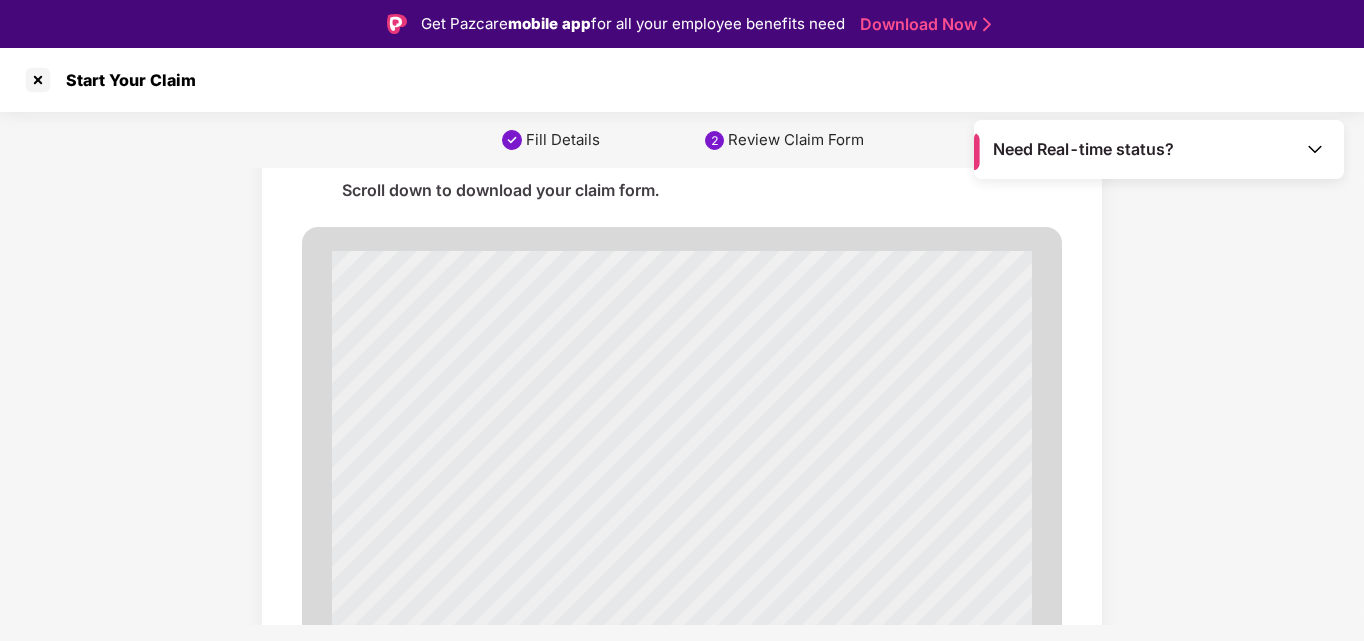 scroll, scrollTop: 0, scrollLeft: 0, axis: both 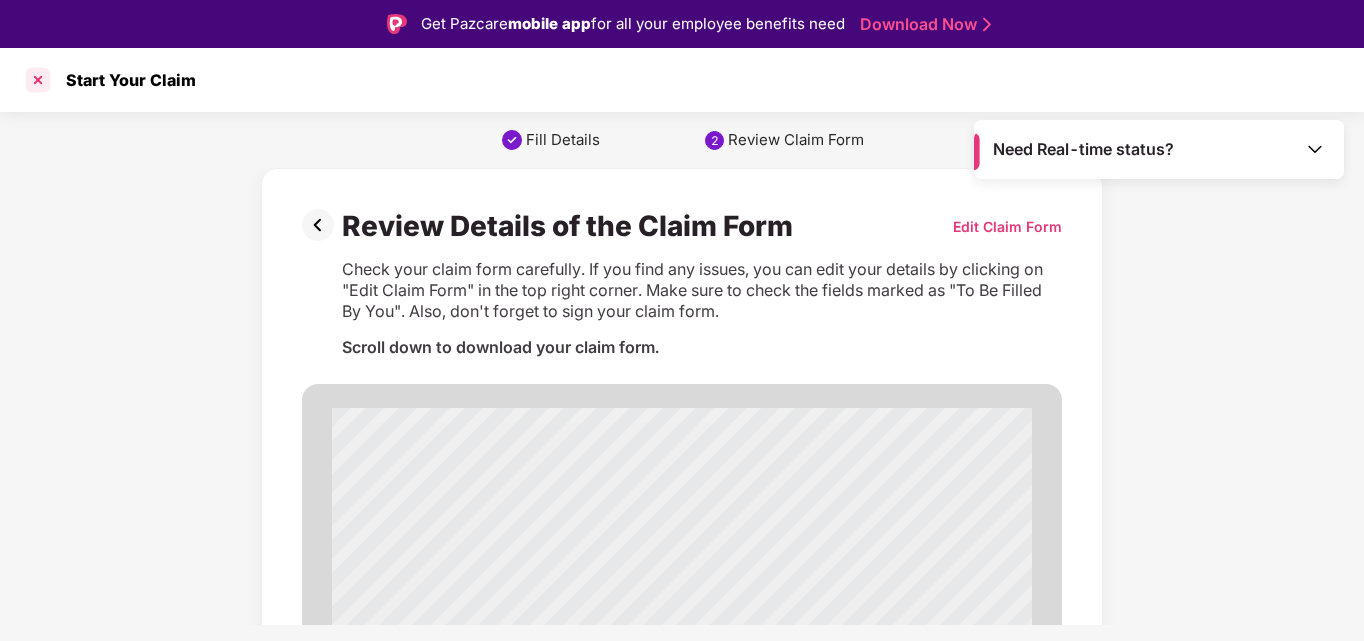 click at bounding box center (38, 80) 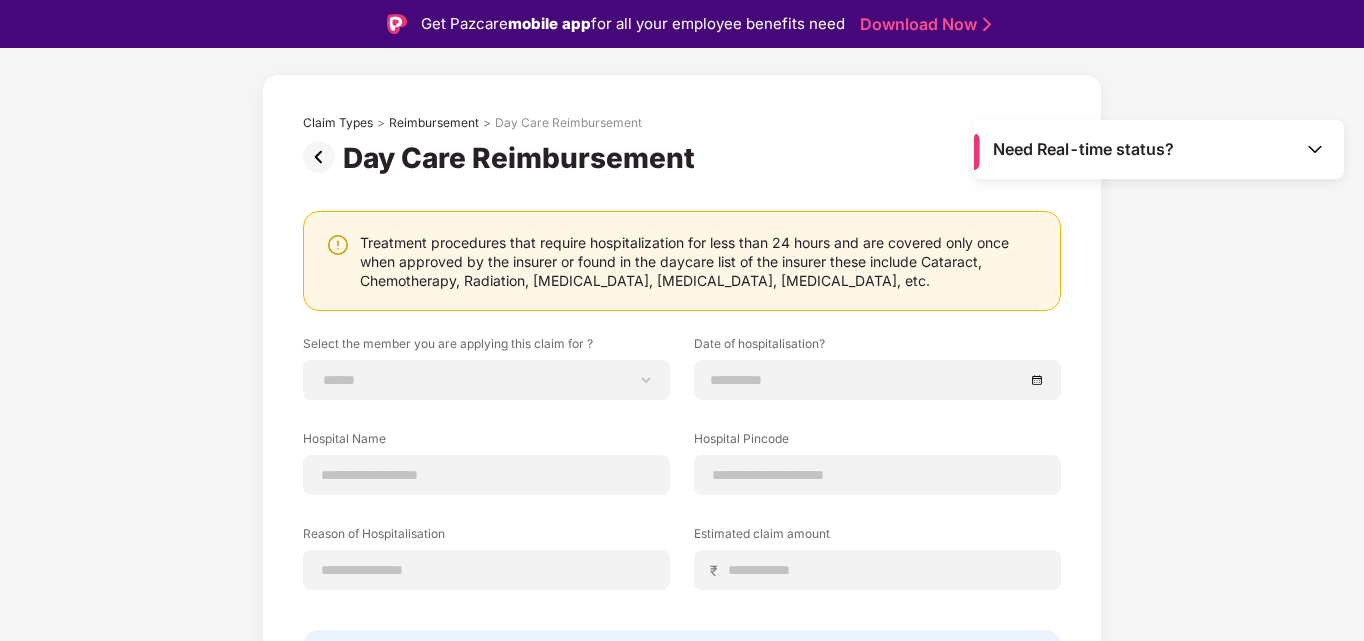 scroll, scrollTop: 0, scrollLeft: 0, axis: both 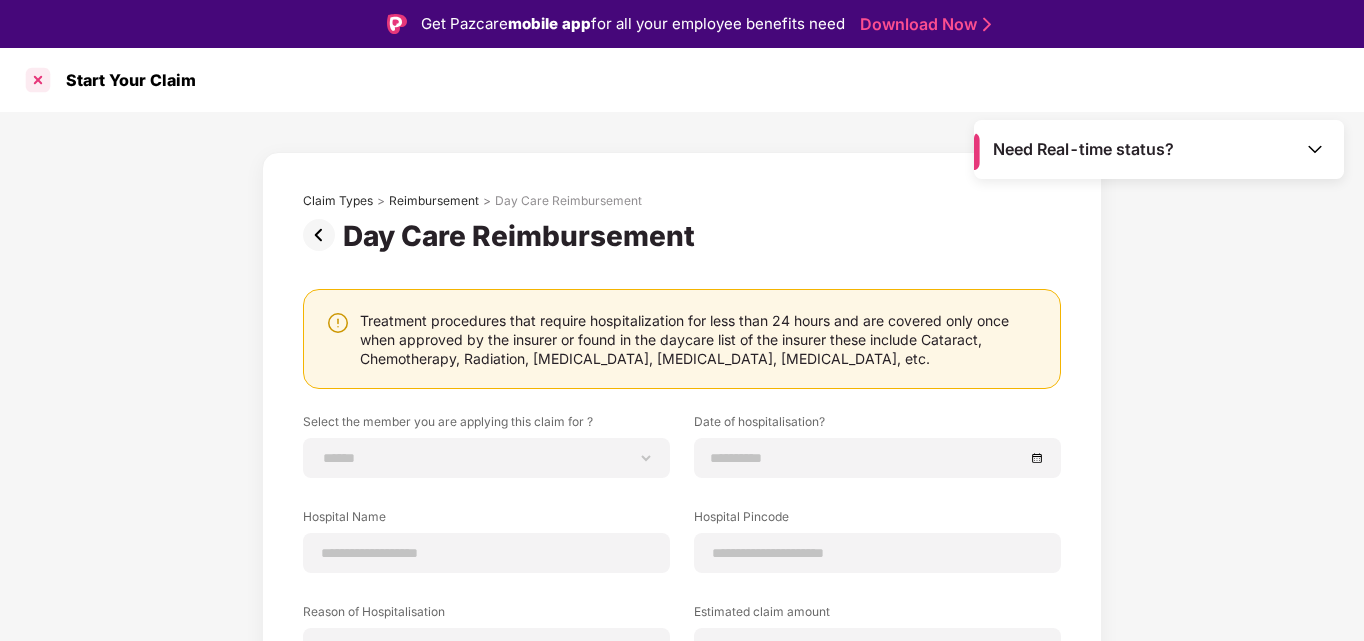 click at bounding box center (38, 80) 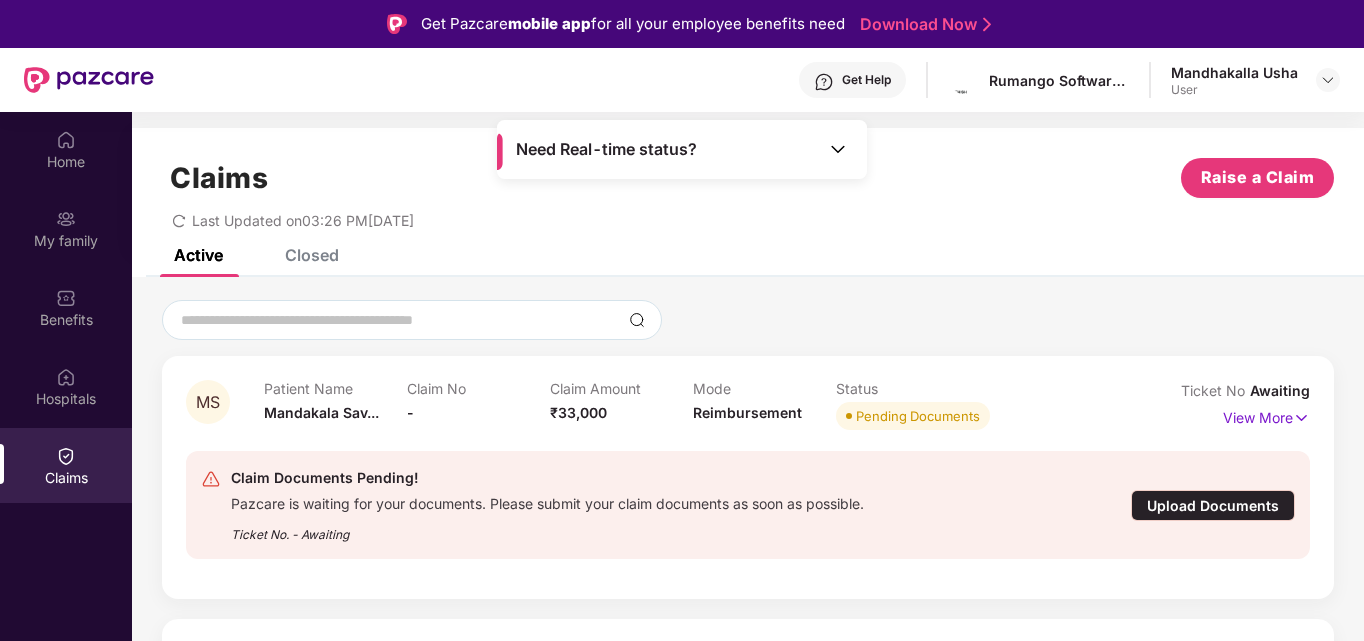 scroll, scrollTop: 115, scrollLeft: 0, axis: vertical 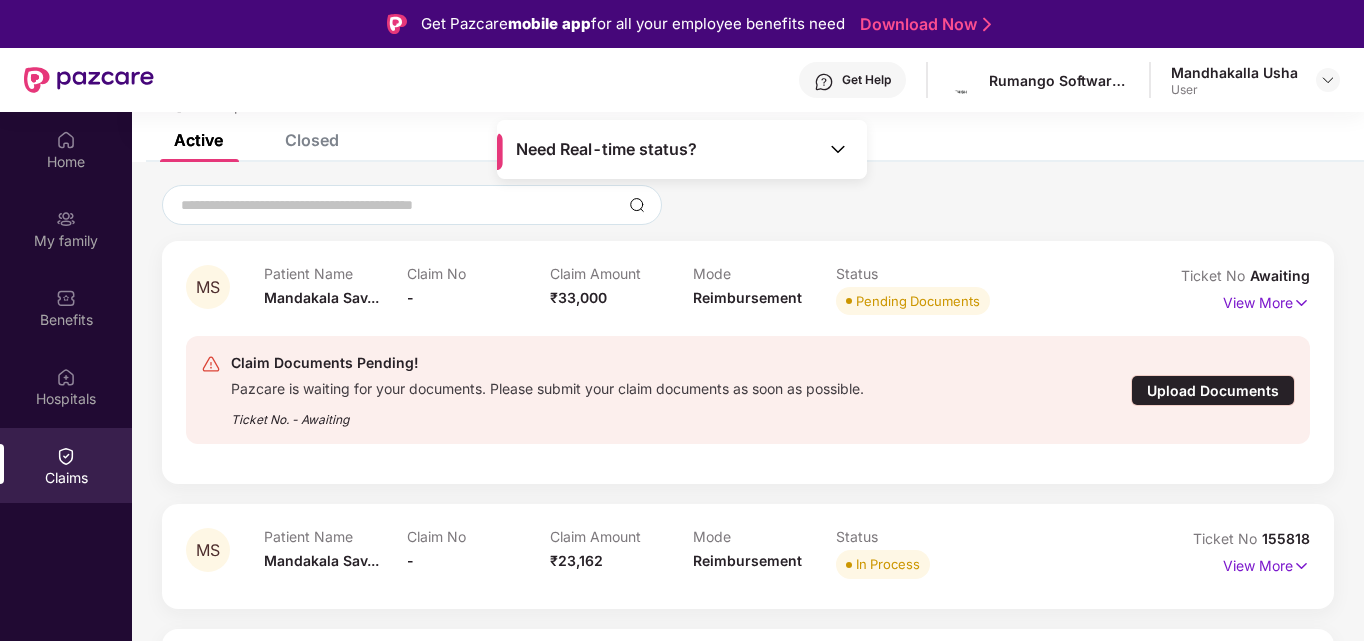 click on "Upload Documents" at bounding box center [1213, 390] 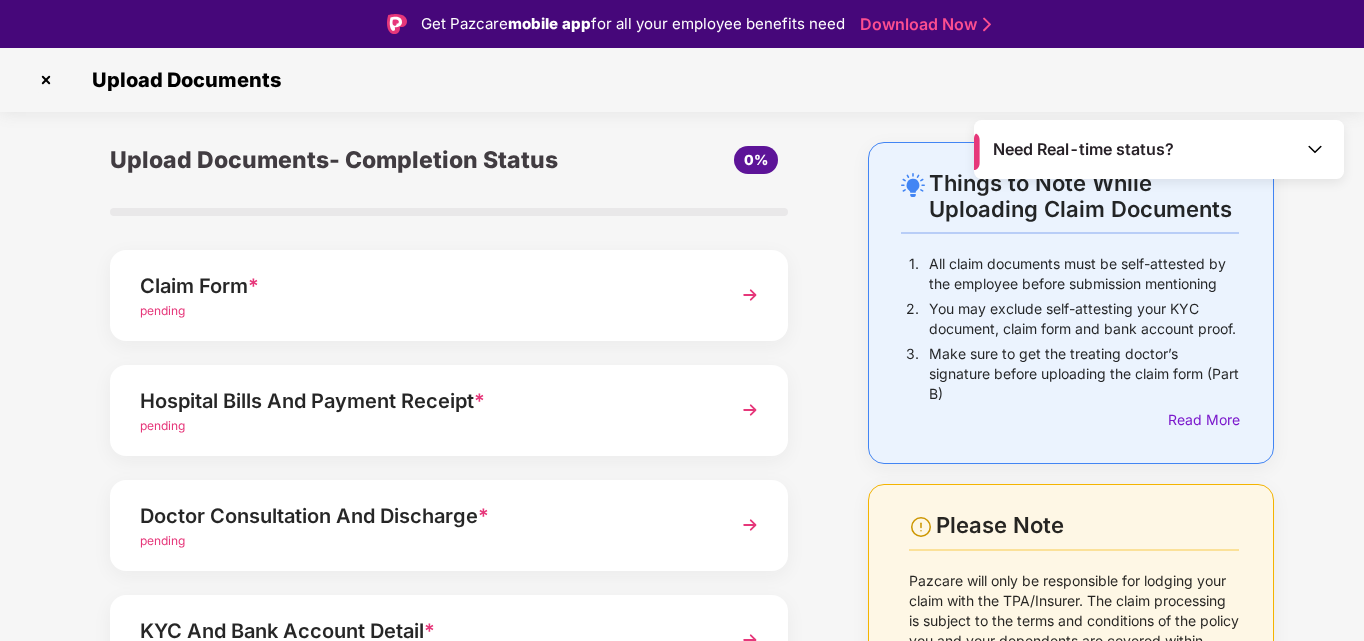 click at bounding box center (750, 295) 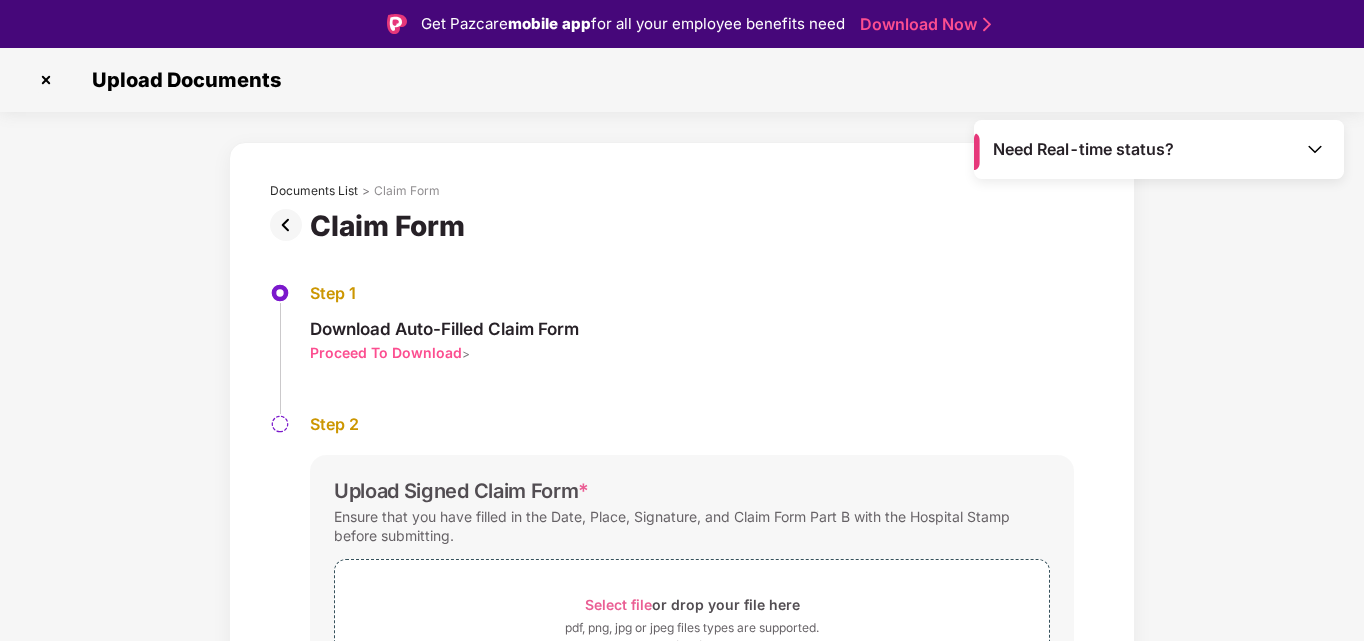 scroll, scrollTop: 132, scrollLeft: 0, axis: vertical 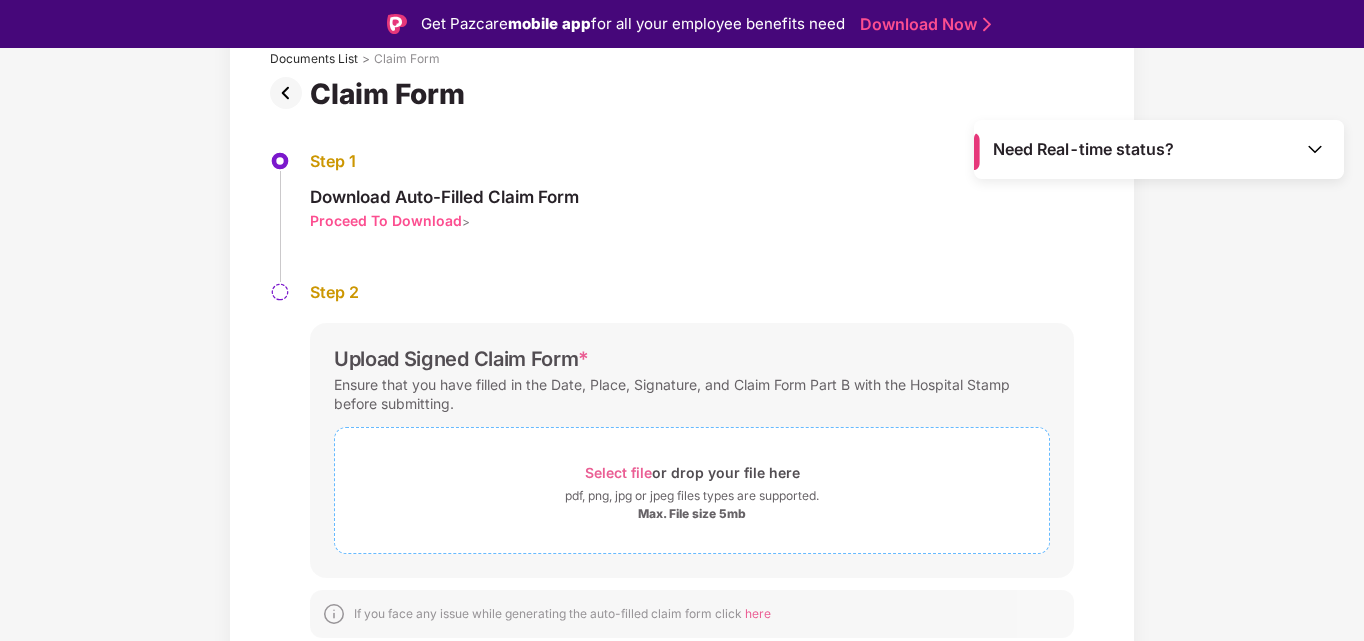 click on "Select file" at bounding box center (618, 472) 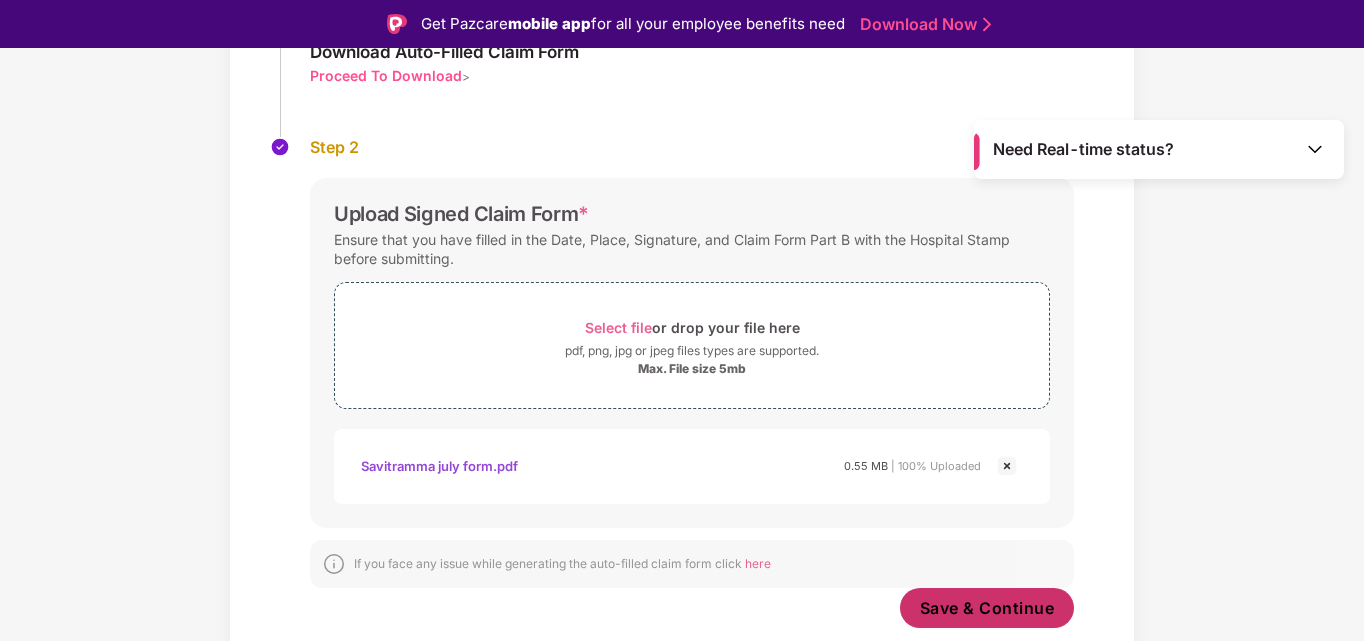 scroll, scrollTop: 277, scrollLeft: 0, axis: vertical 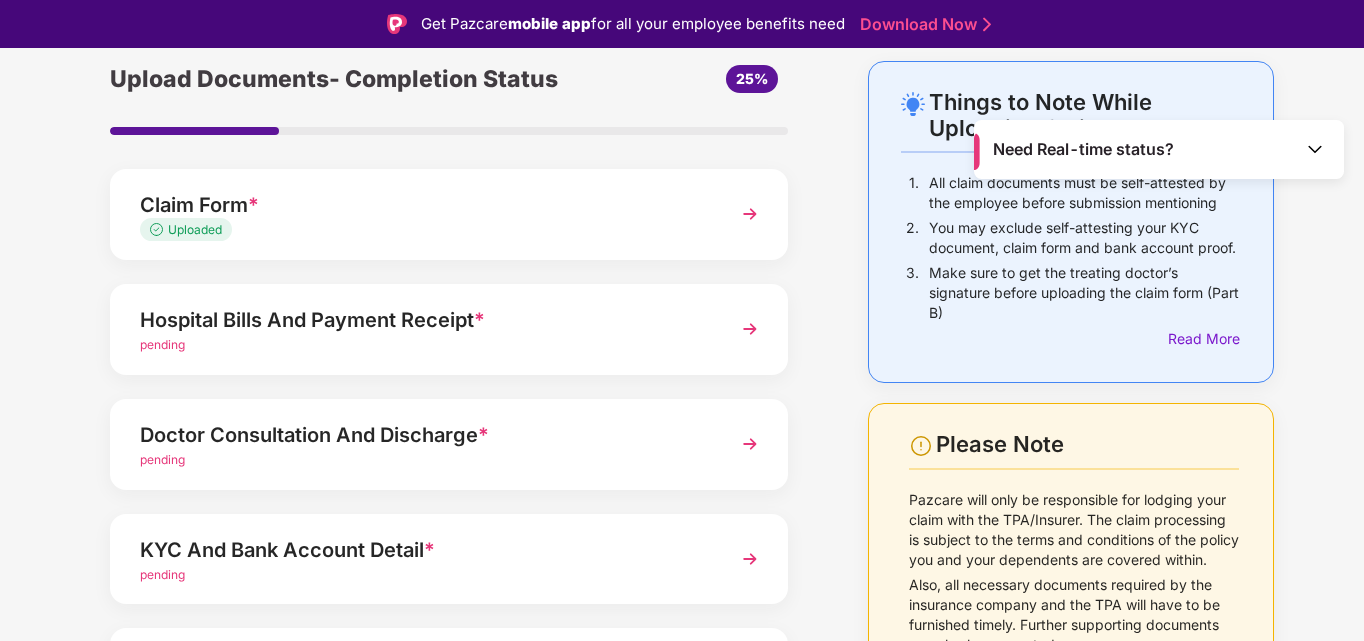 click at bounding box center [750, 329] 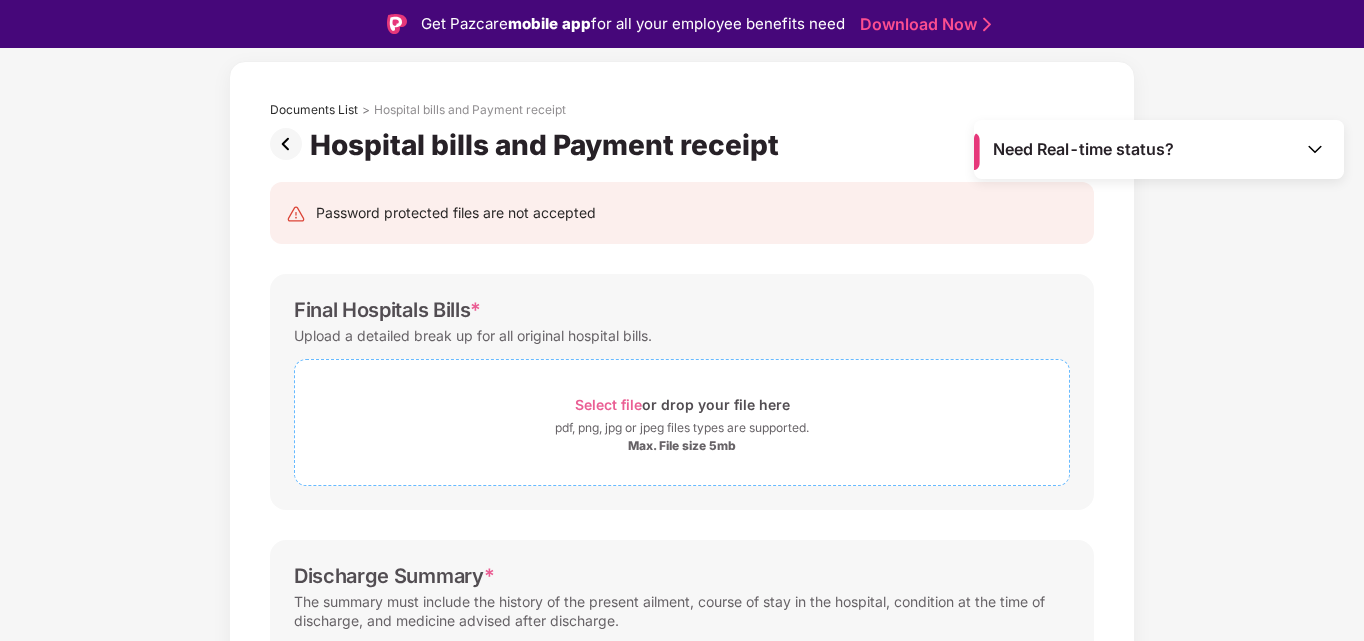 click on "Select file" at bounding box center (608, 404) 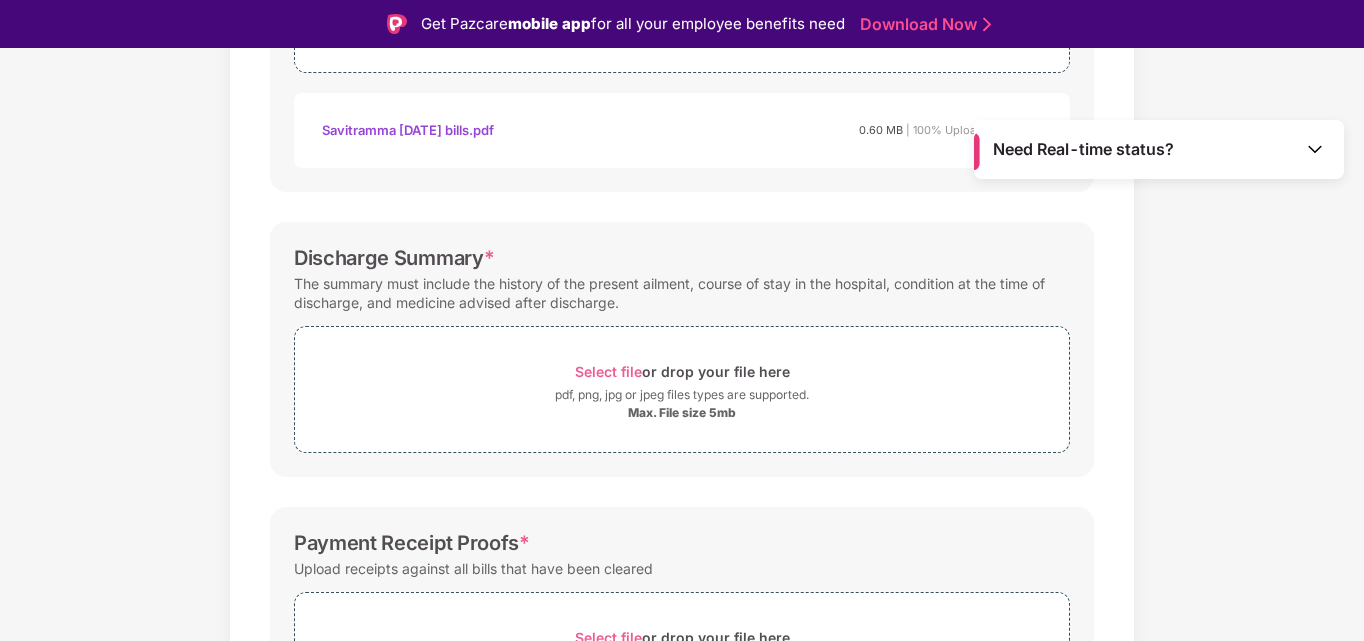 scroll, scrollTop: 495, scrollLeft: 0, axis: vertical 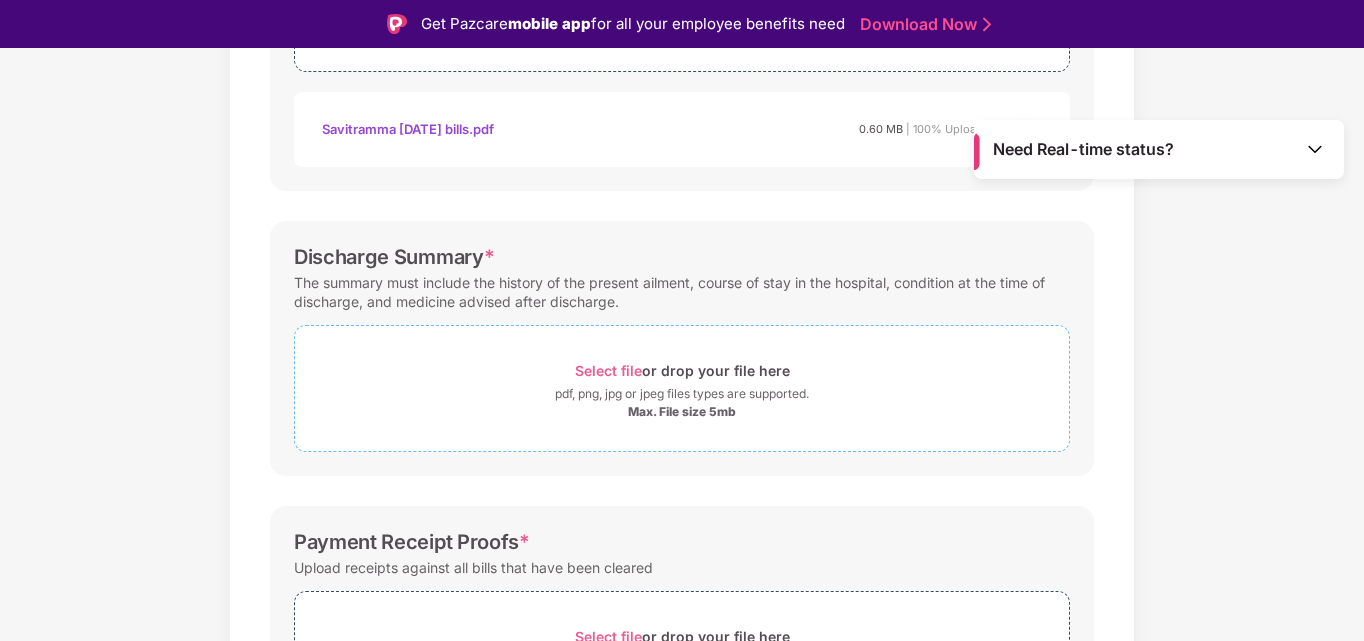 click on "Select file" at bounding box center [608, 370] 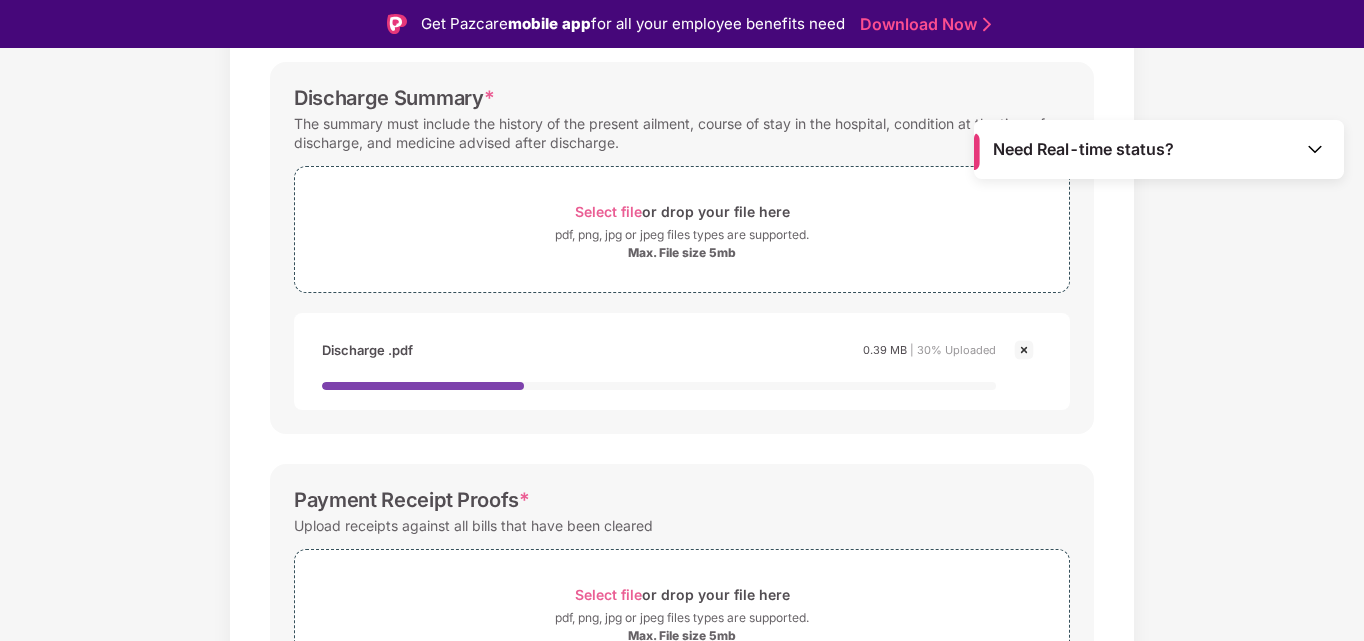 scroll, scrollTop: 786, scrollLeft: 0, axis: vertical 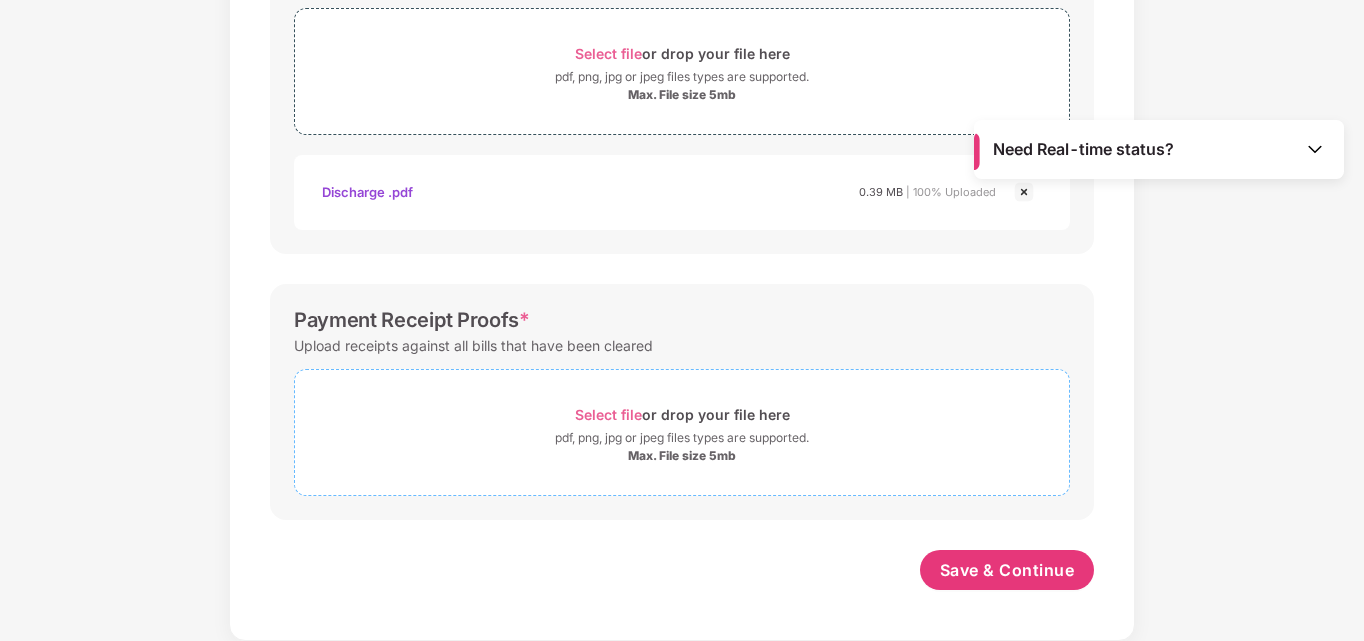 click on "Select file" at bounding box center [608, 414] 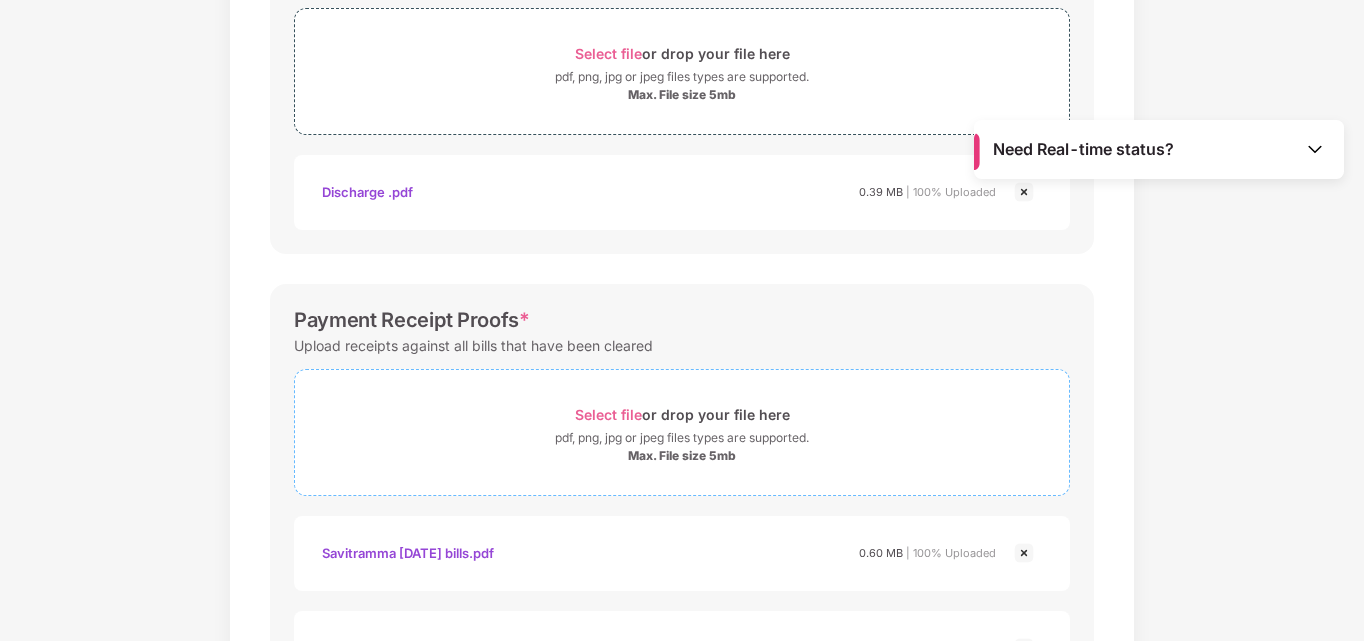 scroll, scrollTop: 954, scrollLeft: 0, axis: vertical 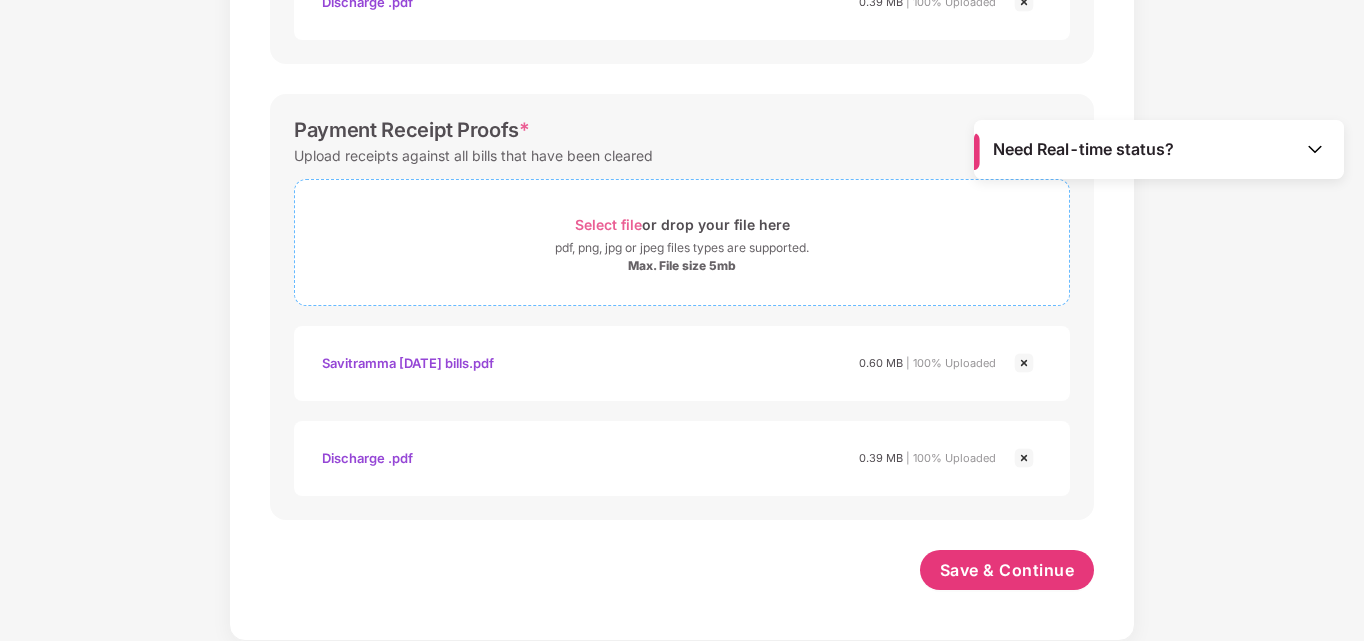 click on "Select file" at bounding box center (608, 224) 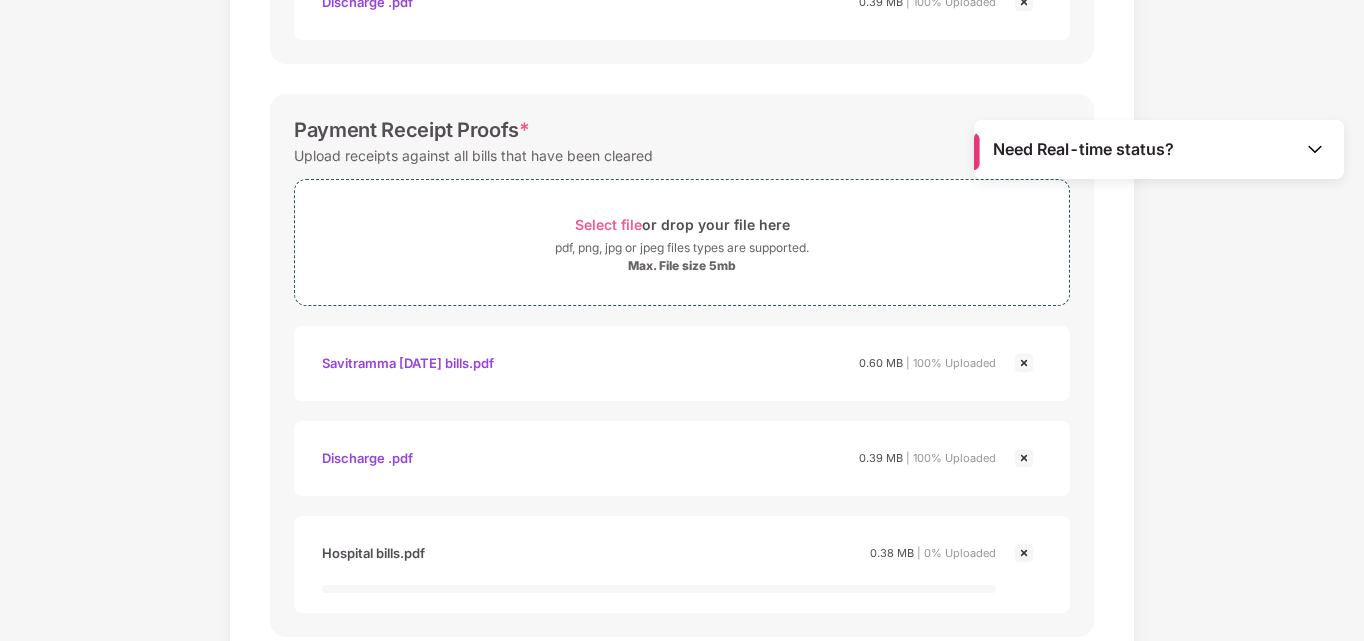 scroll, scrollTop: 1071, scrollLeft: 0, axis: vertical 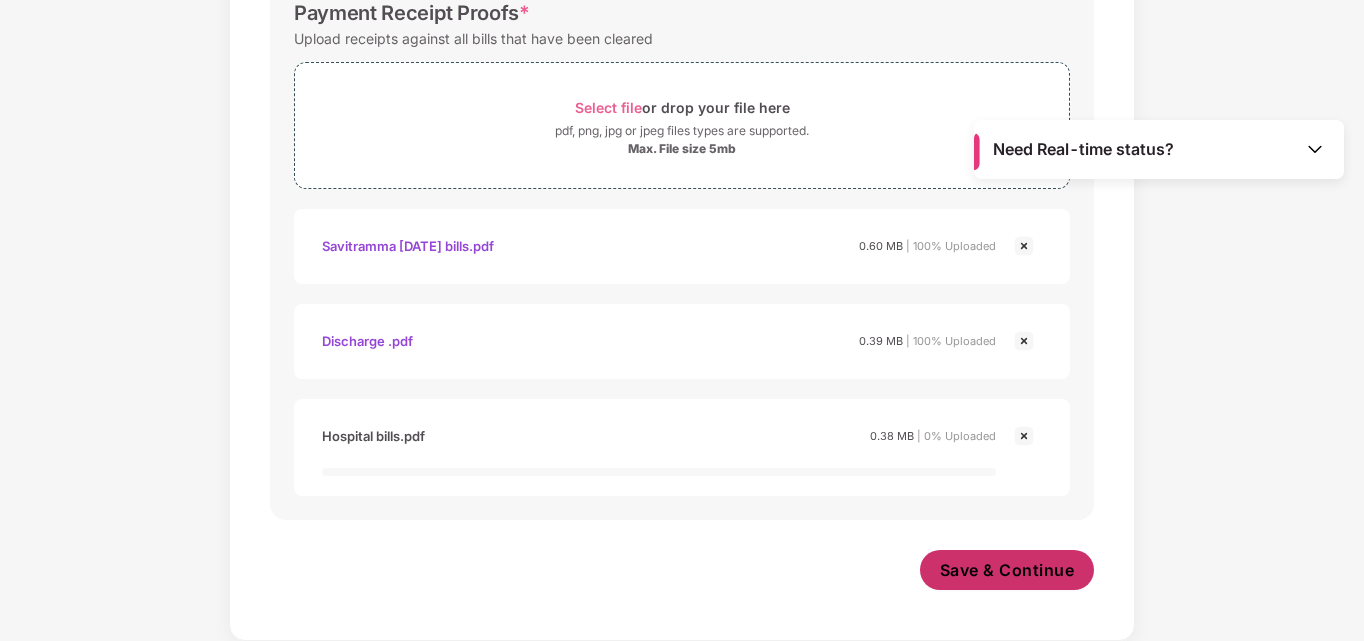 click on "Save & Continue" at bounding box center [1007, 570] 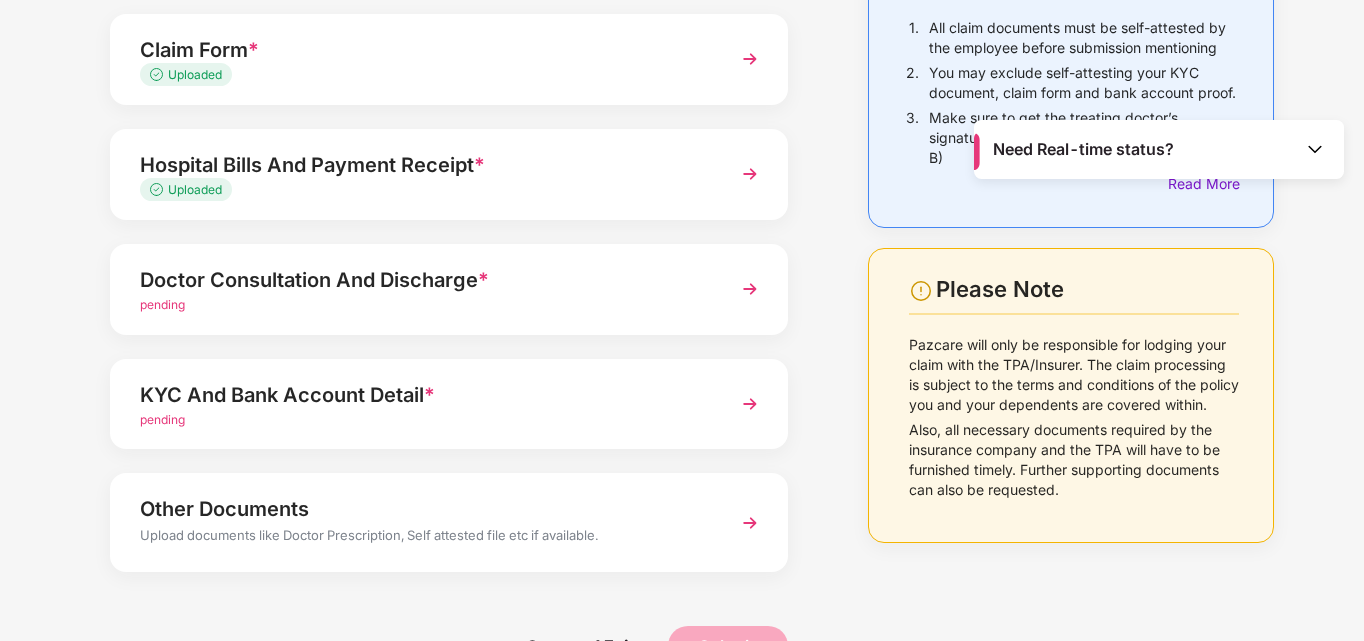 scroll, scrollTop: 189, scrollLeft: 0, axis: vertical 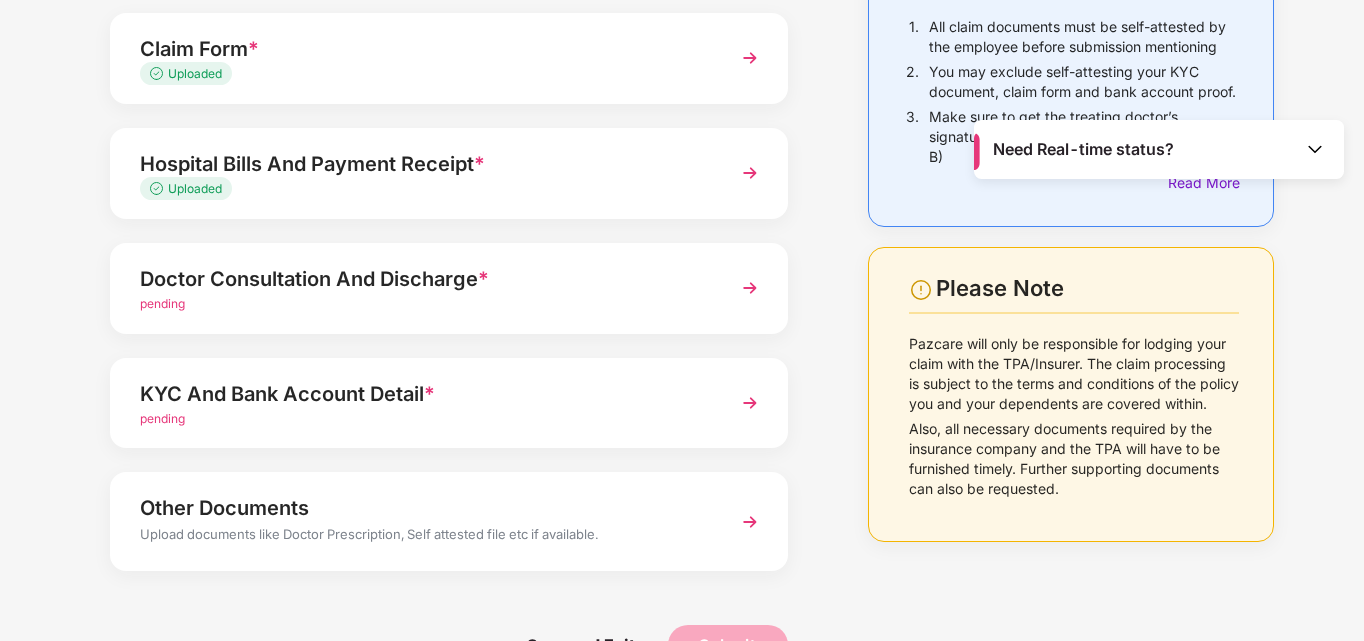 click at bounding box center (750, 288) 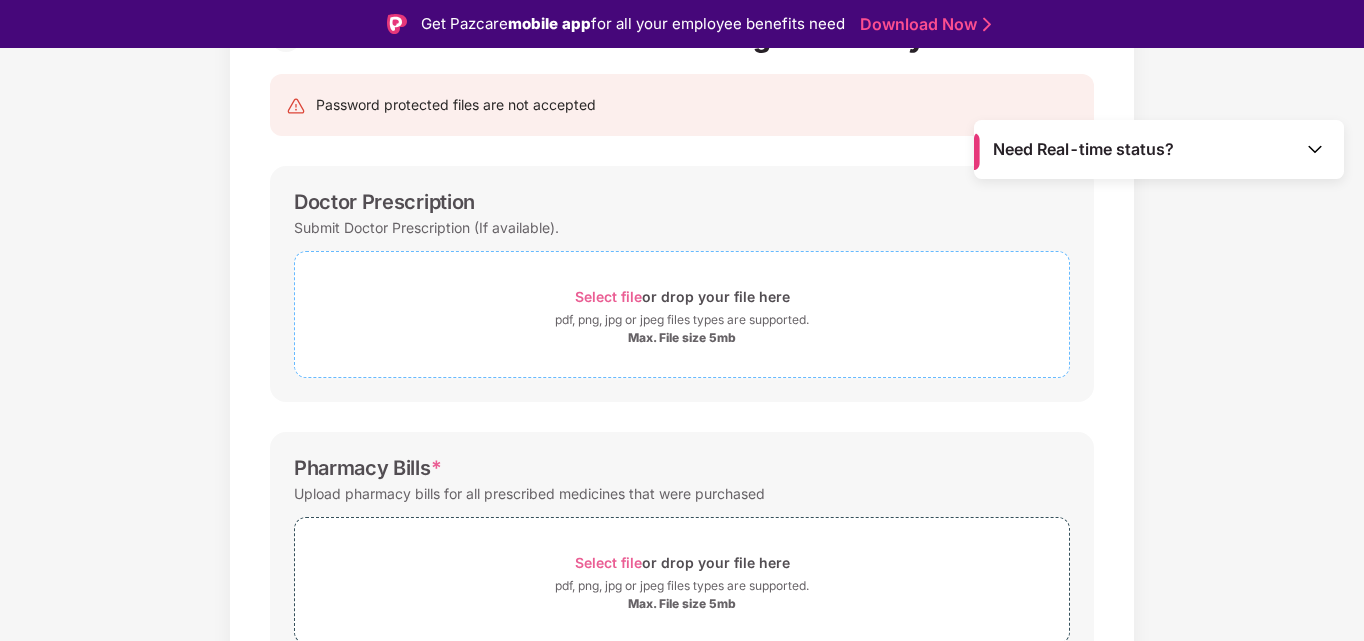 click on "Select file" at bounding box center [608, 296] 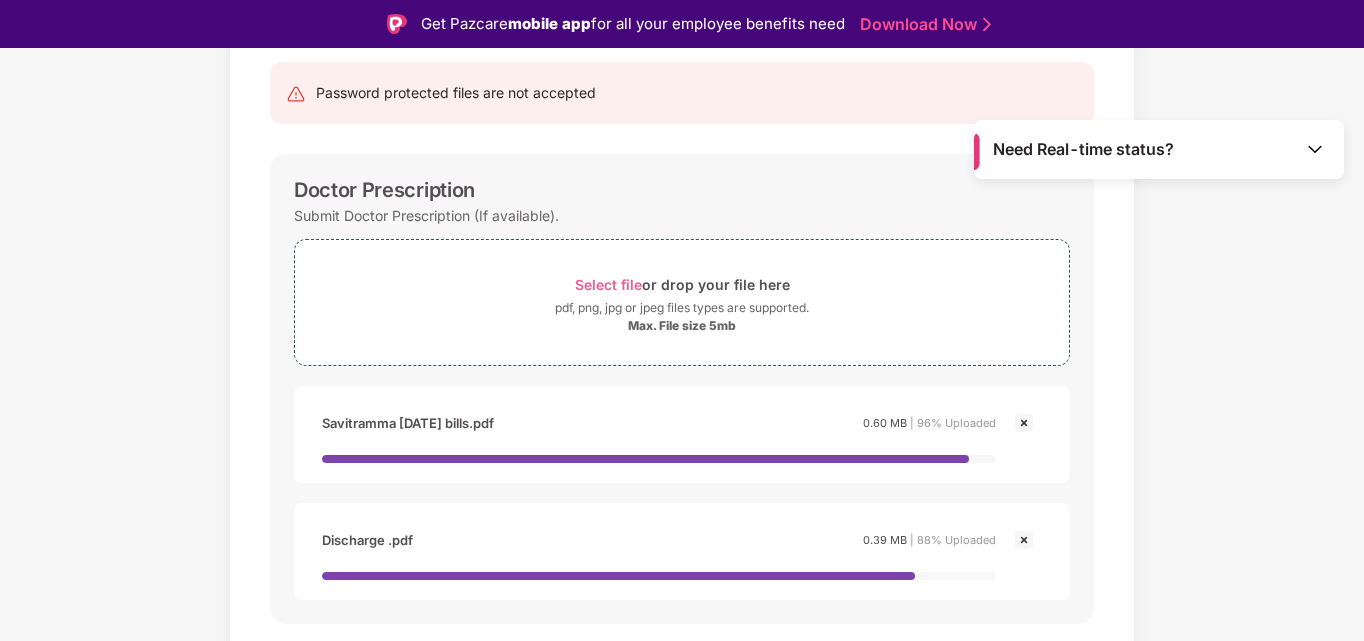 scroll, scrollTop: 200, scrollLeft: 0, axis: vertical 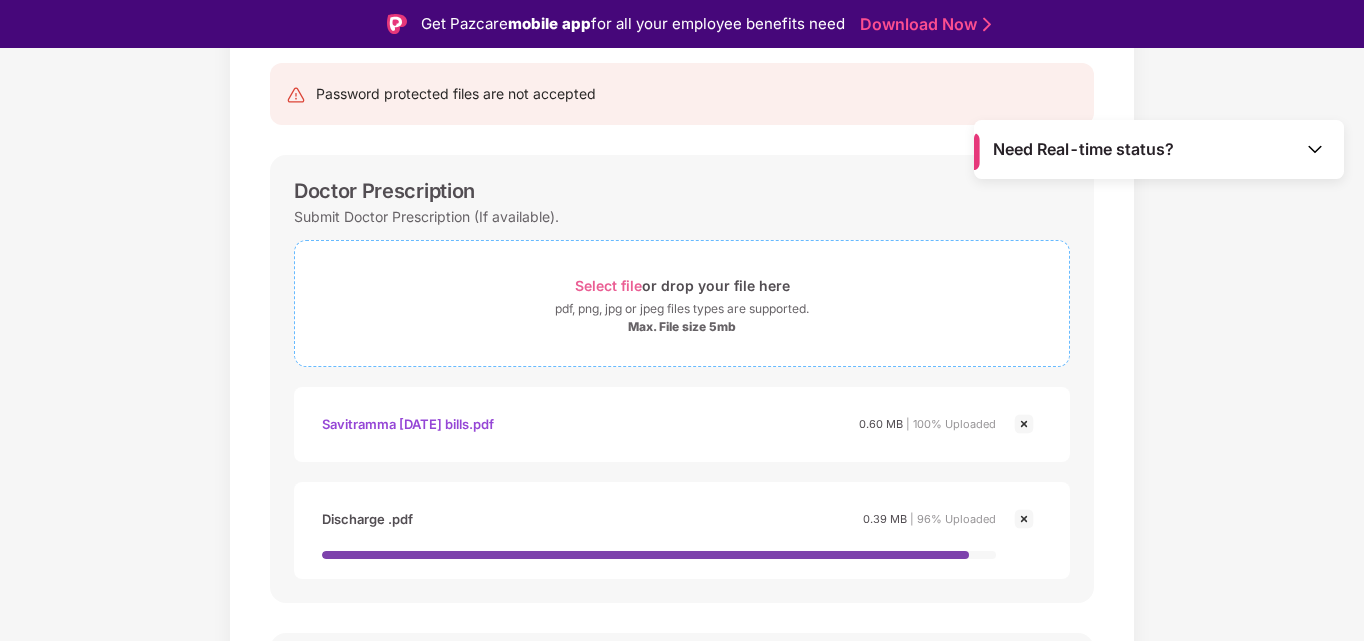 click on "Select file" at bounding box center [608, 285] 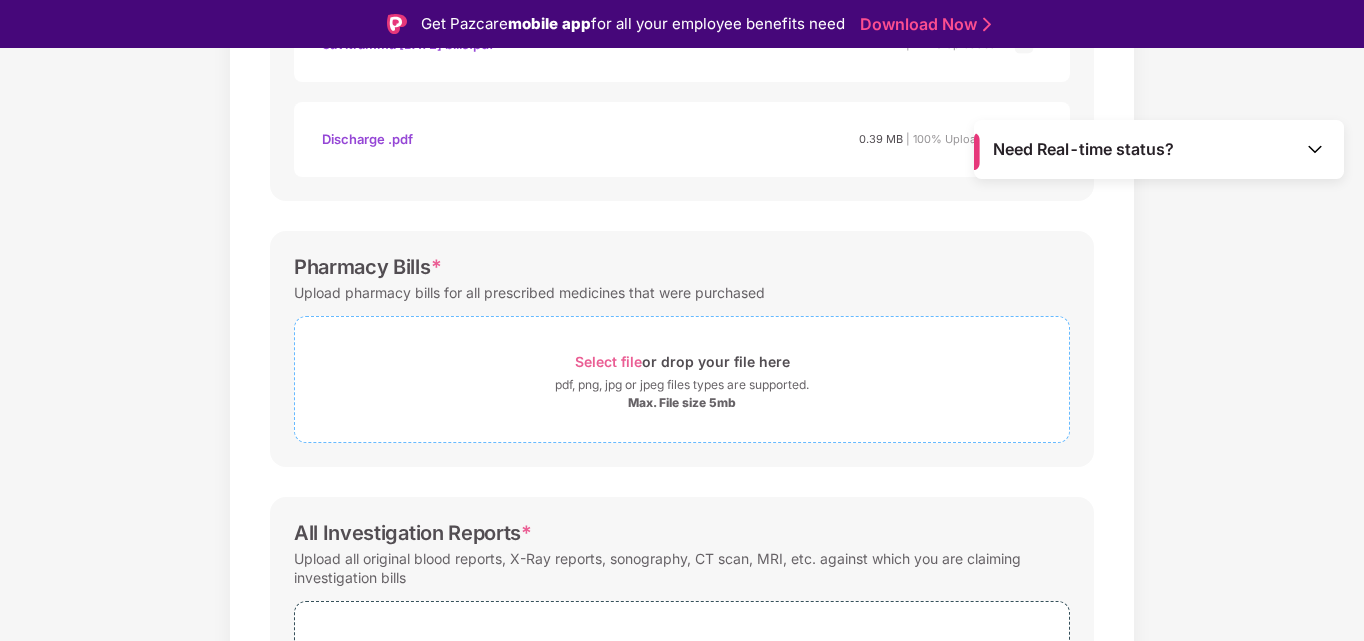 scroll, scrollTop: 581, scrollLeft: 0, axis: vertical 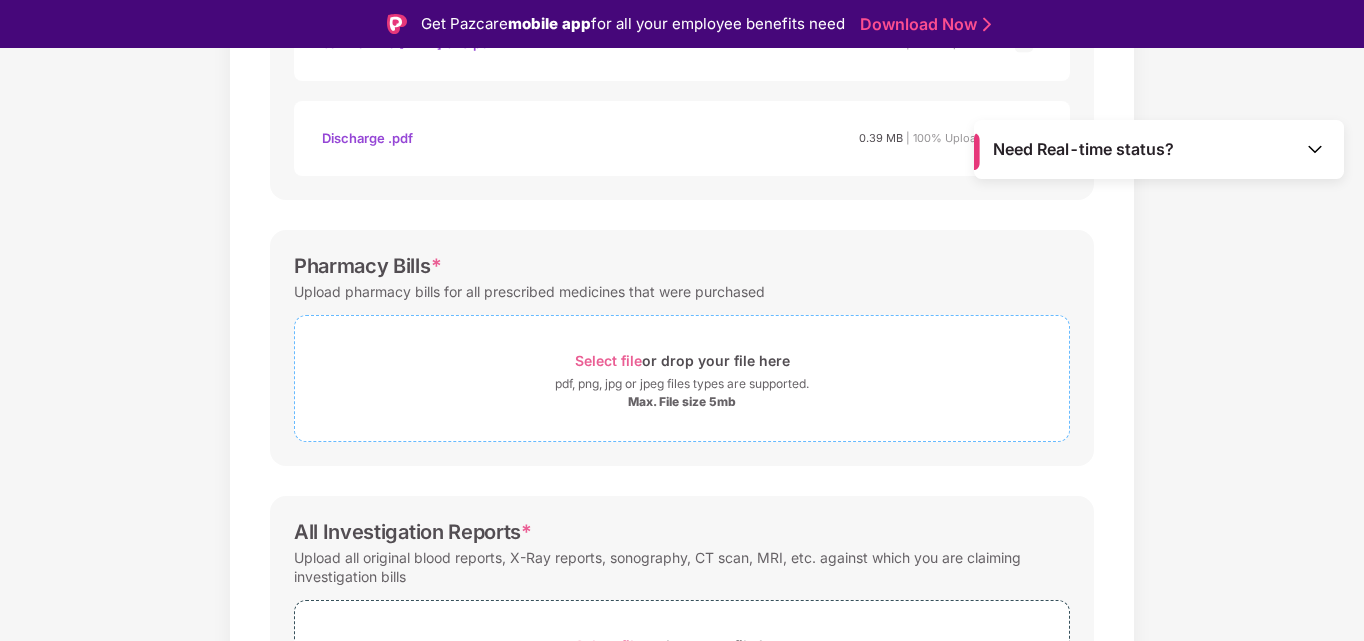 click on "Select file" at bounding box center [608, 360] 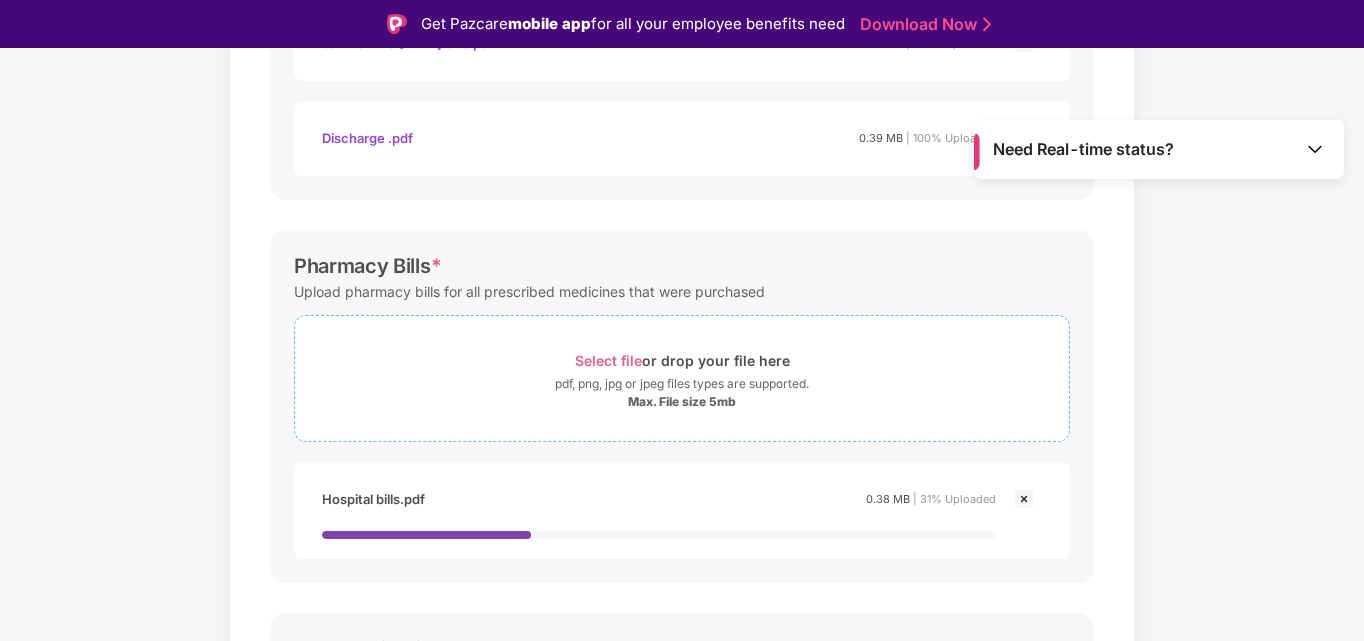 click on "Select file" at bounding box center [608, 360] 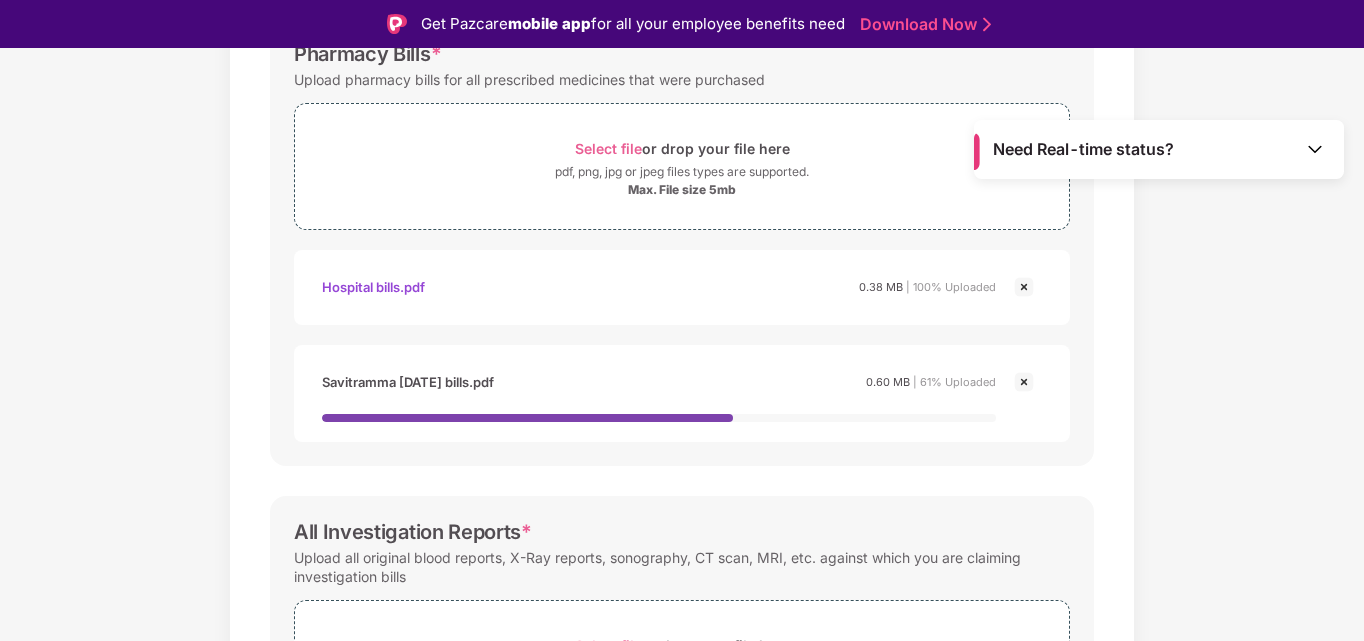 scroll, scrollTop: 976, scrollLeft: 0, axis: vertical 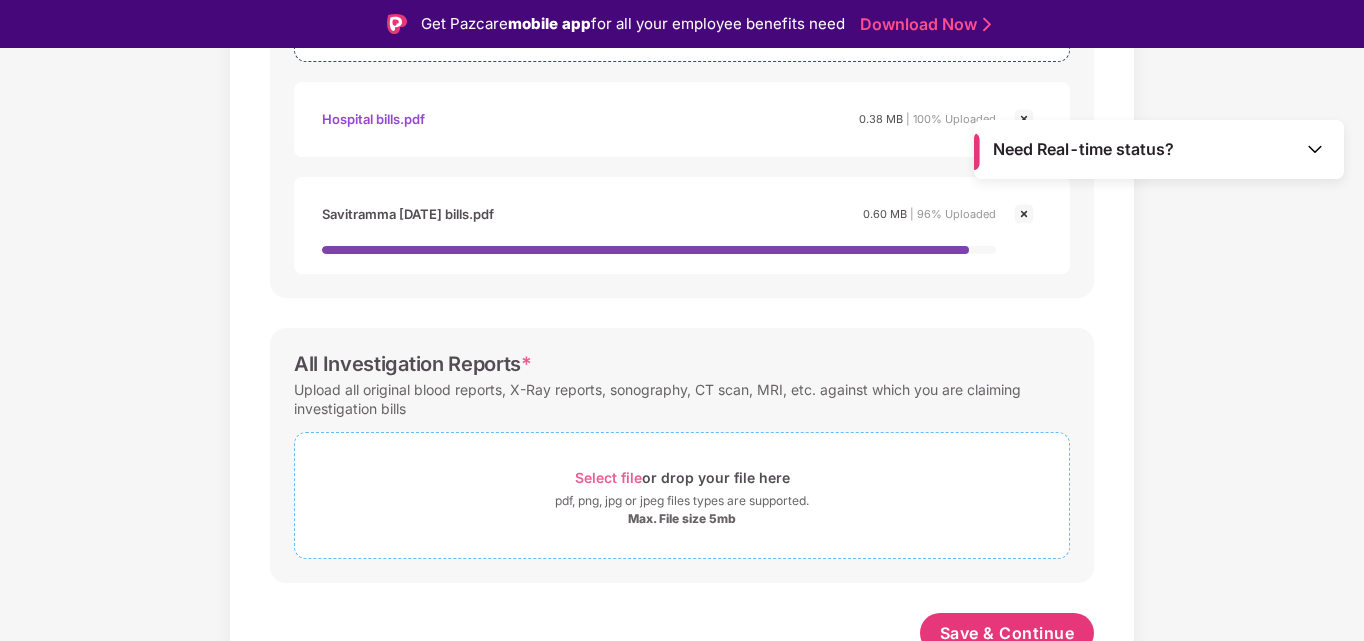 click on "Select file" at bounding box center [608, 477] 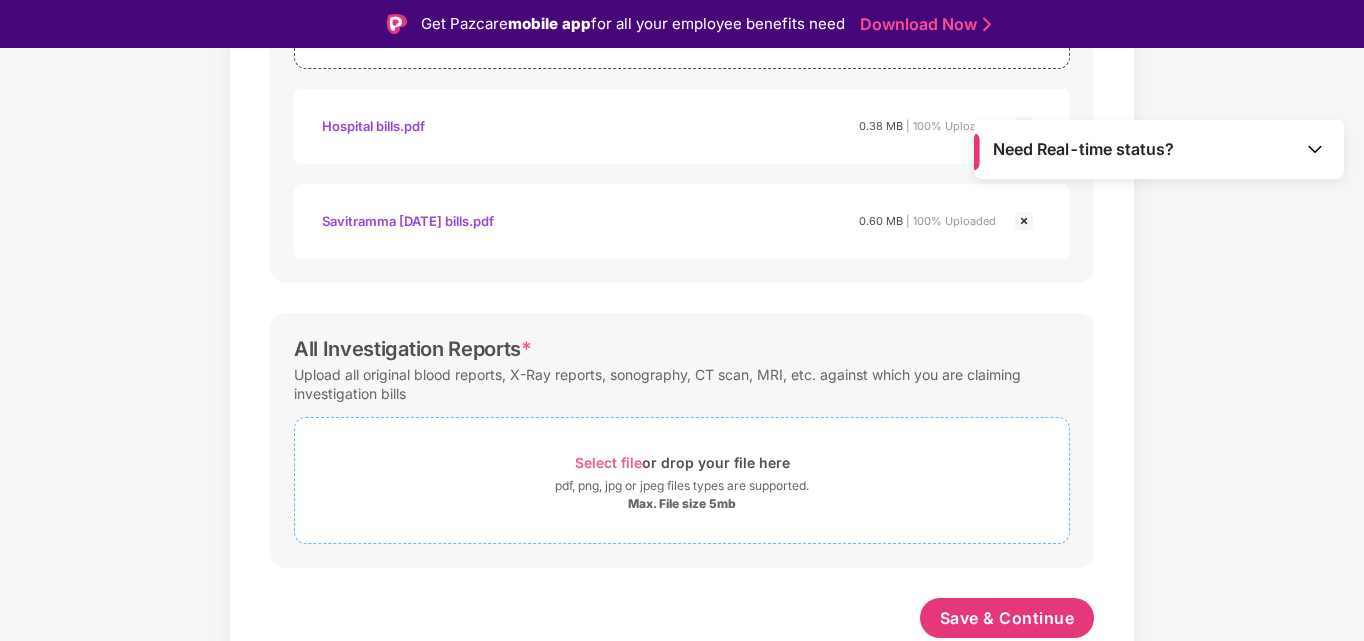 scroll, scrollTop: 954, scrollLeft: 0, axis: vertical 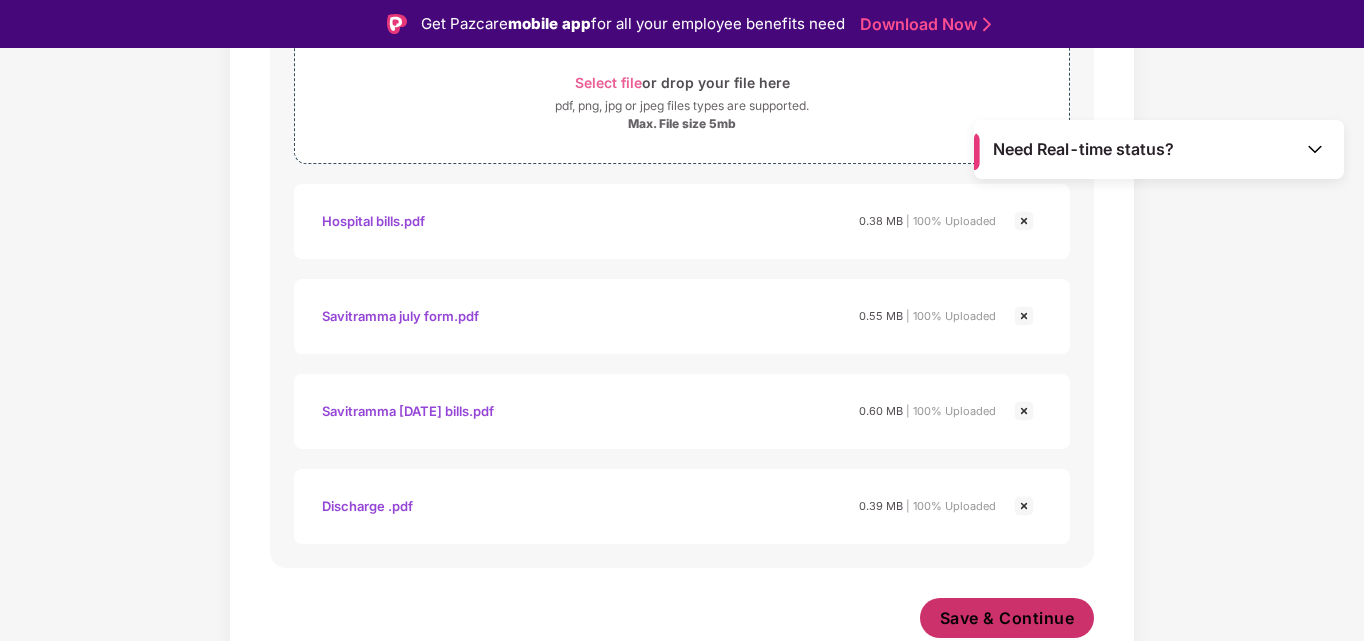 click on "Save & Continue" at bounding box center [1007, 618] 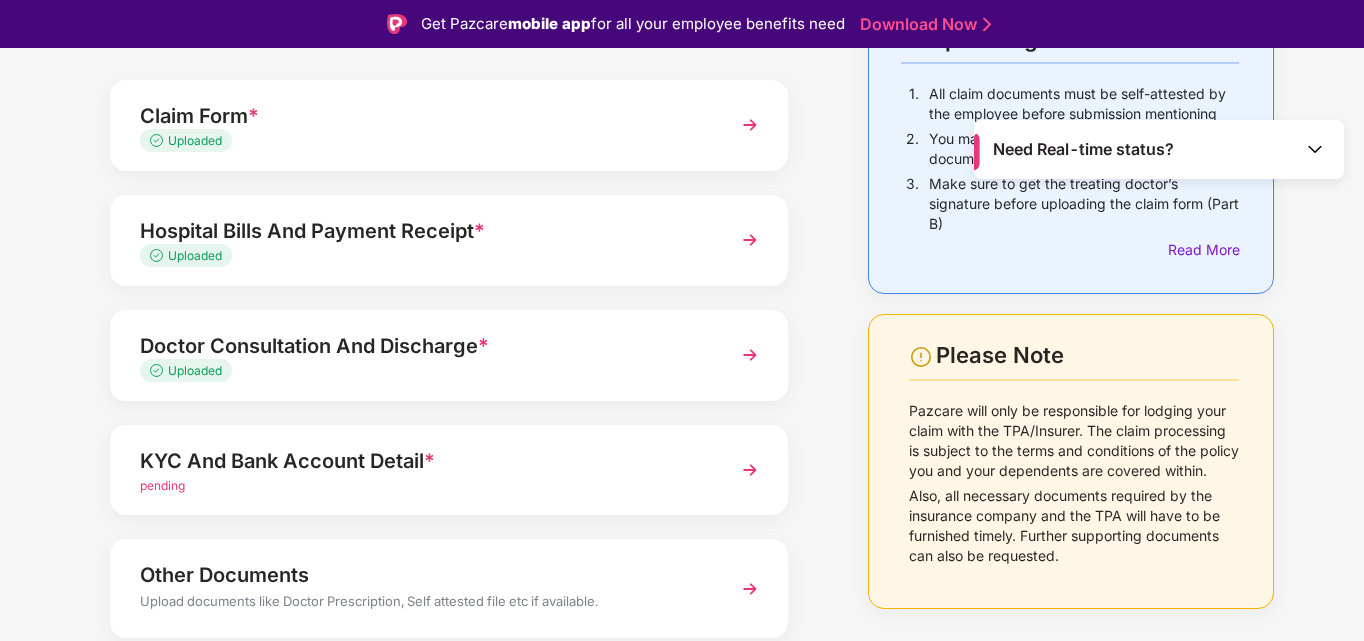 scroll, scrollTop: 174, scrollLeft: 0, axis: vertical 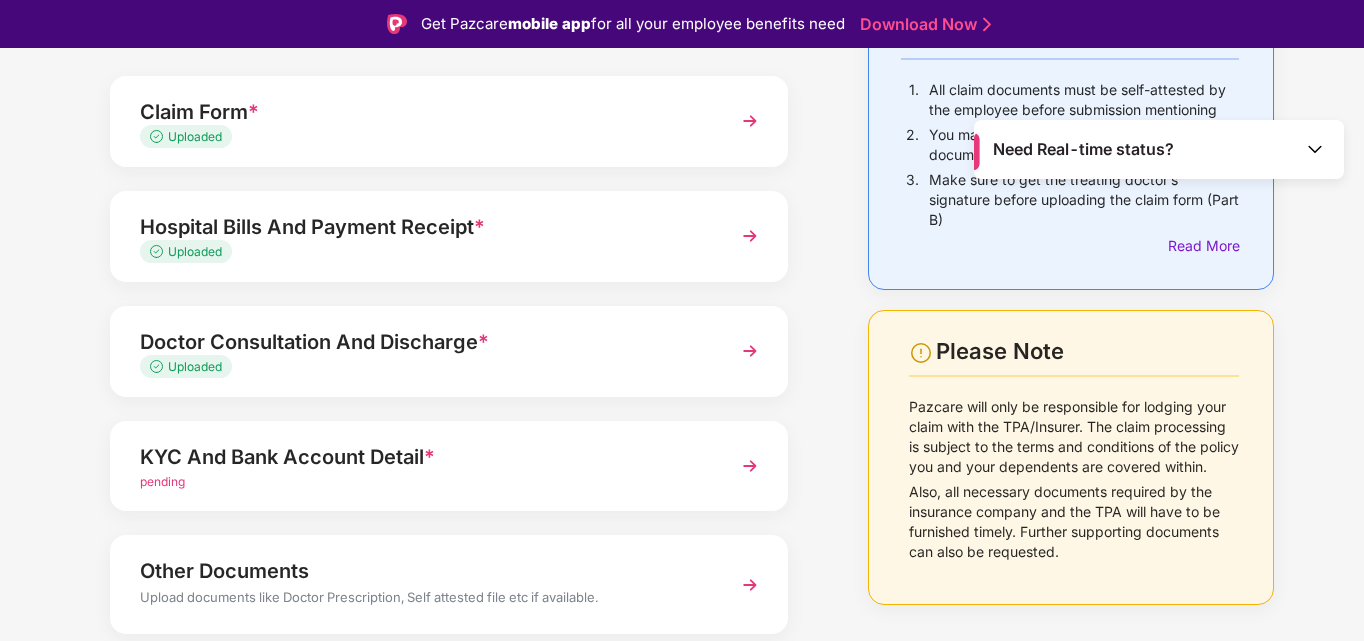 click at bounding box center [750, 466] 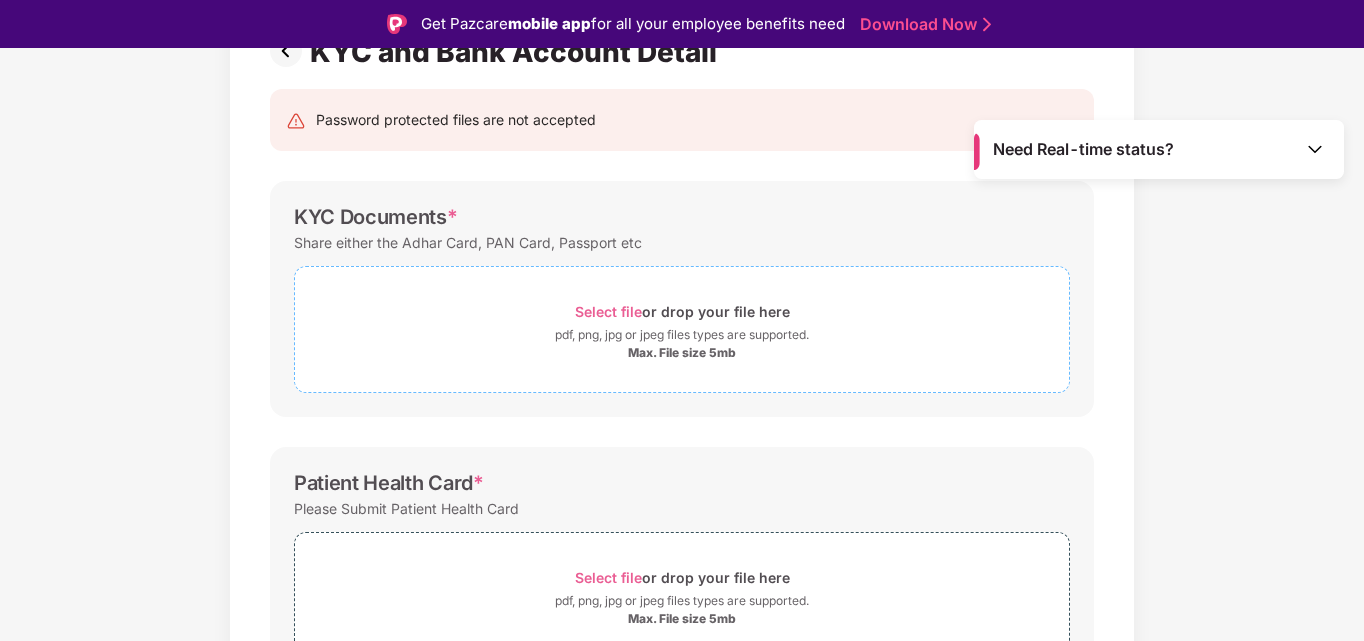 click on "Select file" at bounding box center [608, 311] 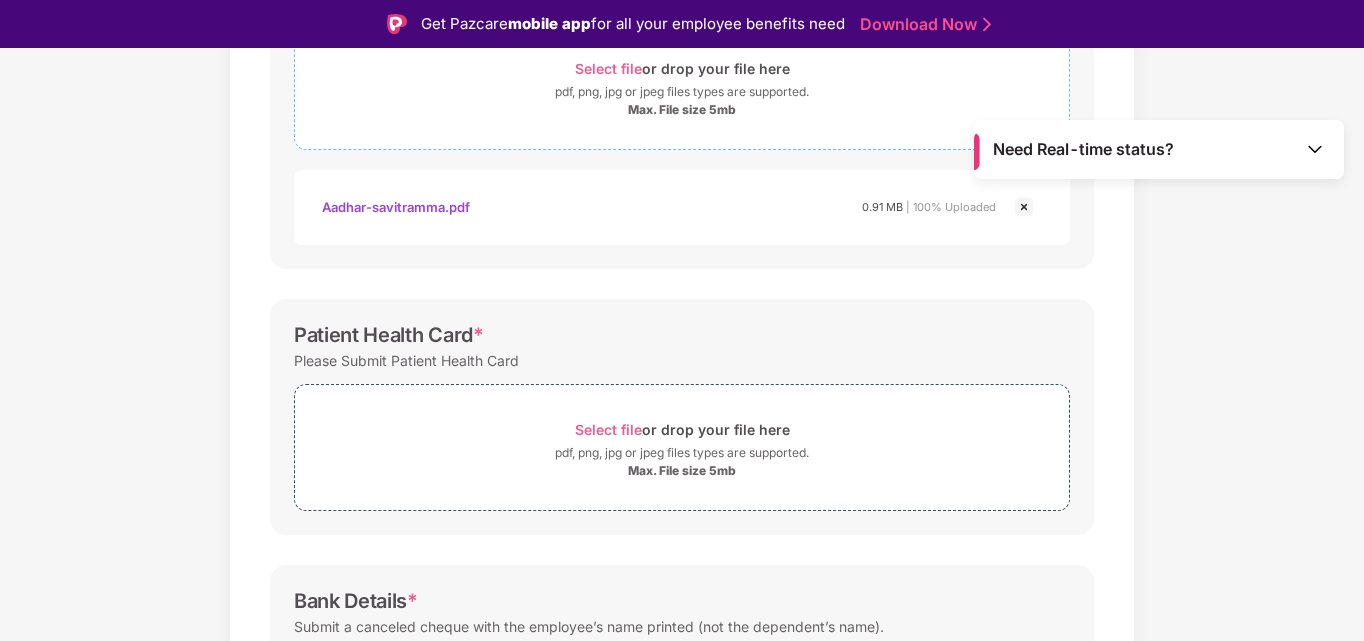 scroll, scrollTop: 418, scrollLeft: 0, axis: vertical 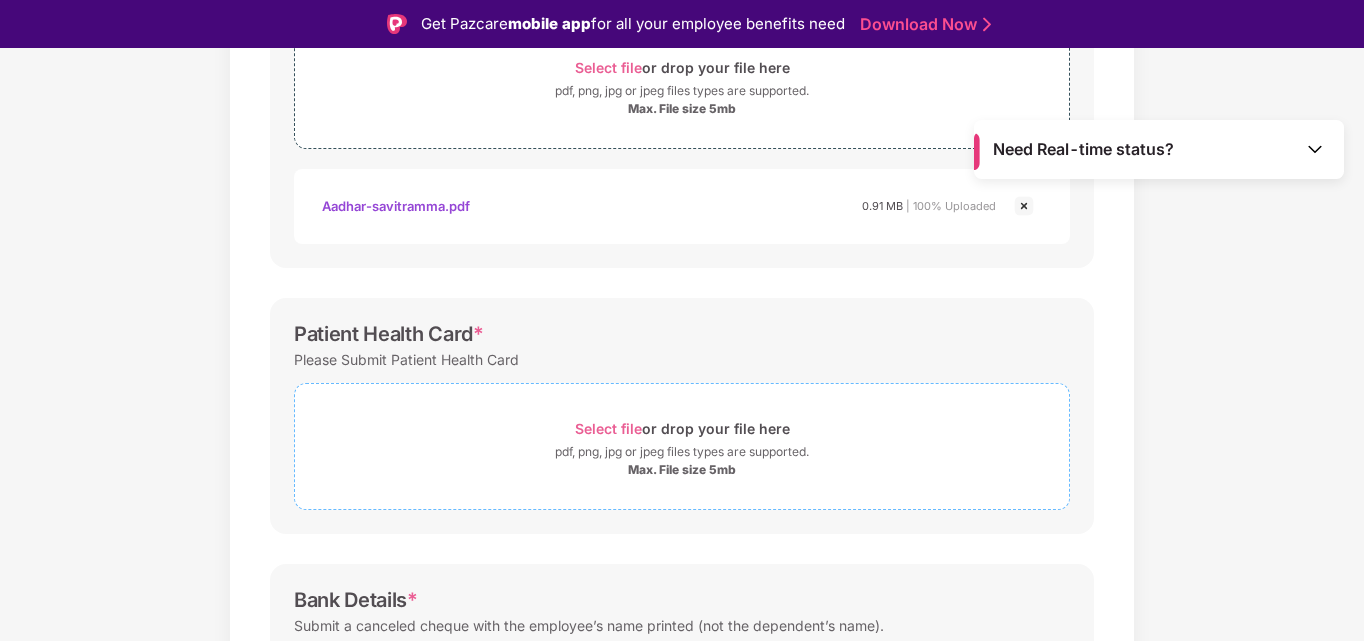 click on "Select file" at bounding box center (608, 428) 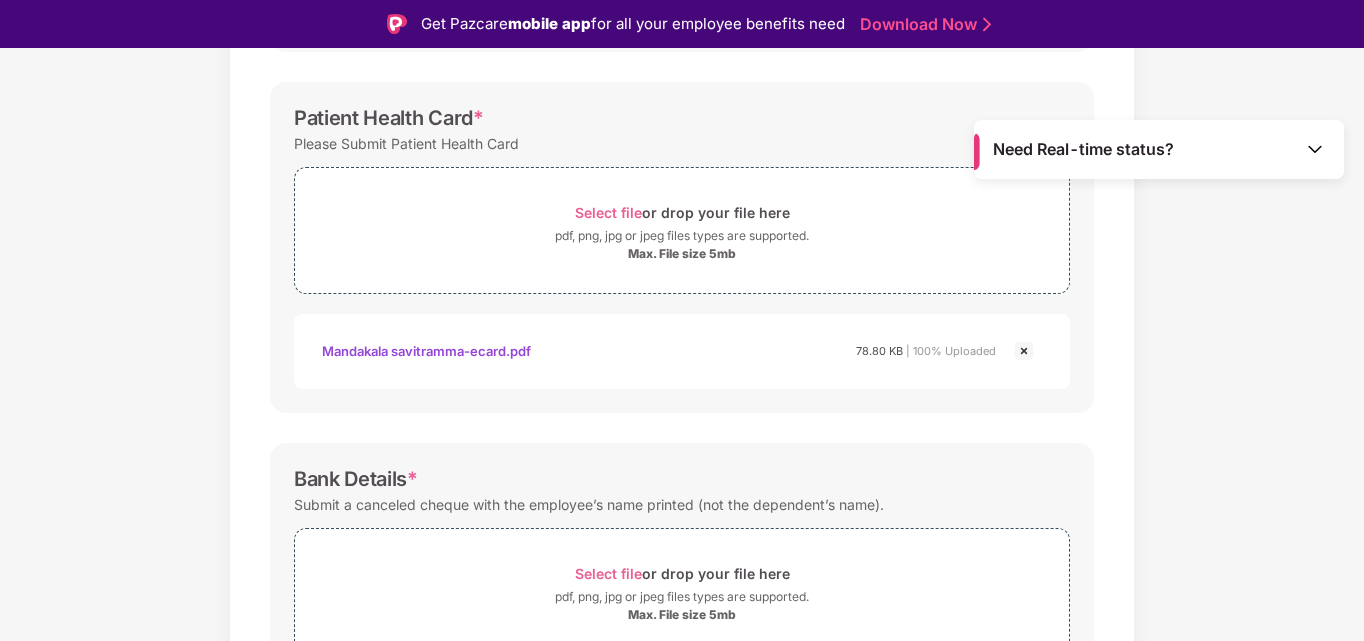 scroll, scrollTop: 745, scrollLeft: 0, axis: vertical 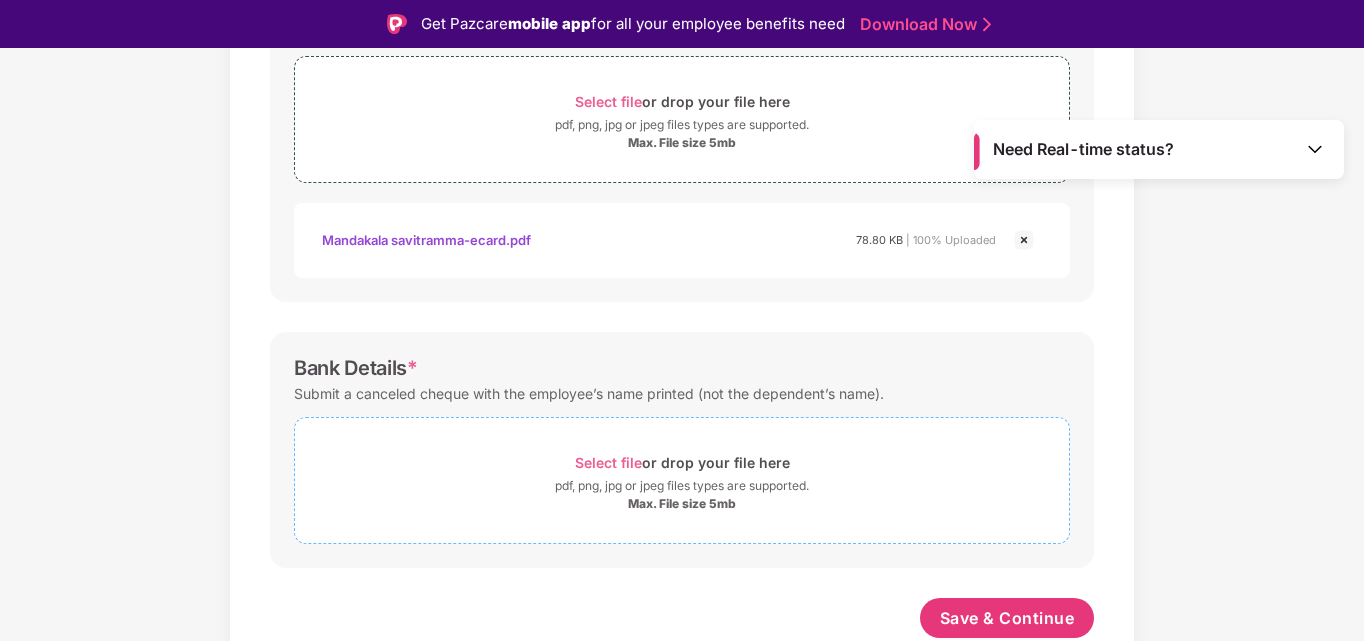 click on "Select file" at bounding box center (608, 462) 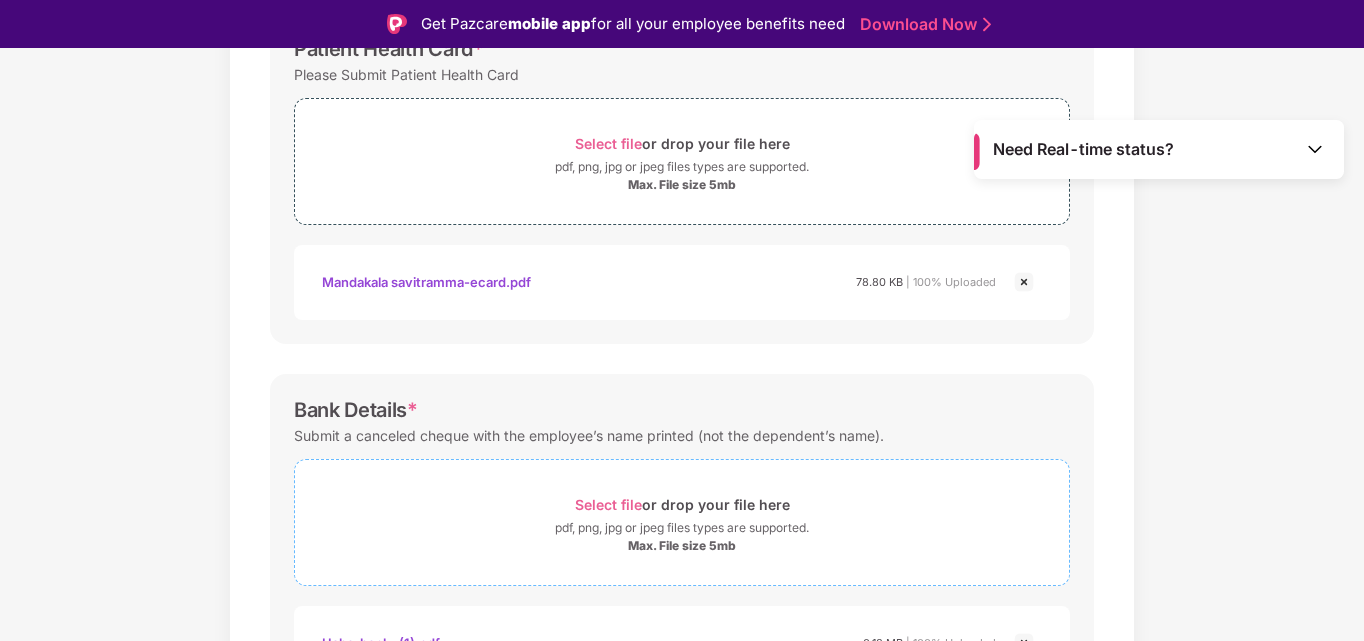 scroll, scrollTop: 840, scrollLeft: 0, axis: vertical 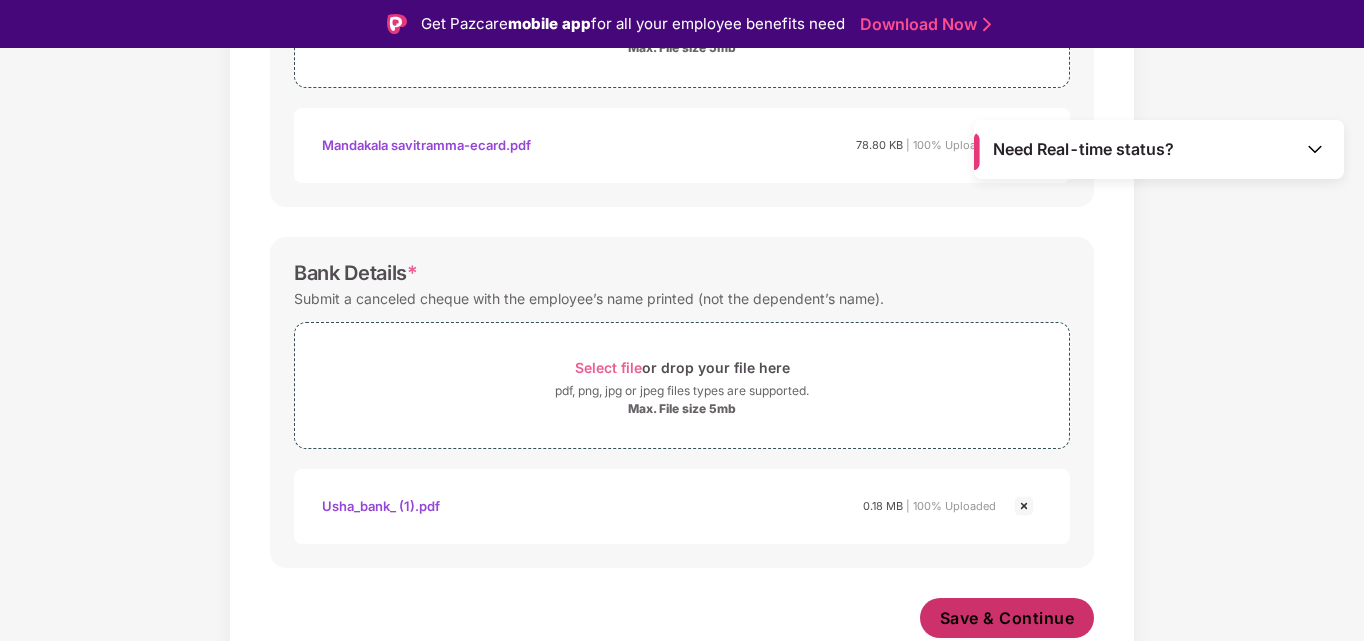 click on "Save & Continue" at bounding box center [1007, 618] 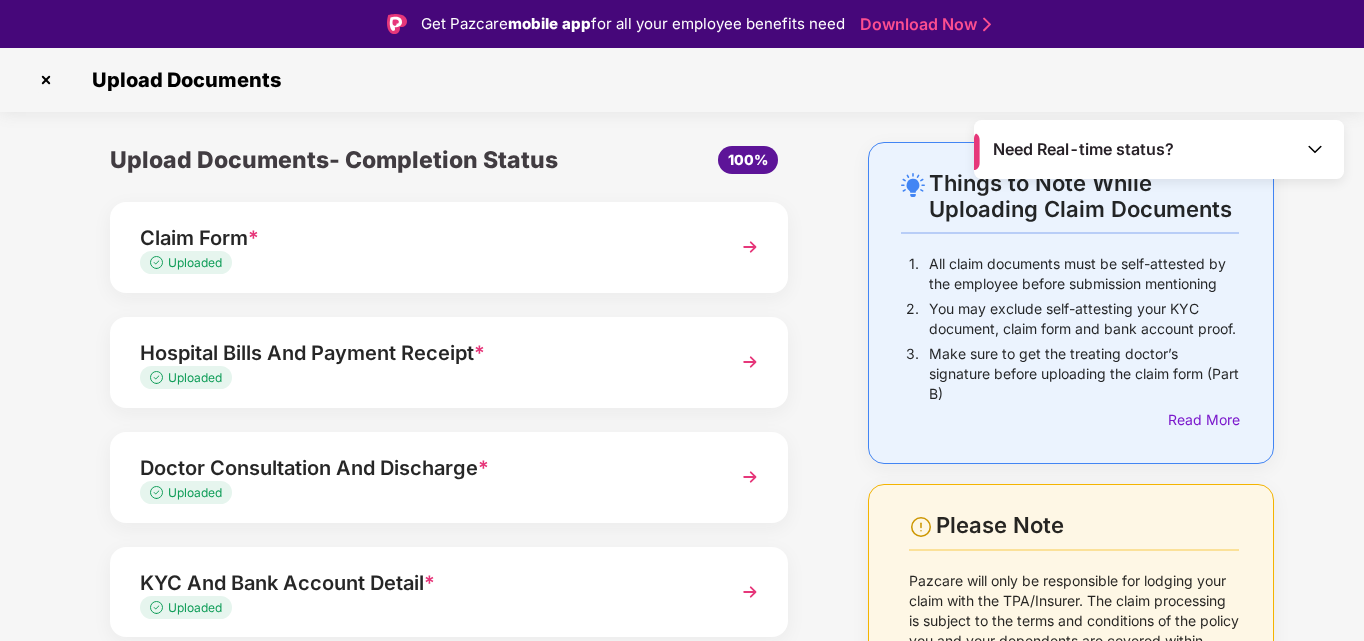 scroll, scrollTop: 195, scrollLeft: 0, axis: vertical 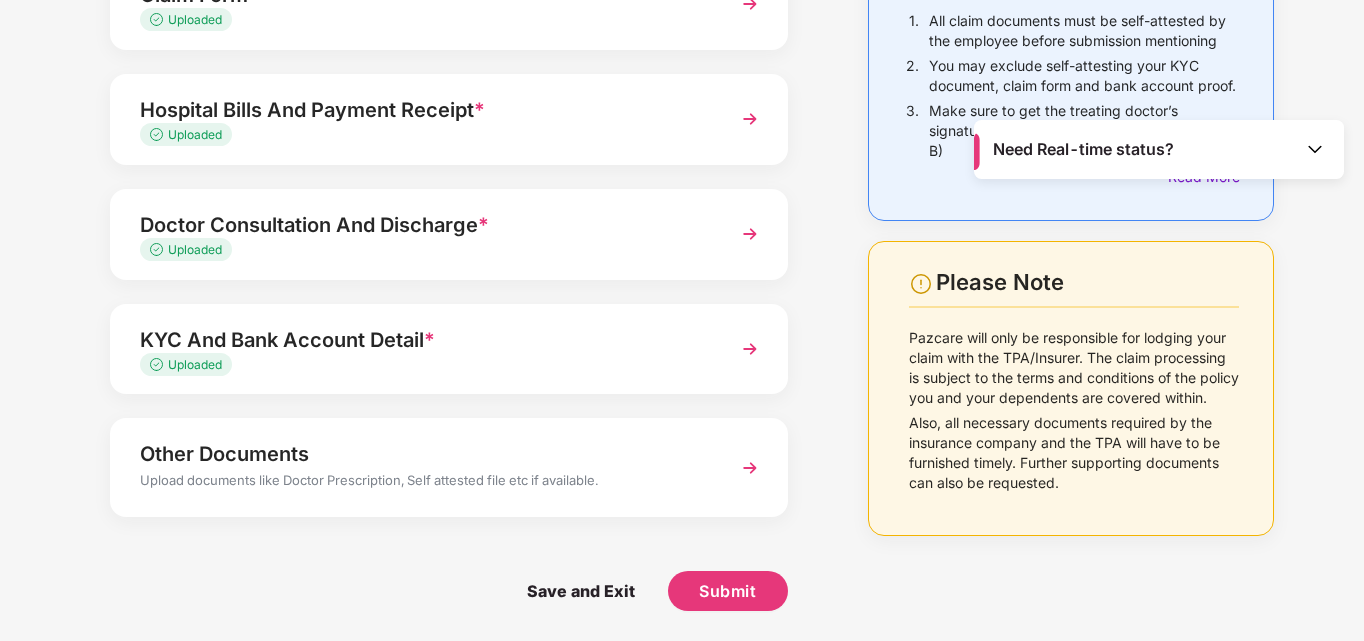 click at bounding box center [750, 468] 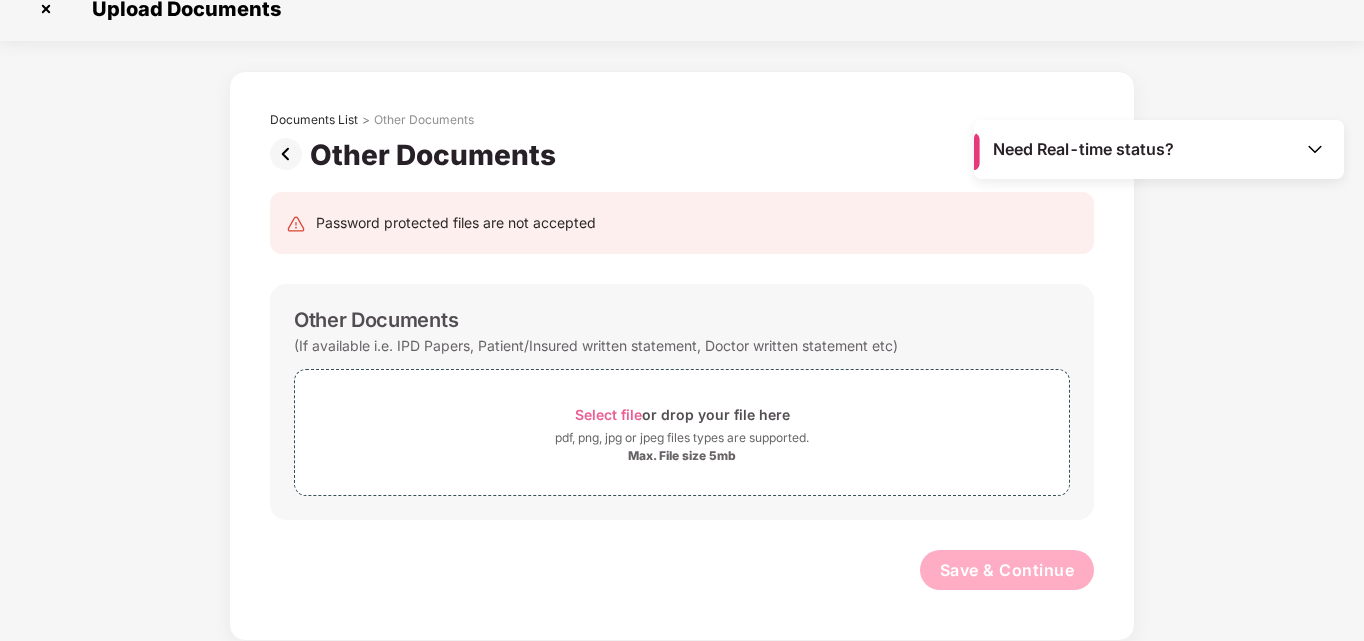 scroll, scrollTop: 0, scrollLeft: 0, axis: both 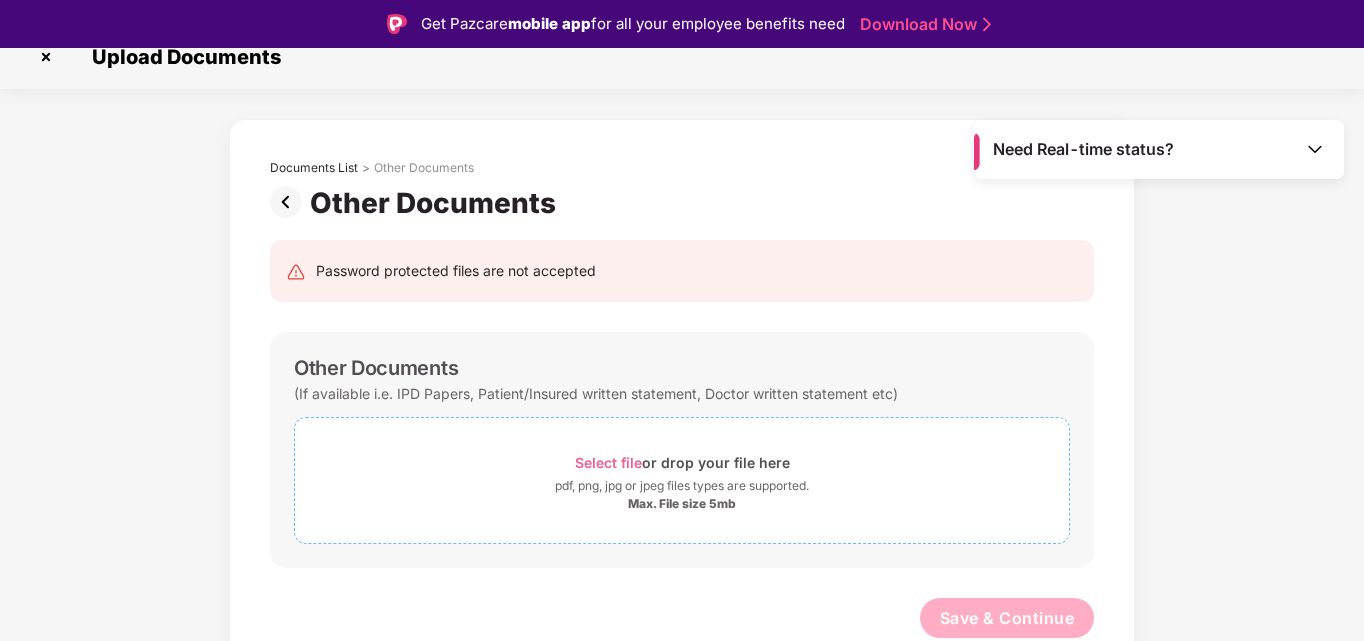 click on "Select file  or drop your file here" at bounding box center [682, 462] 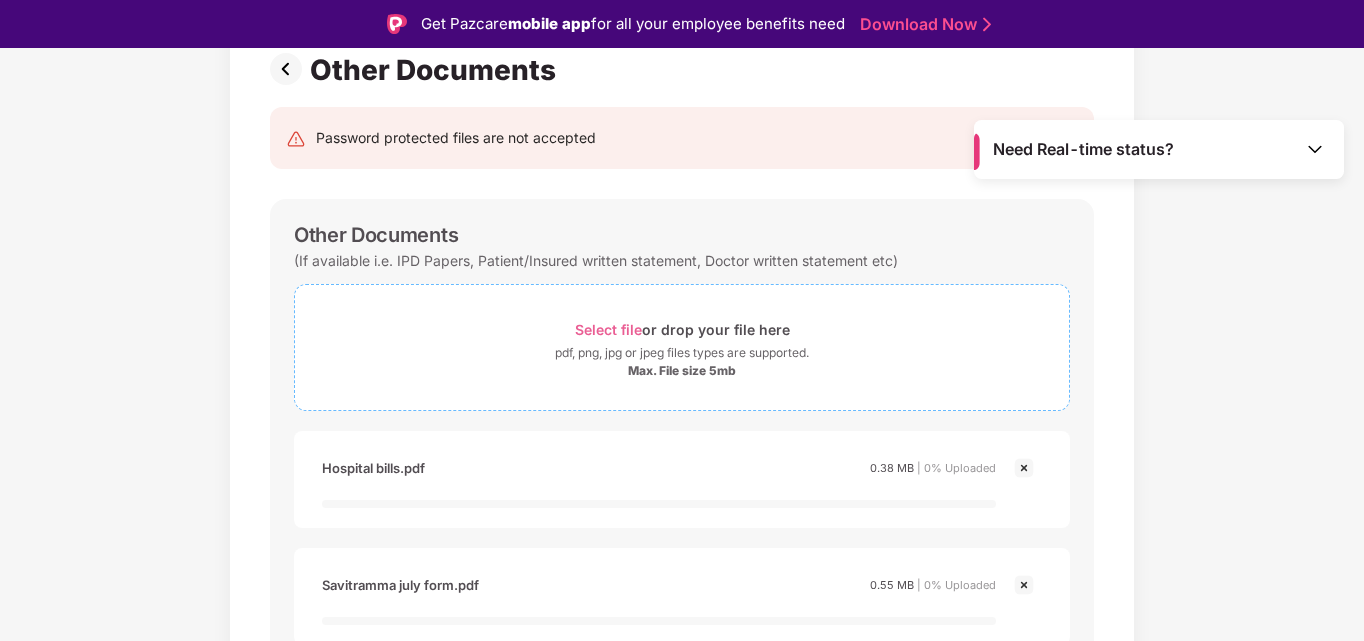 scroll, scrollTop: 157, scrollLeft: 0, axis: vertical 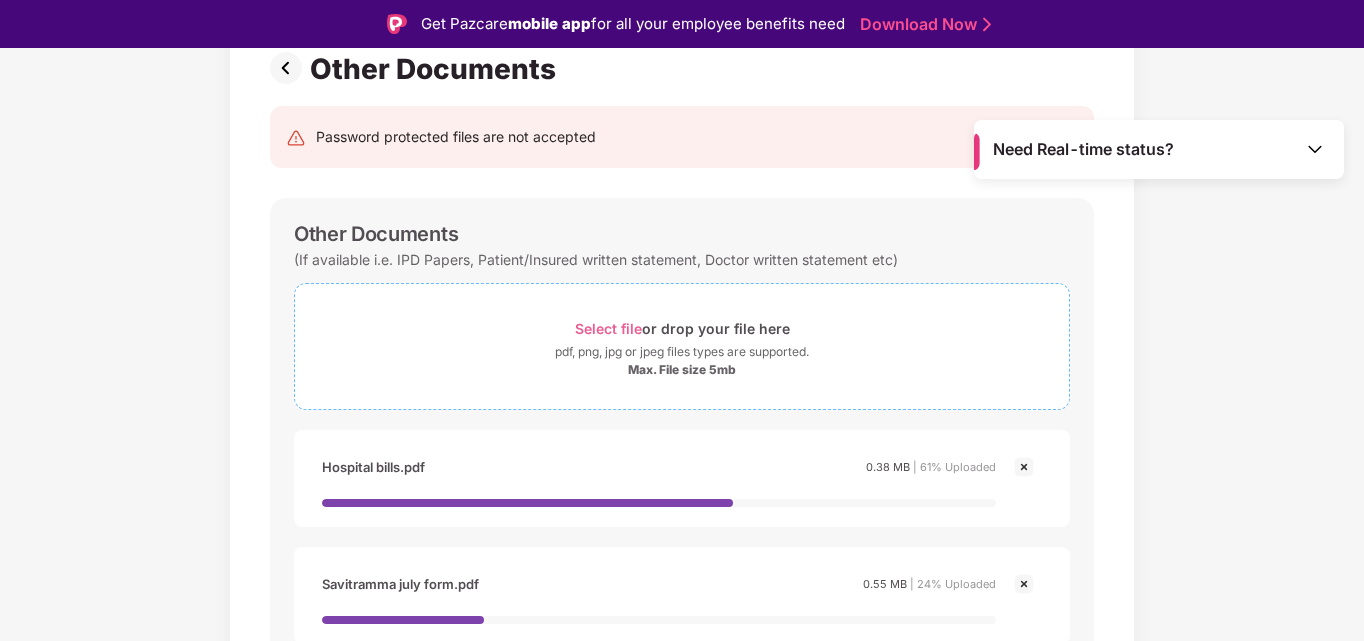 click on "Select file" at bounding box center [608, 328] 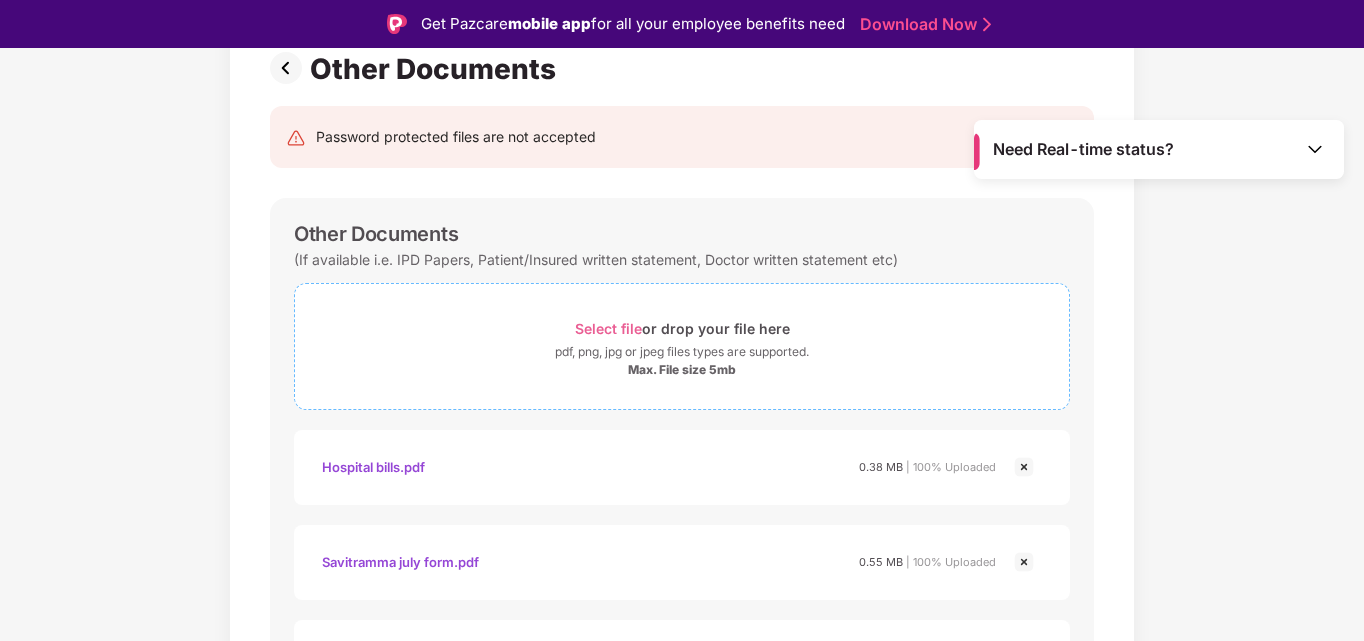 click on "Select file" at bounding box center [608, 328] 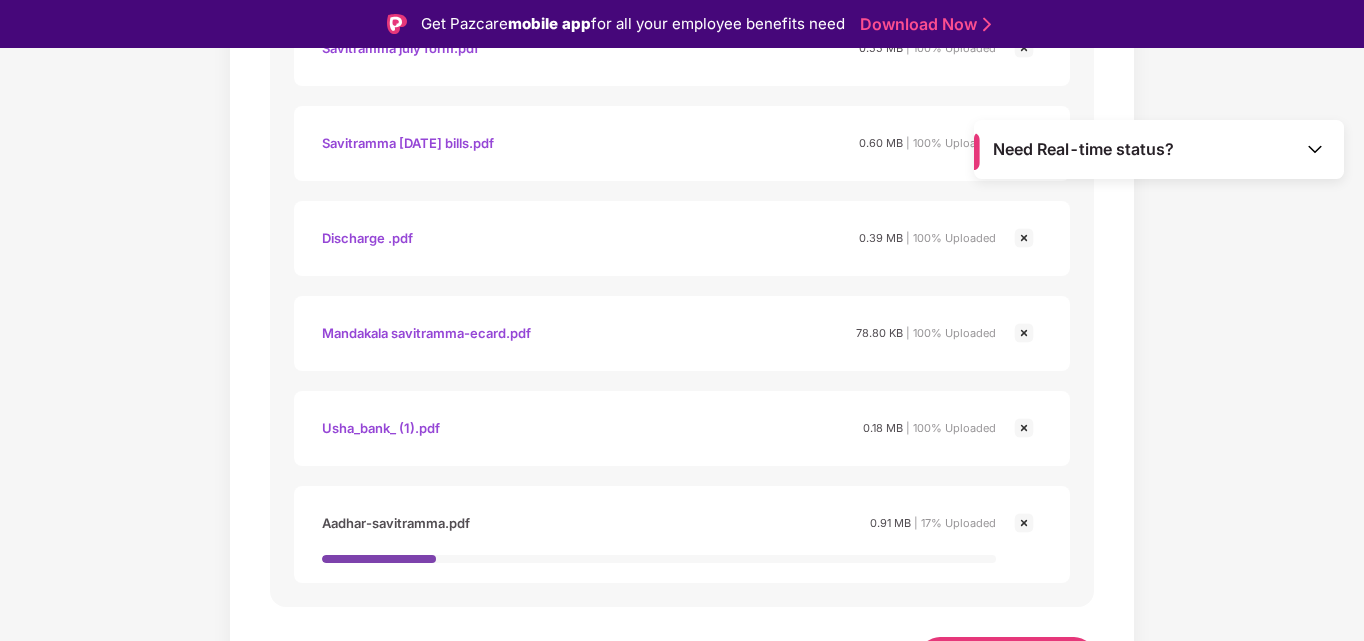 scroll, scrollTop: 710, scrollLeft: 0, axis: vertical 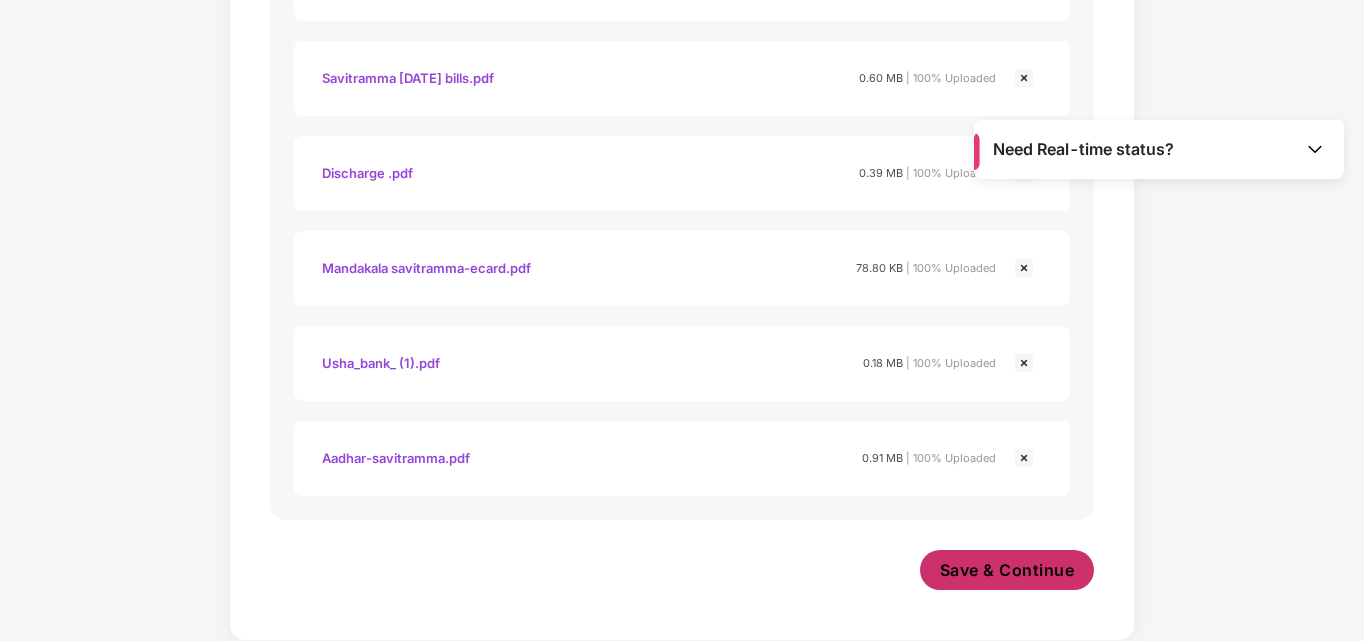 click on "Save & Continue" at bounding box center (1007, 570) 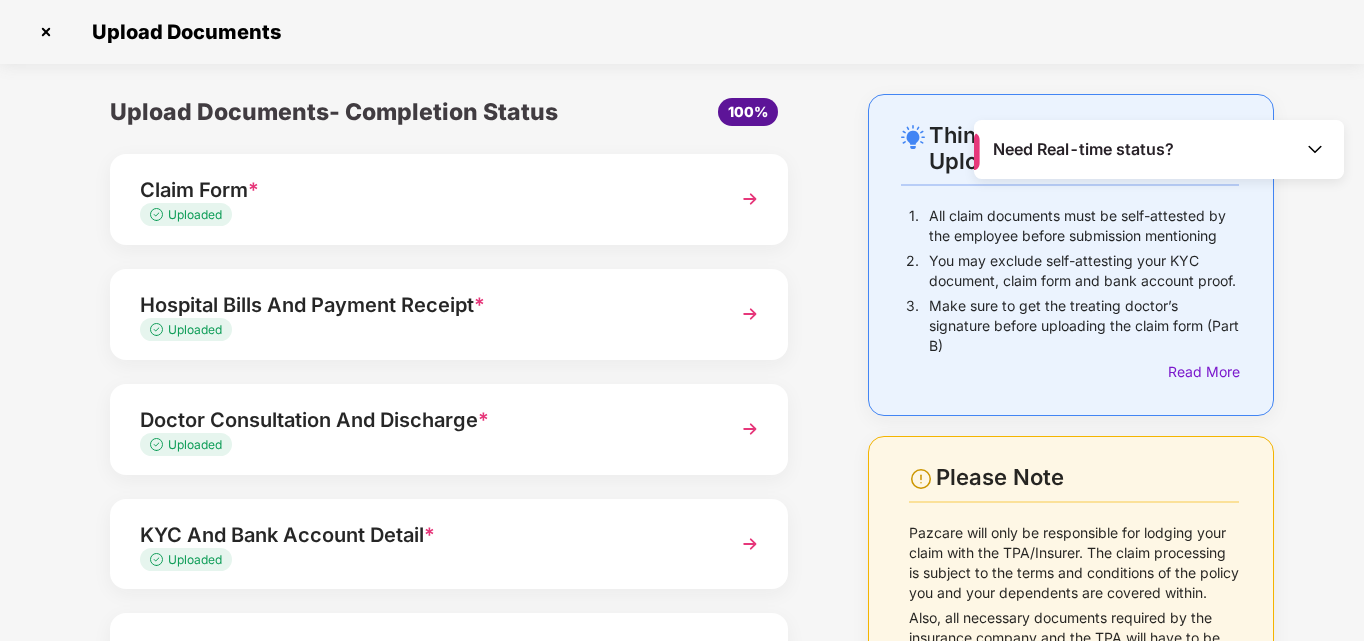 scroll, scrollTop: 187, scrollLeft: 0, axis: vertical 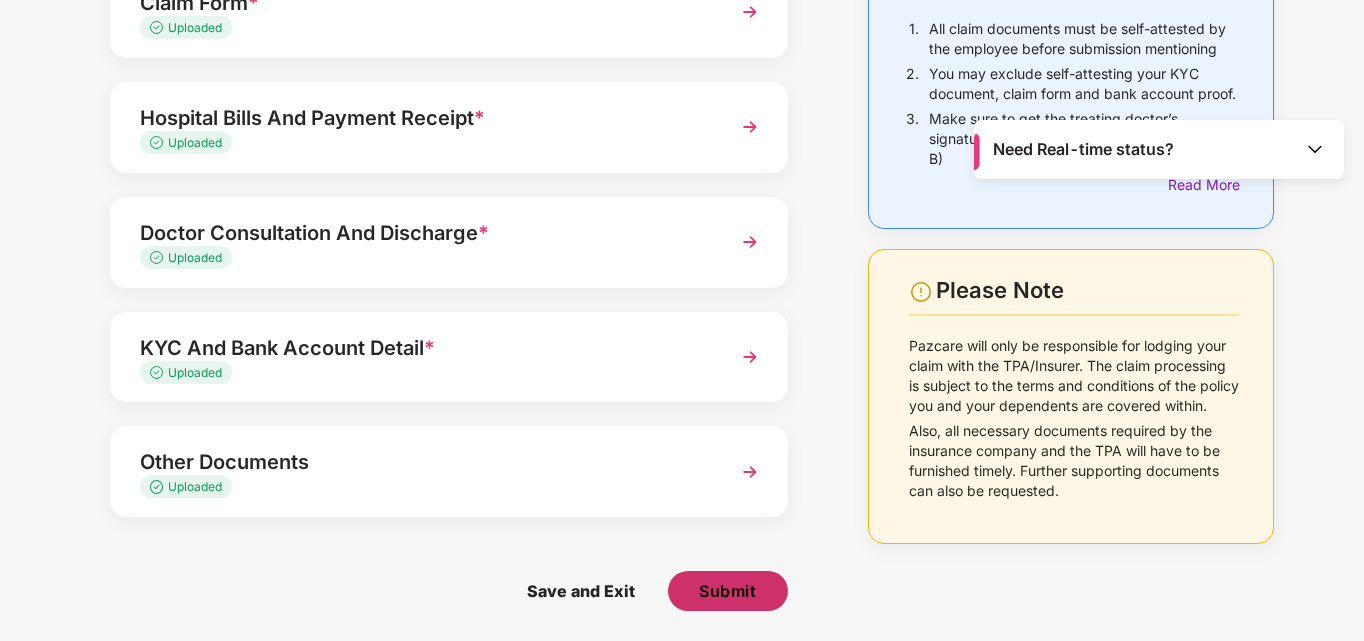 click on "Submit" at bounding box center (727, 591) 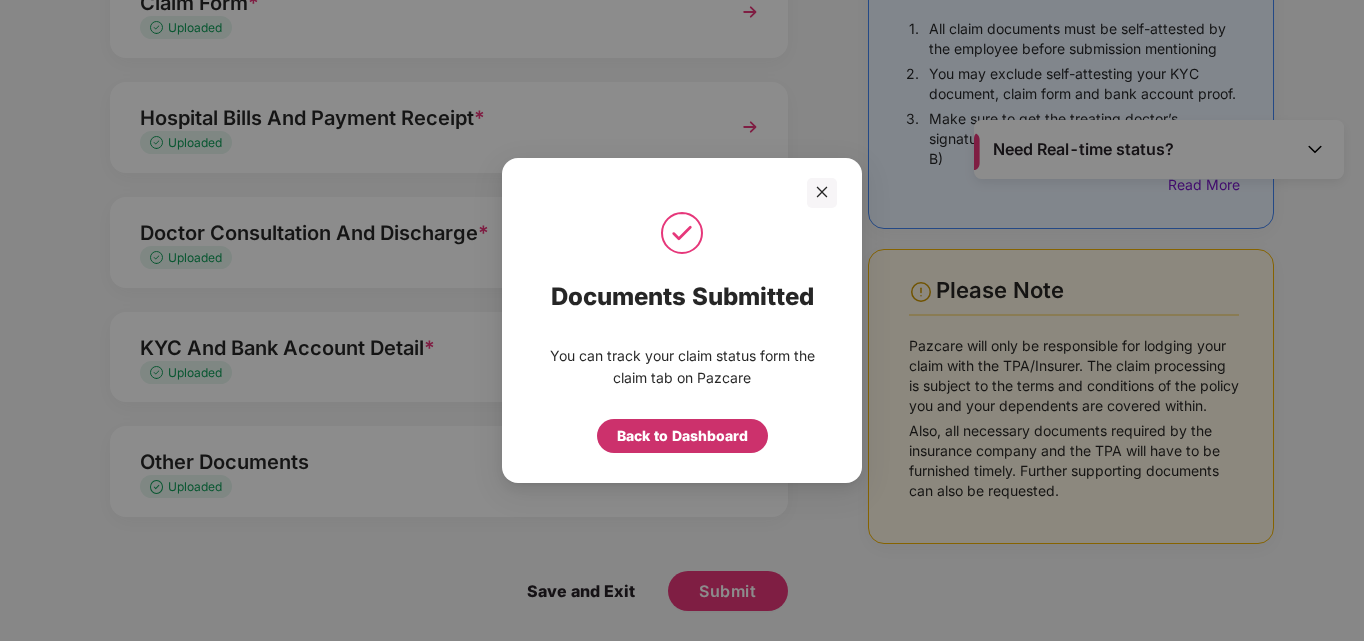 click on "Back to Dashboard" at bounding box center (682, 436) 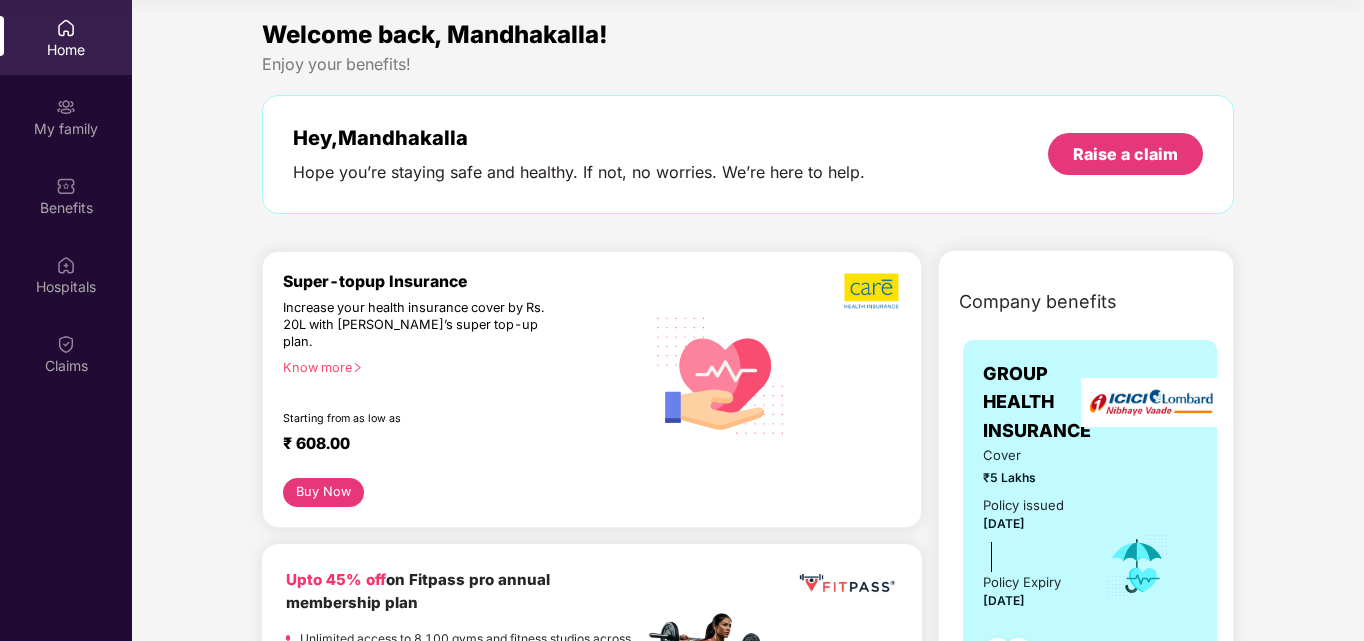 scroll, scrollTop: 112, scrollLeft: 0, axis: vertical 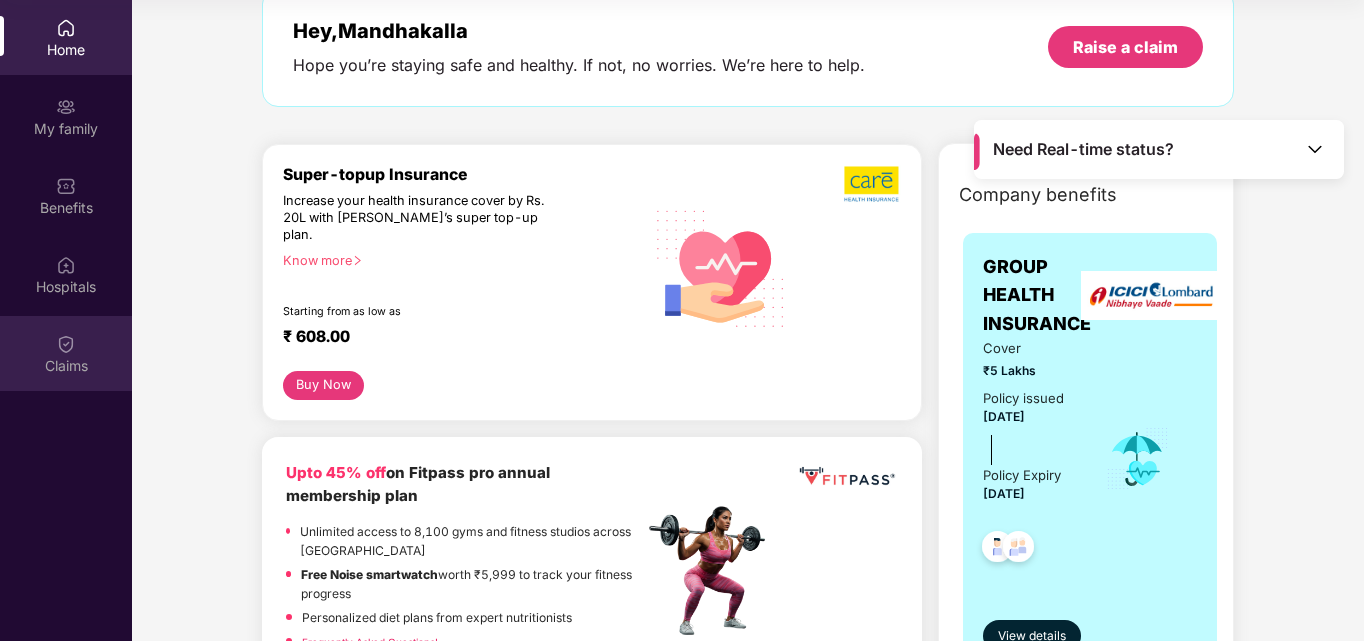 click on "Claims" at bounding box center [66, 353] 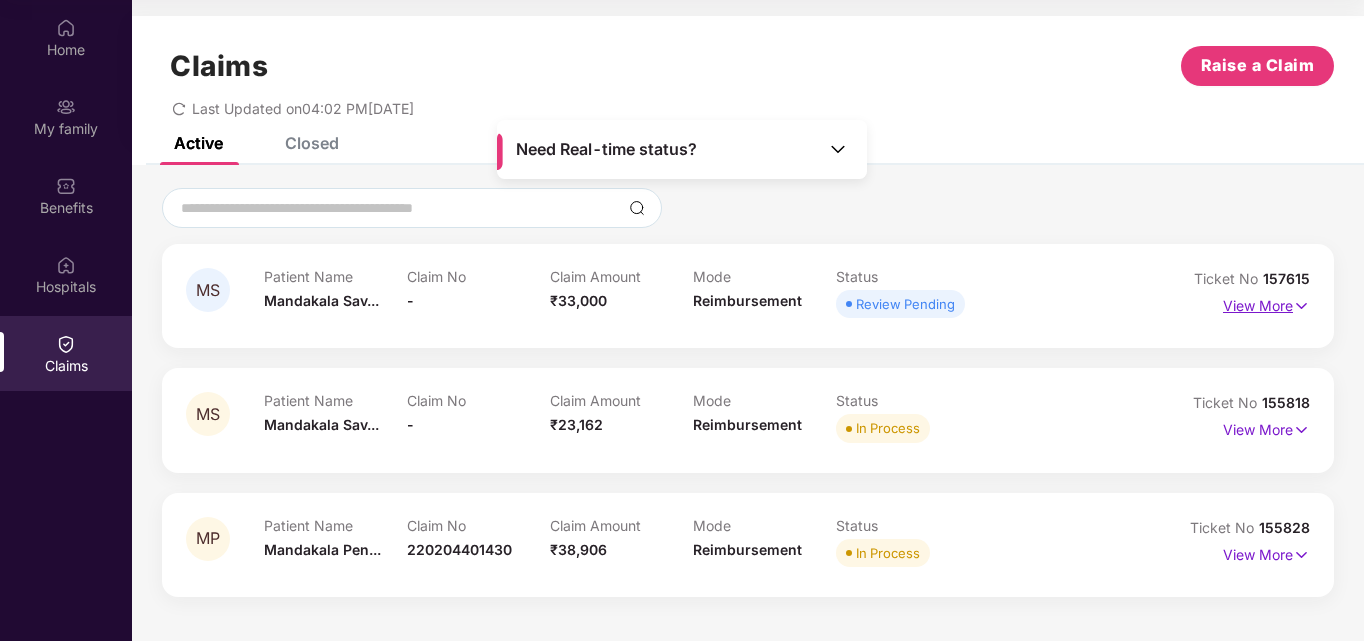 click on "View More" at bounding box center [1266, 303] 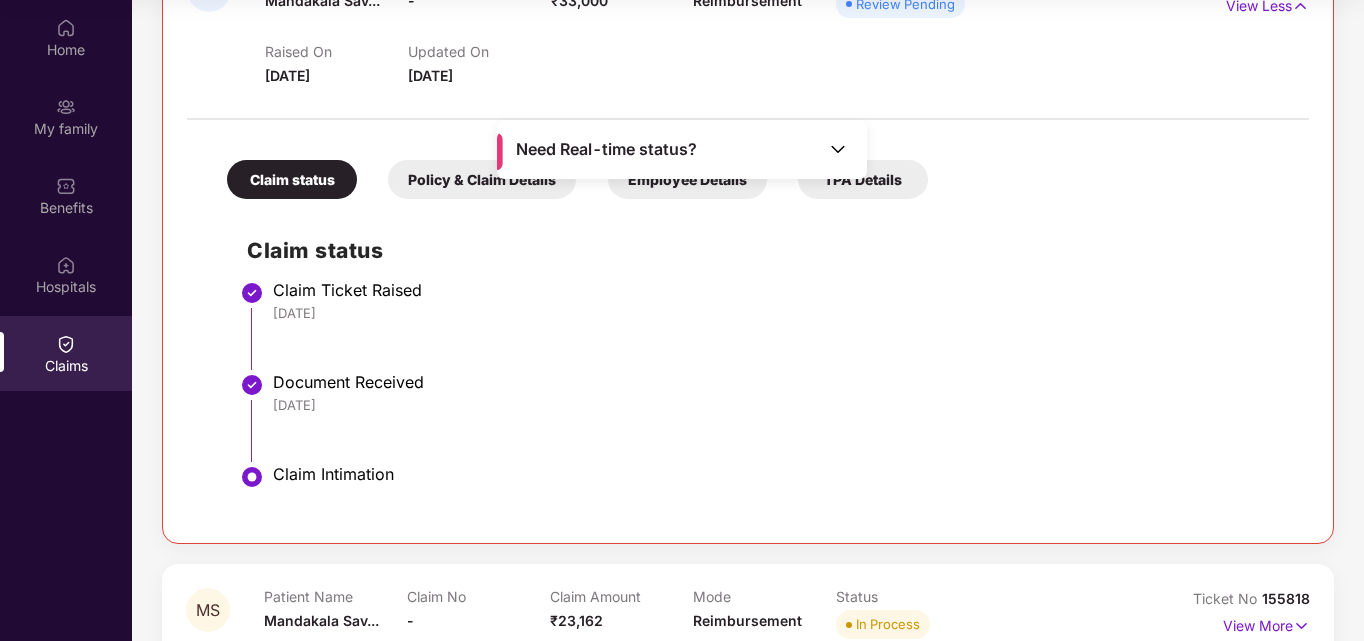 scroll, scrollTop: 0, scrollLeft: 0, axis: both 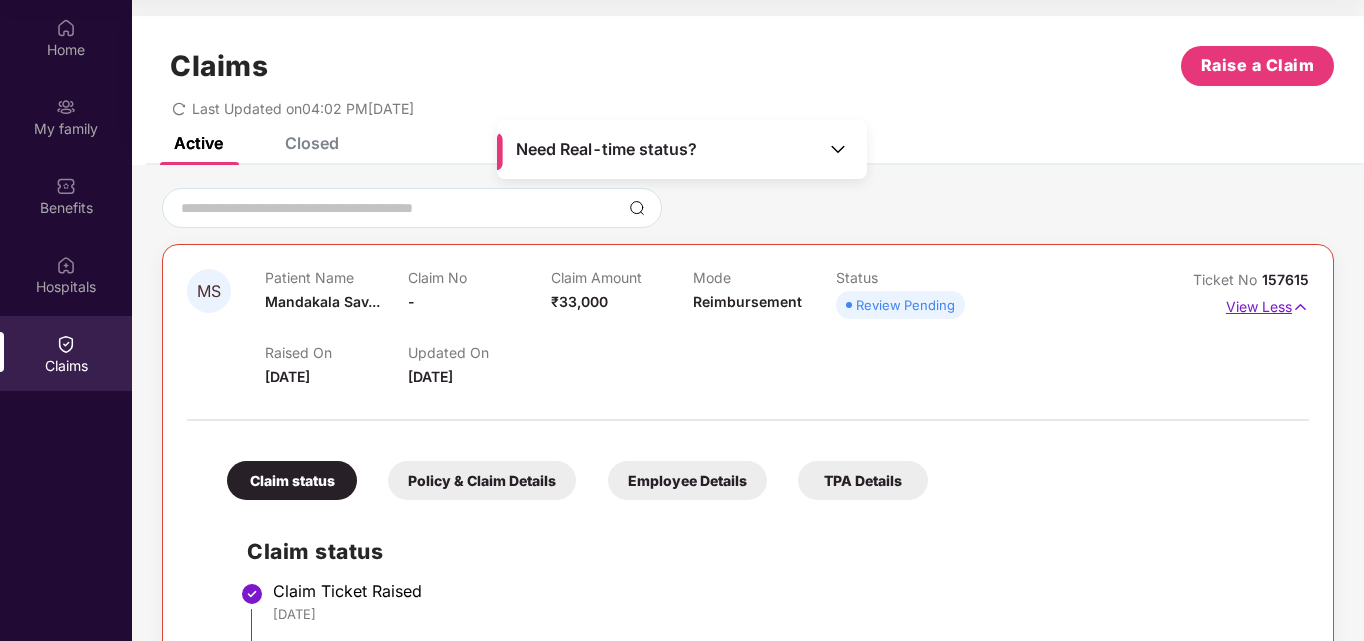 click at bounding box center [1300, 307] 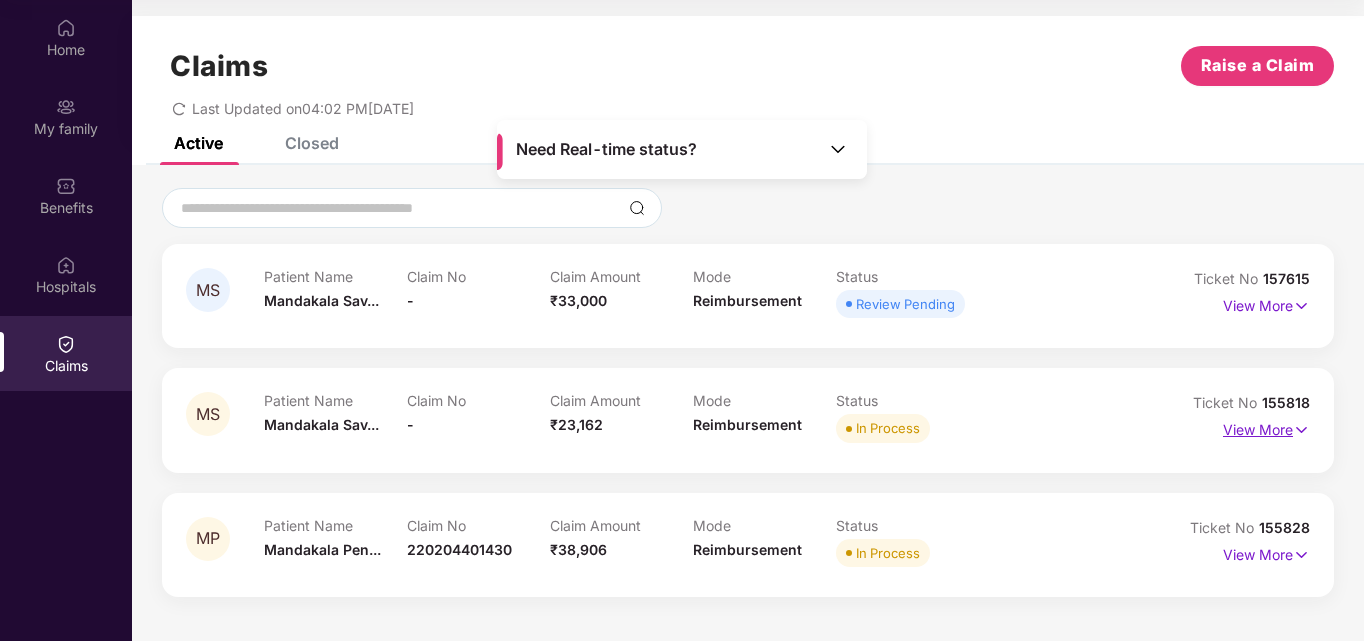 click on "View More" at bounding box center [1266, 427] 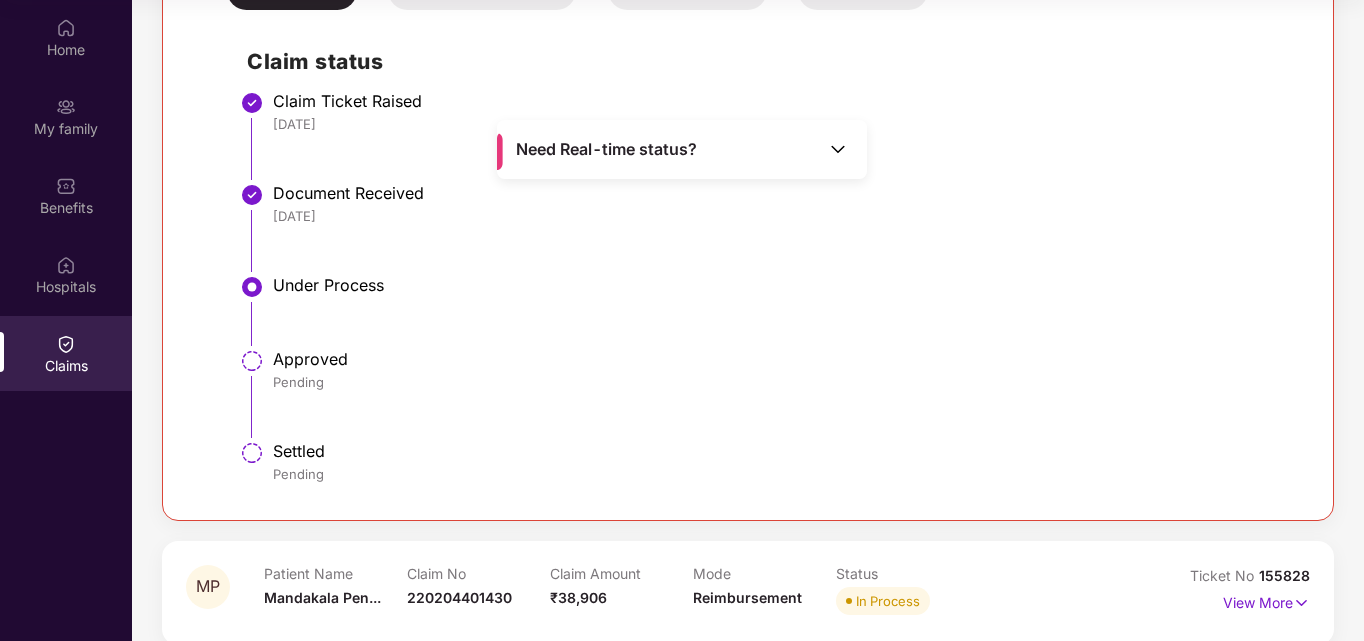 scroll, scrollTop: 639, scrollLeft: 0, axis: vertical 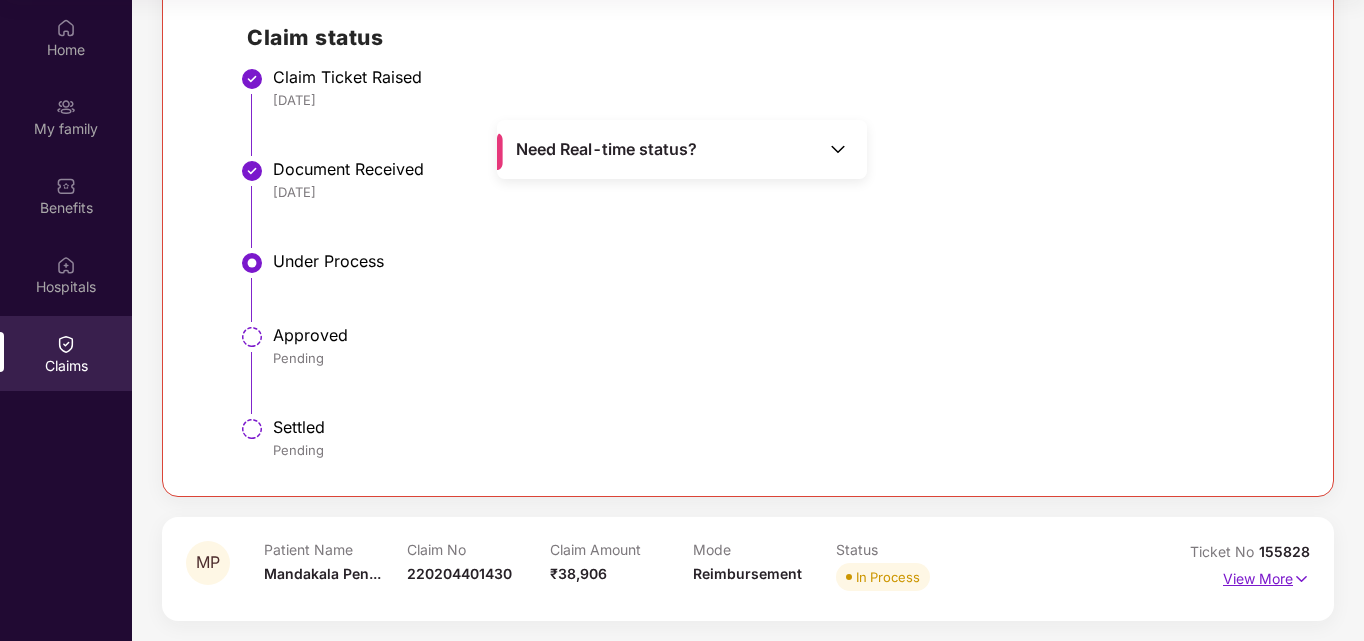 click at bounding box center (1301, 579) 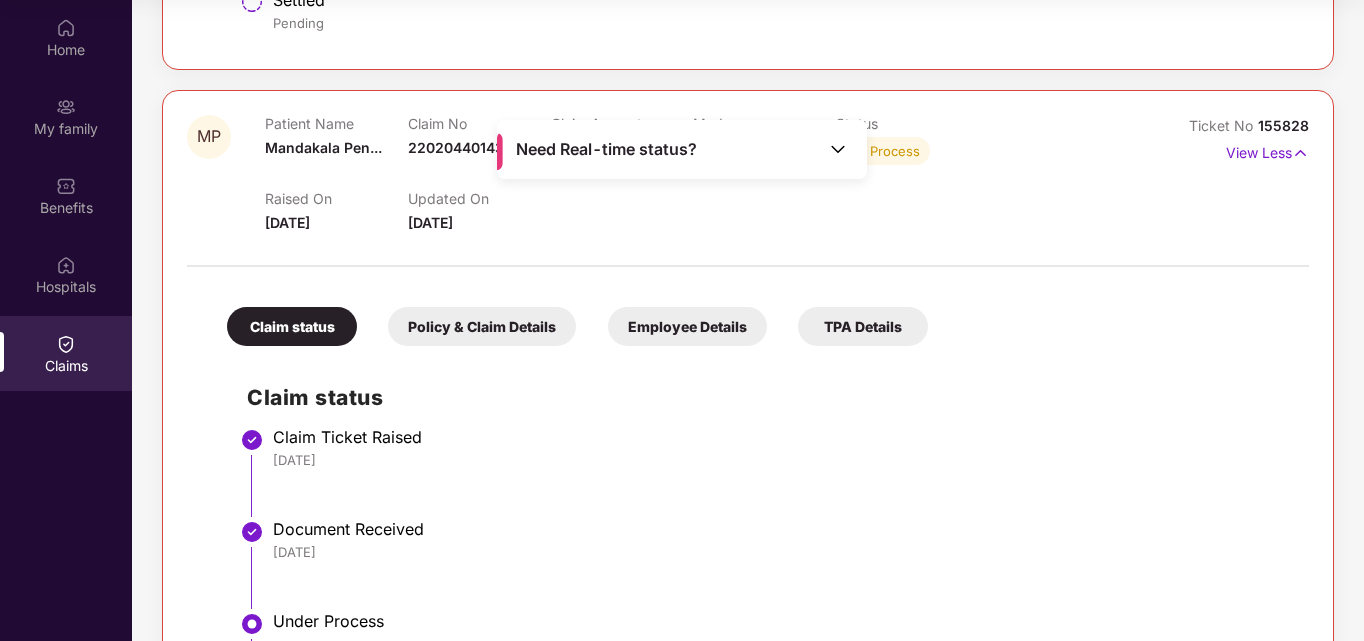 scroll, scrollTop: 1302, scrollLeft: 0, axis: vertical 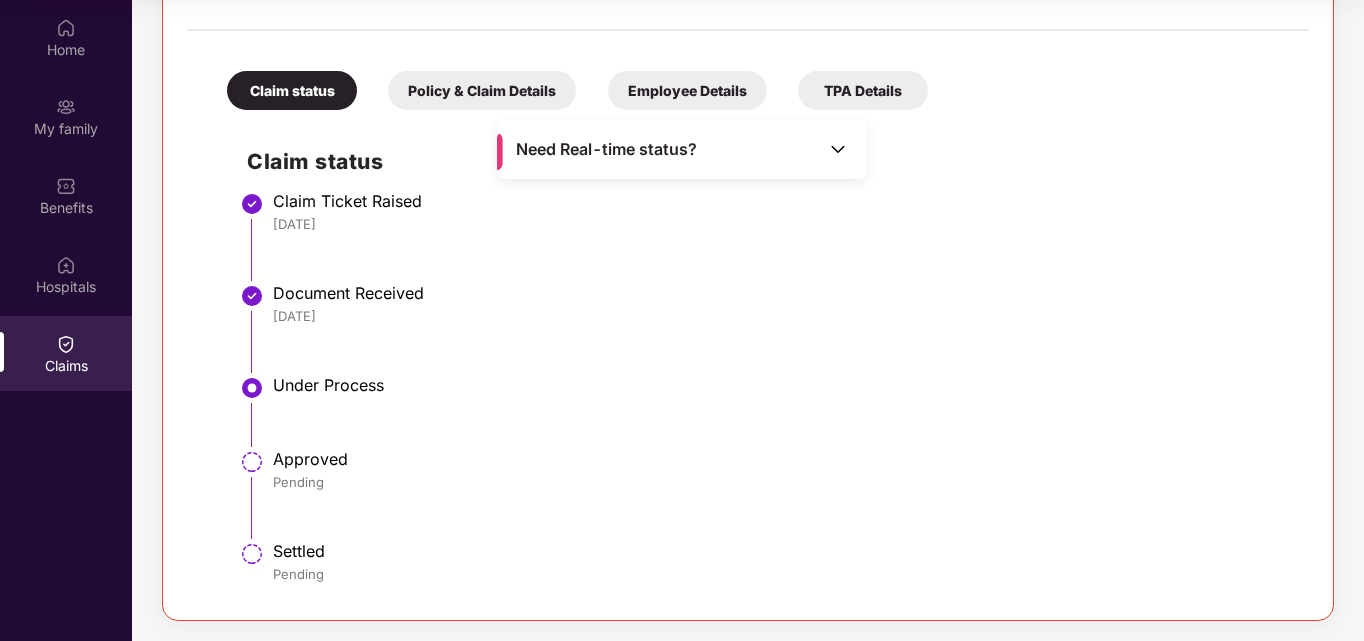 click on "Policy & Claim Details" at bounding box center [482, 90] 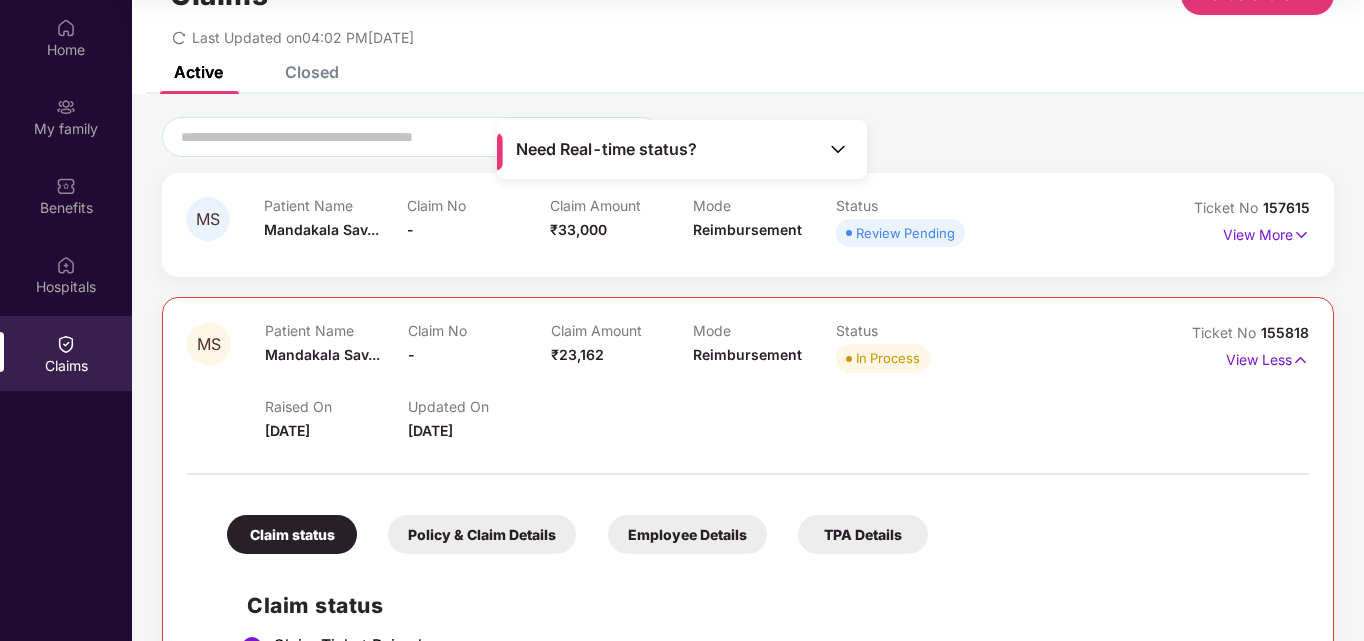 scroll, scrollTop: 18, scrollLeft: 0, axis: vertical 